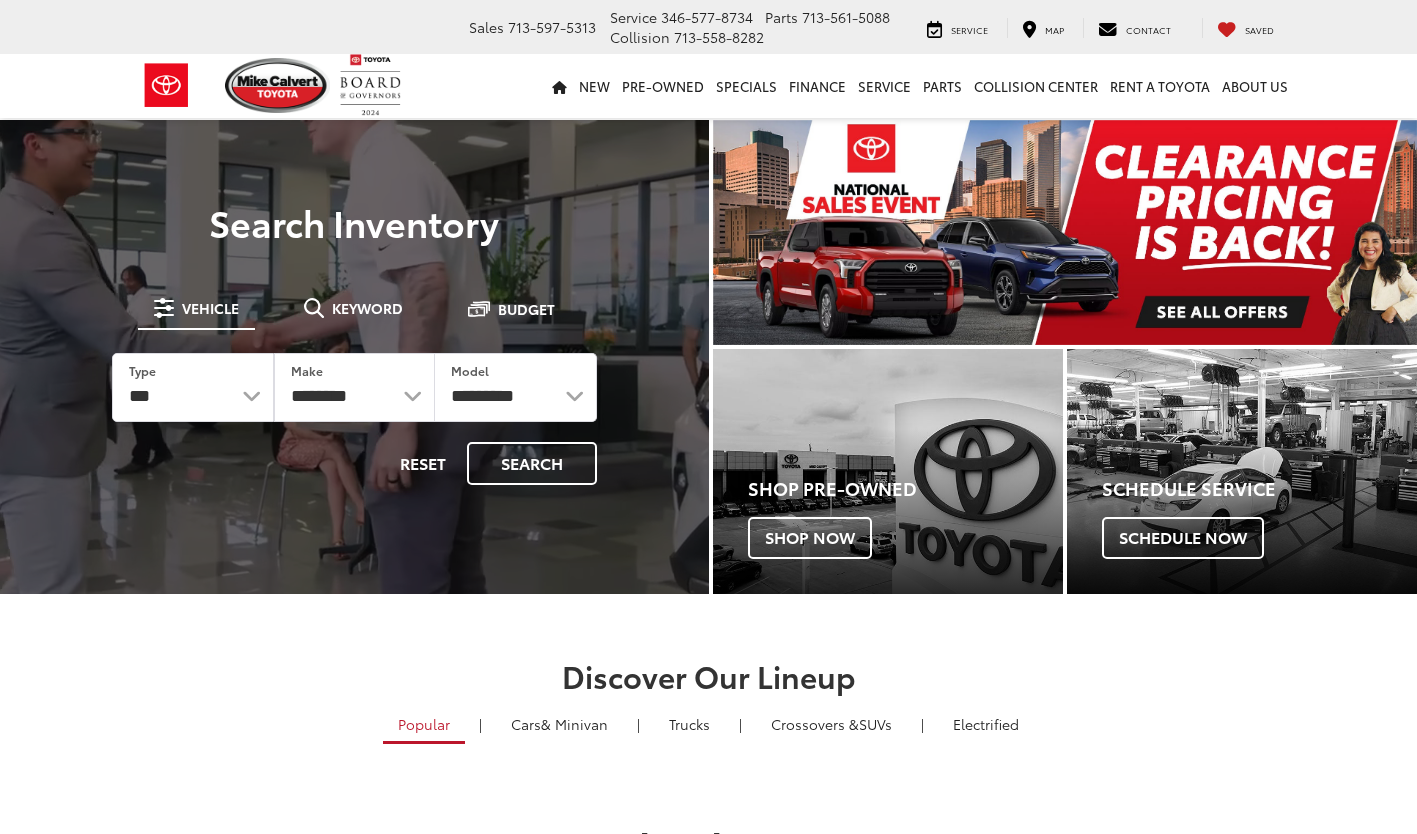 scroll, scrollTop: 0, scrollLeft: 0, axis: both 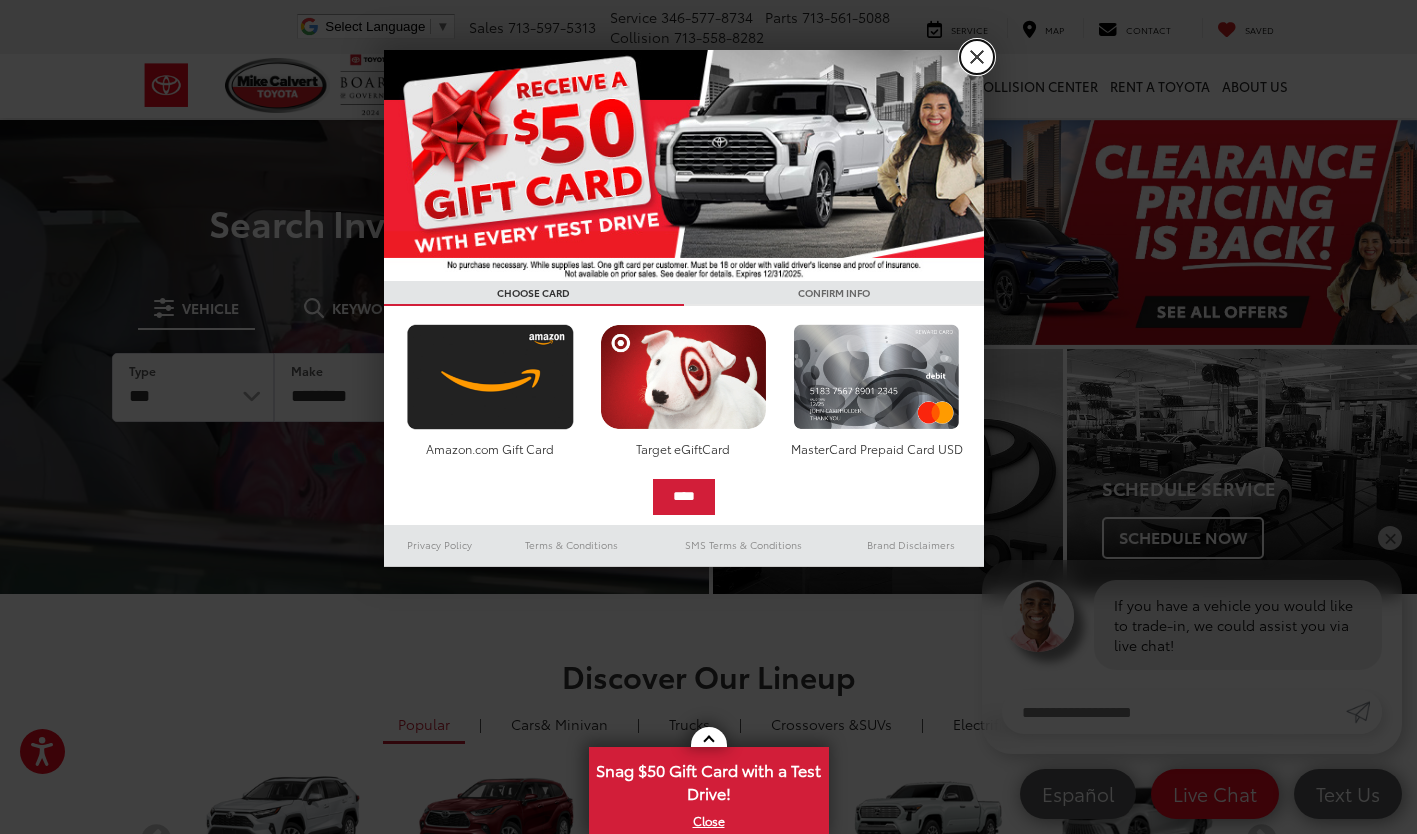click on "X" at bounding box center [977, 57] 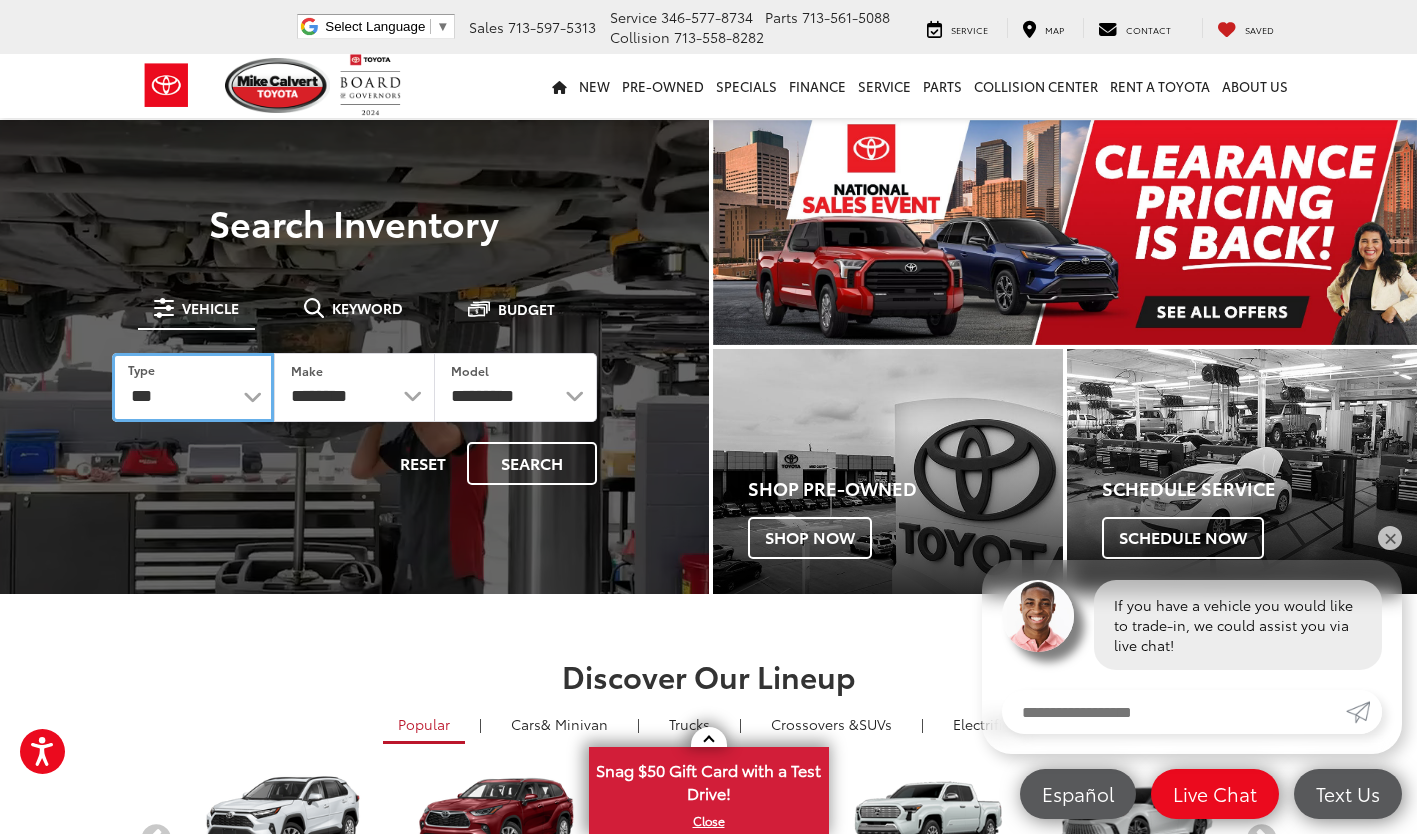 click on "***
***
****
*********" at bounding box center [193, 387] 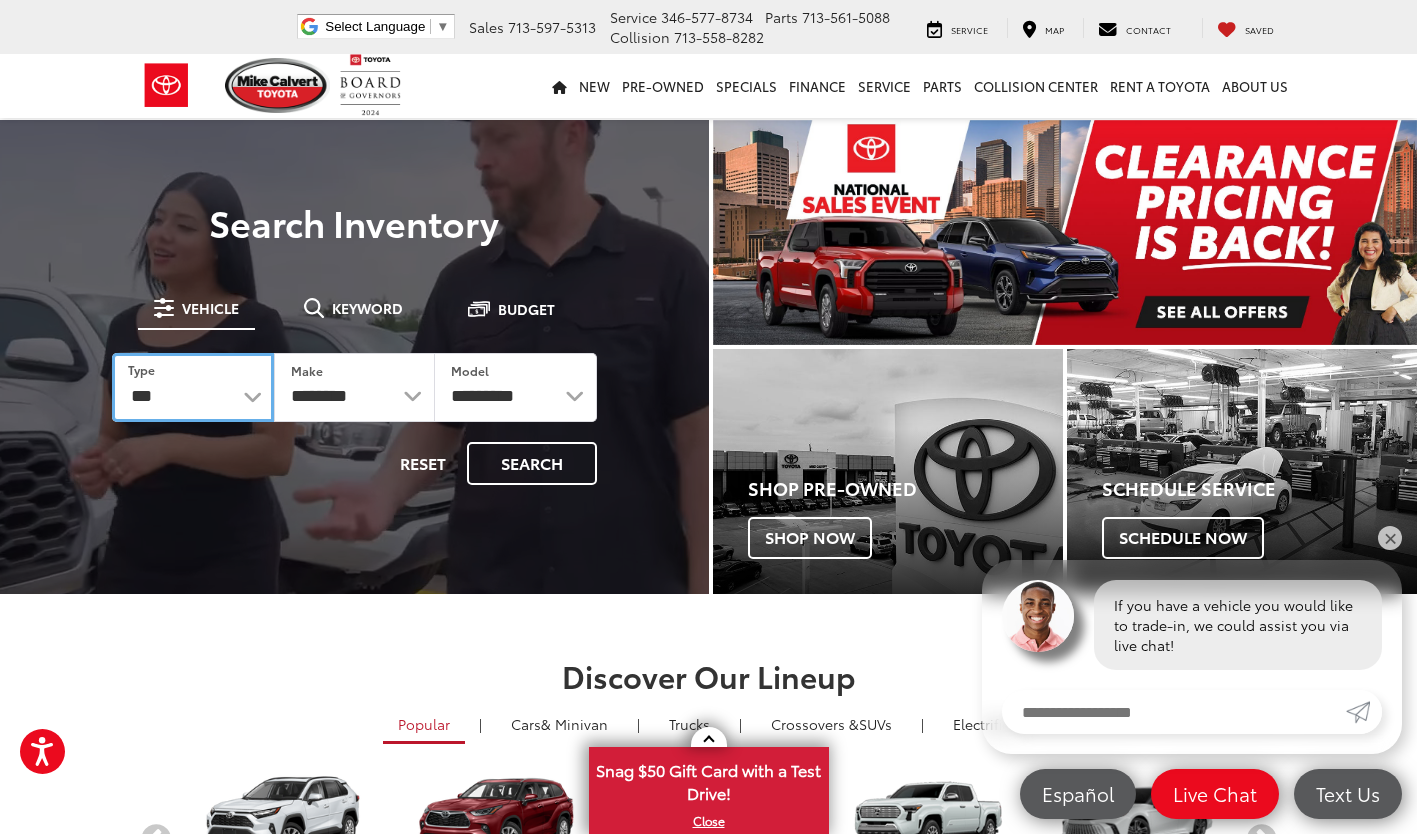 select on "******" 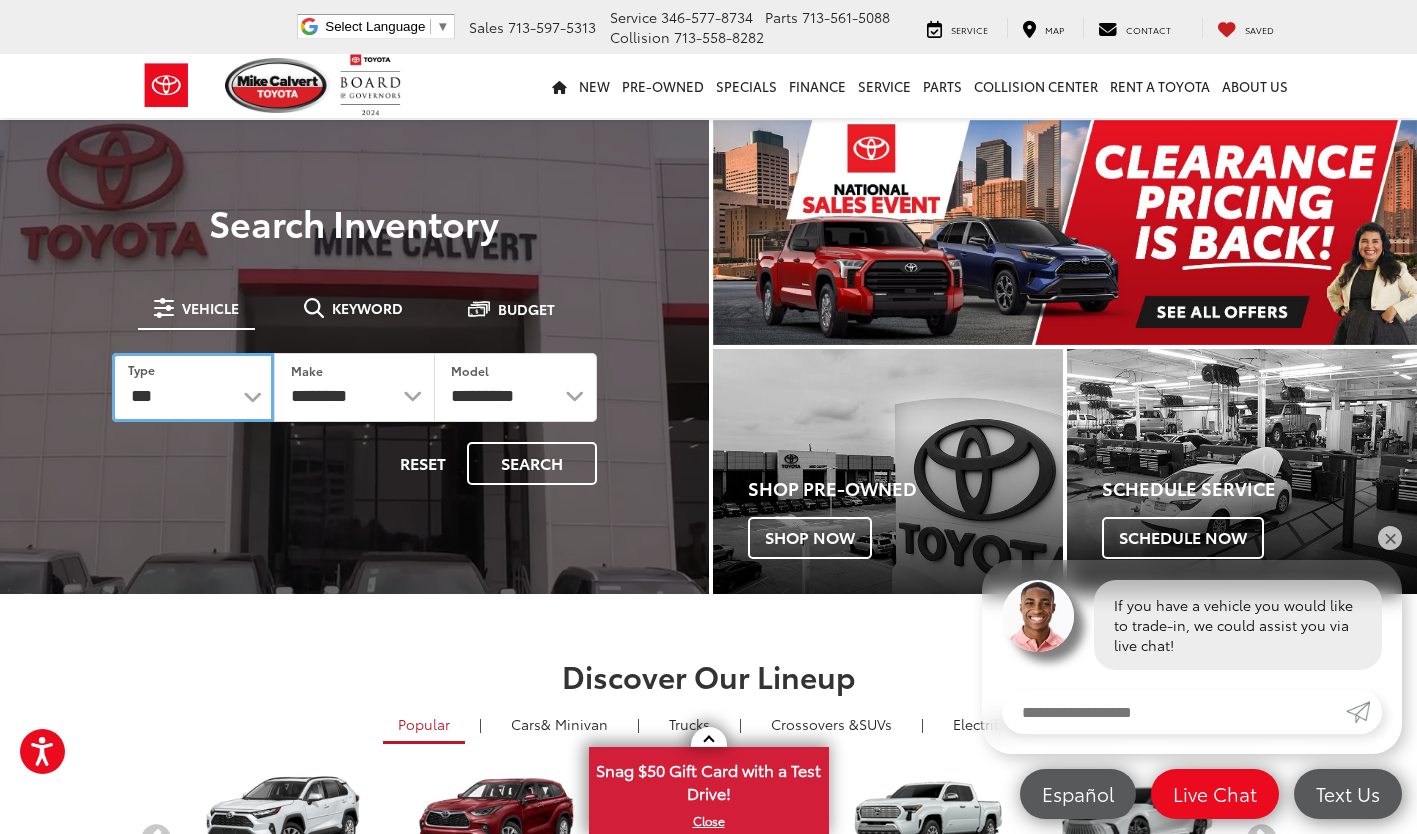 click on "***
***
****
*********" at bounding box center (193, 387) 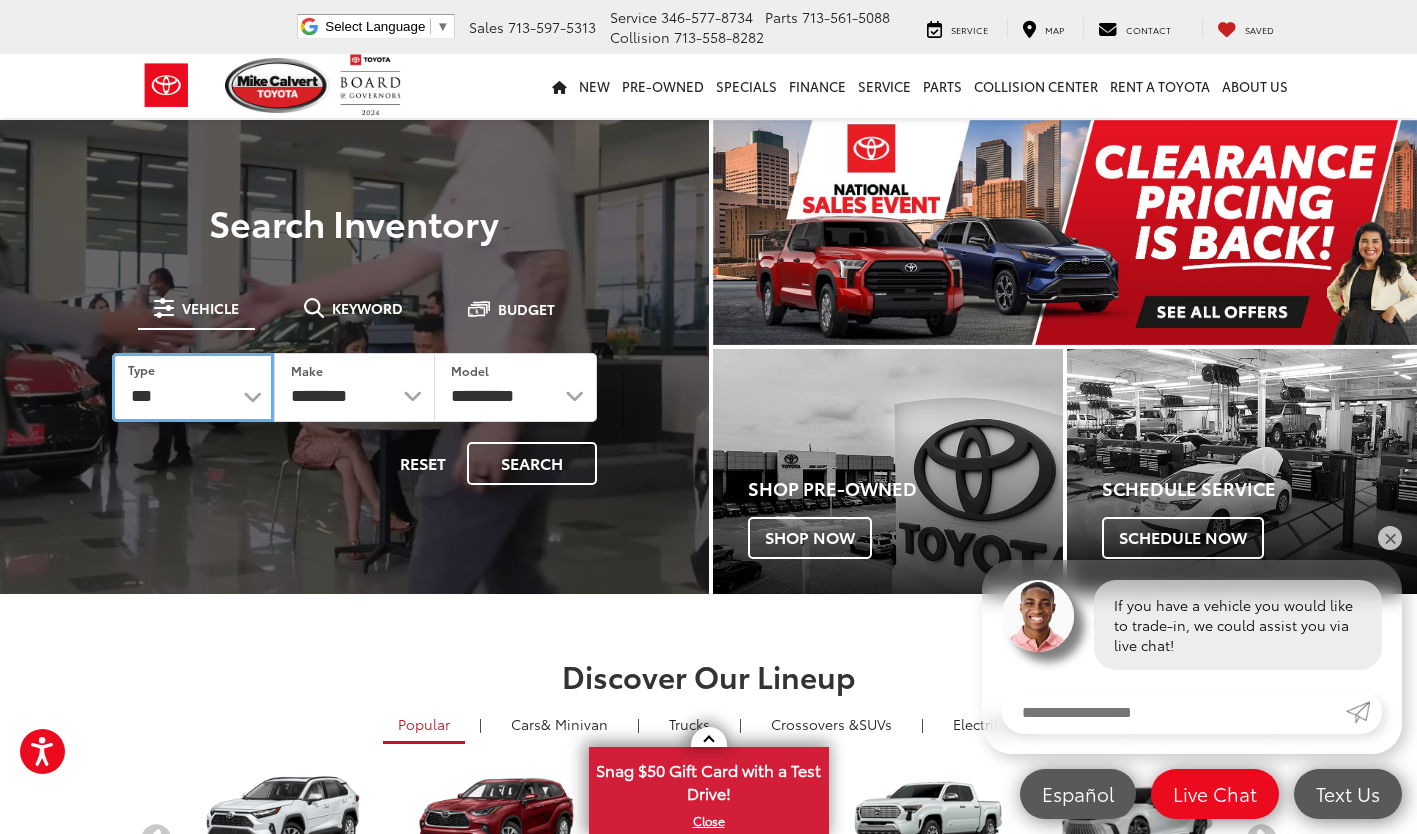 select on "******" 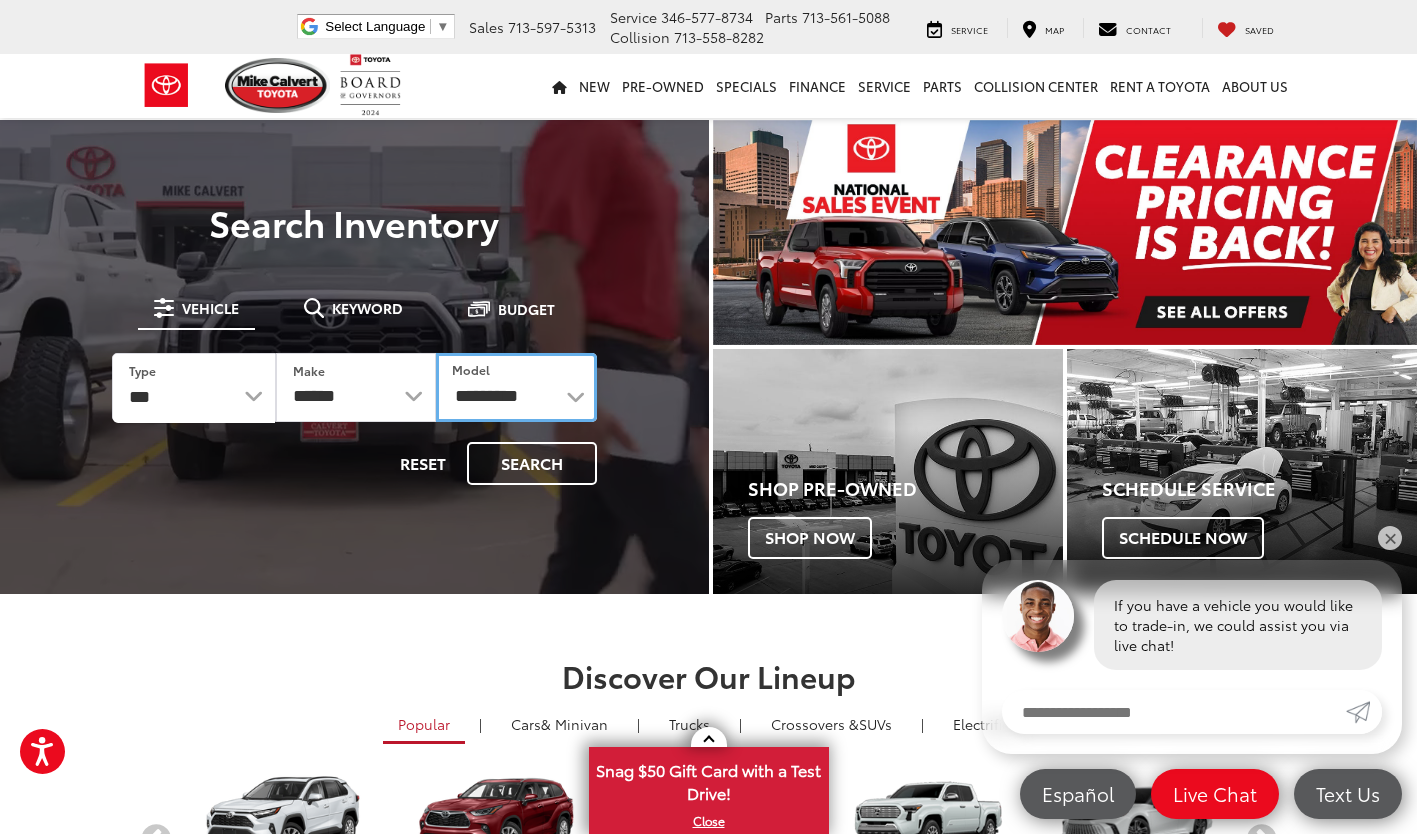 click on "**********" at bounding box center [516, 387] 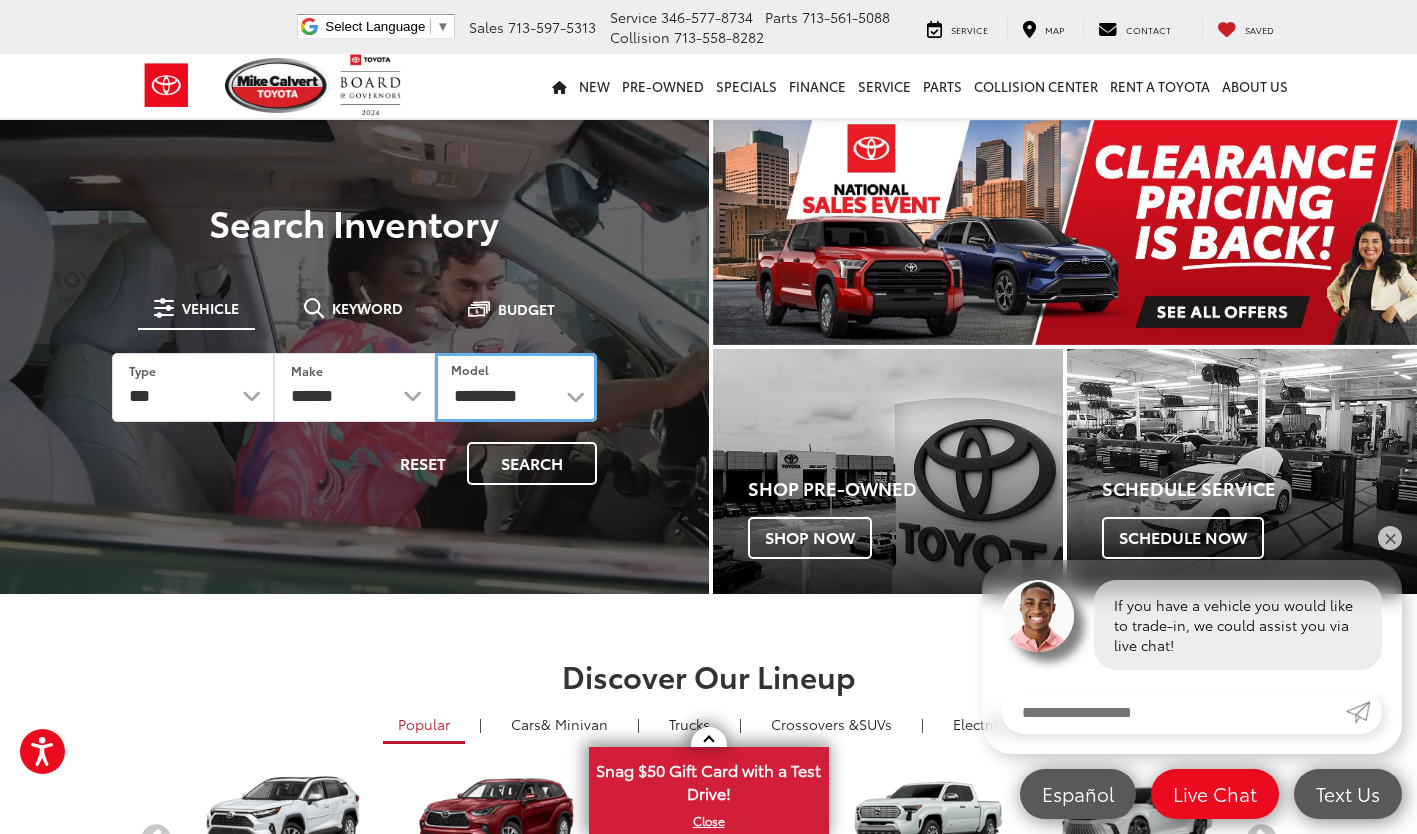 select on "**********" 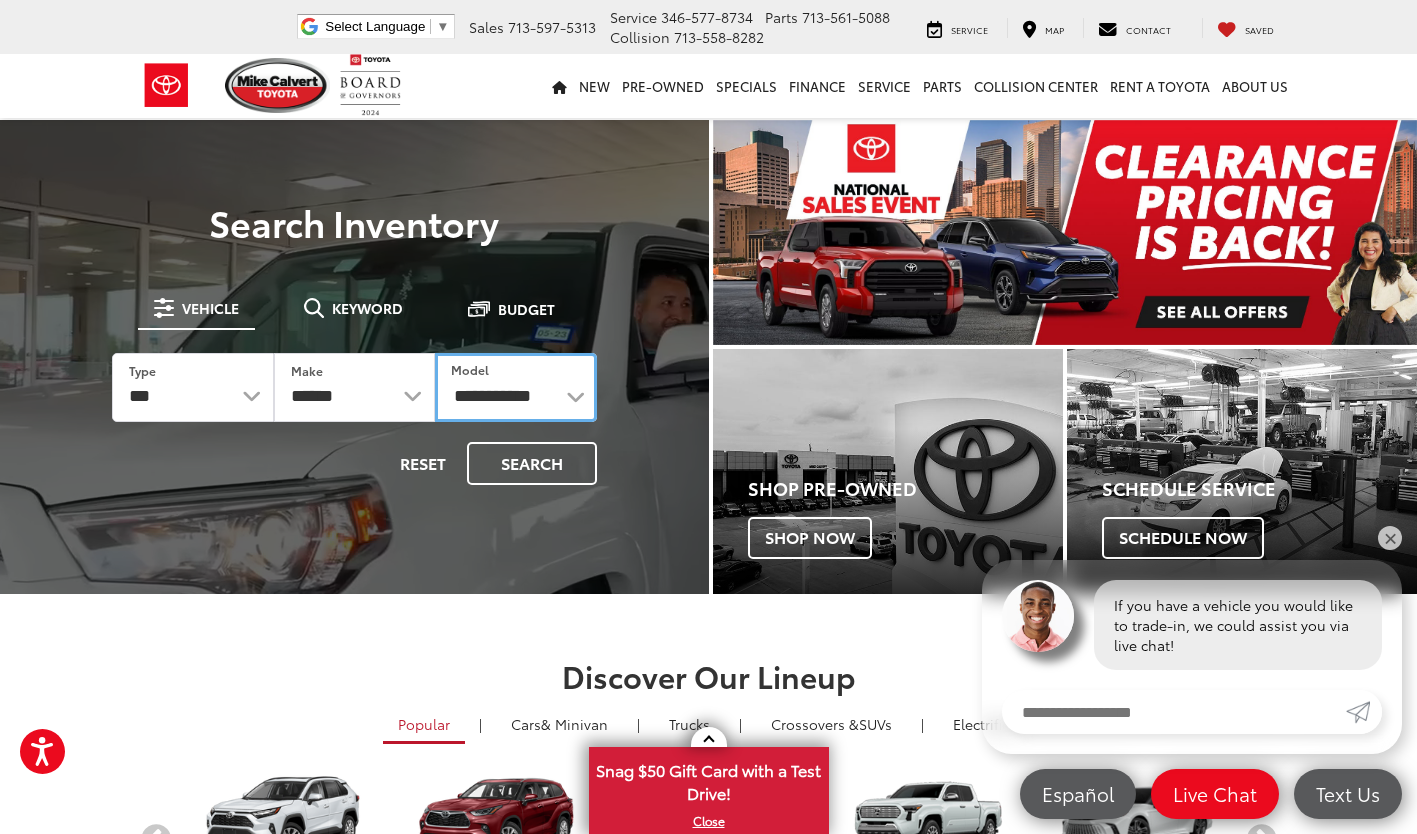 click on "**********" at bounding box center (516, 387) 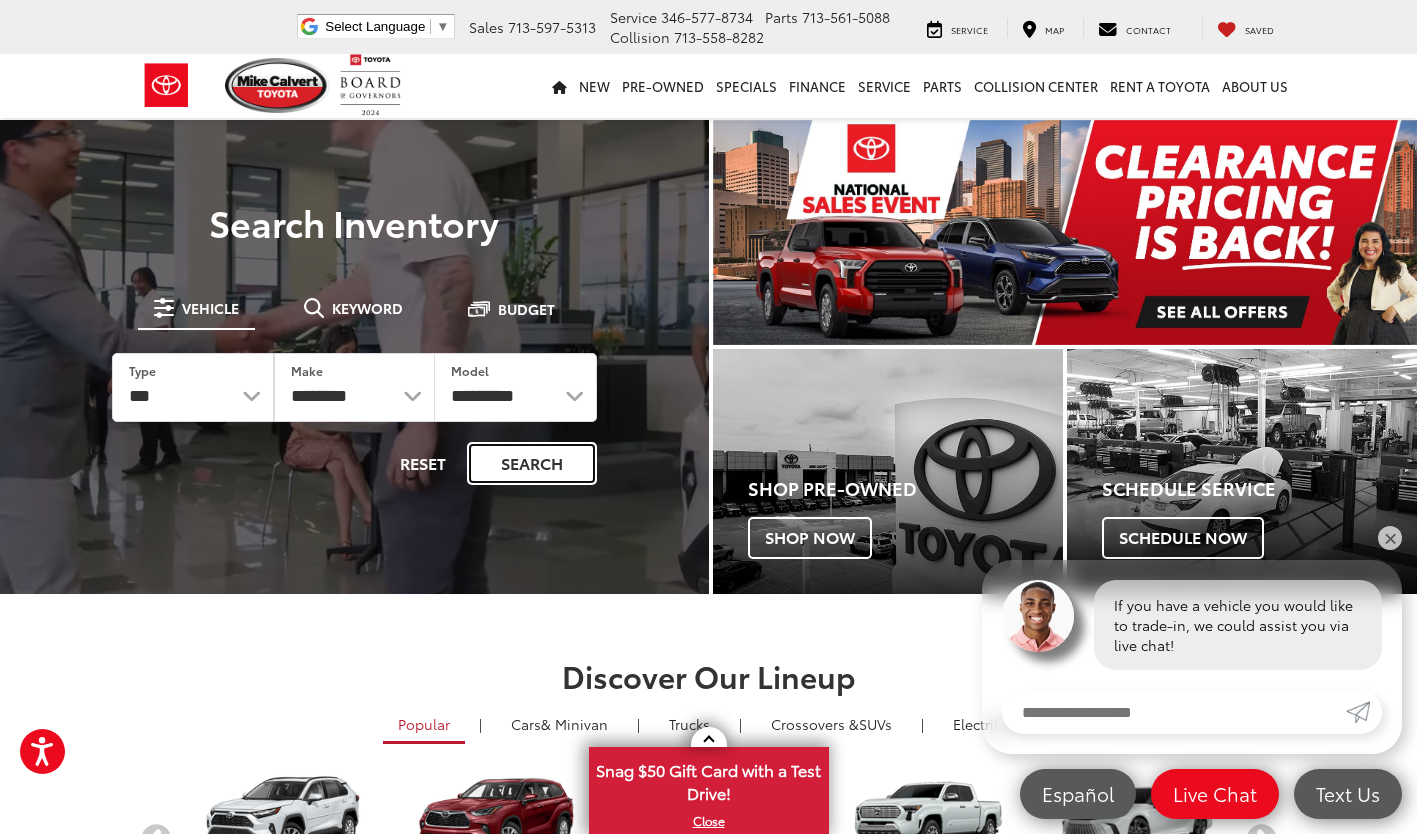 click on "Search" at bounding box center [532, 463] 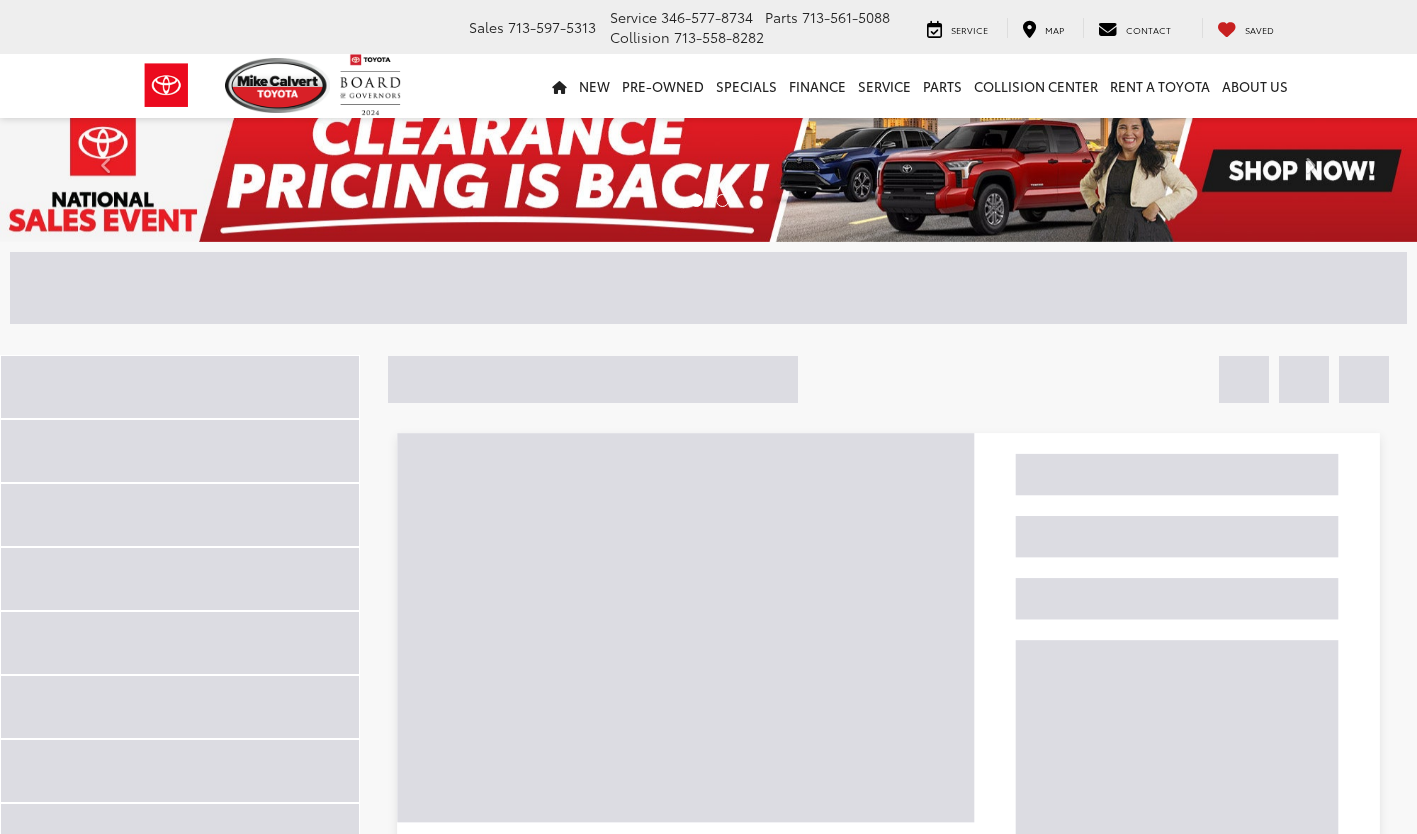 scroll, scrollTop: 0, scrollLeft: 0, axis: both 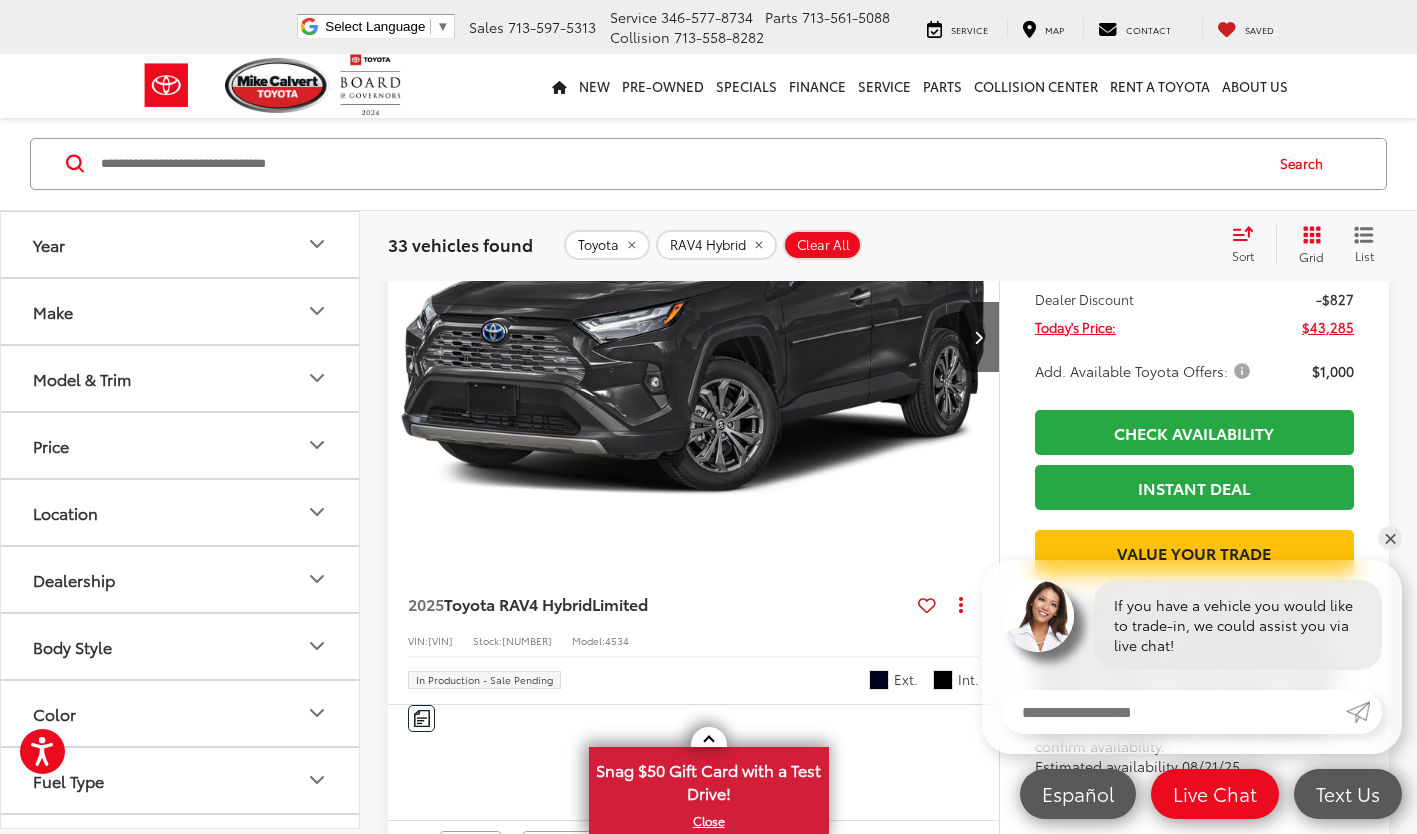 click at bounding box center [694, 338] 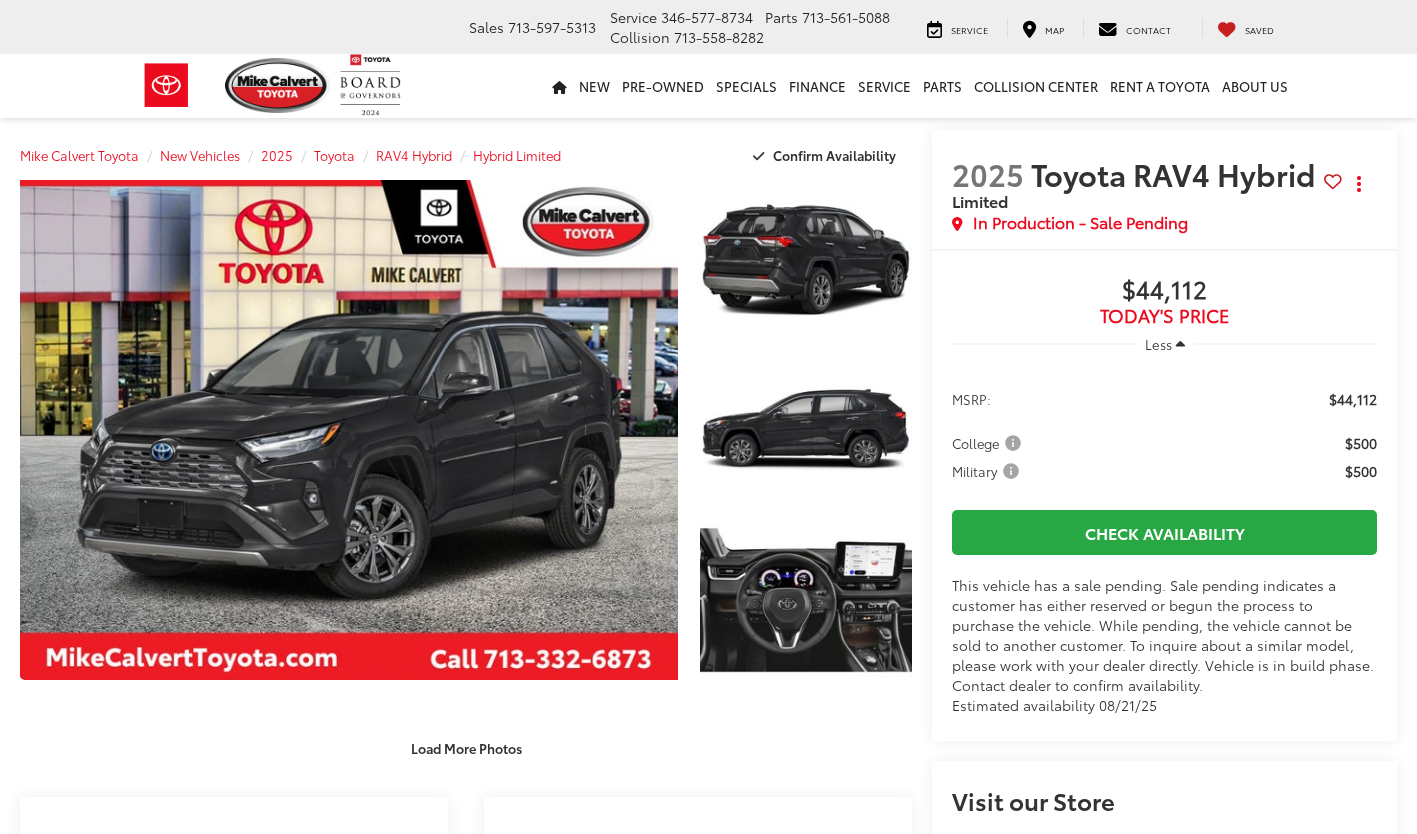scroll, scrollTop: 0, scrollLeft: 0, axis: both 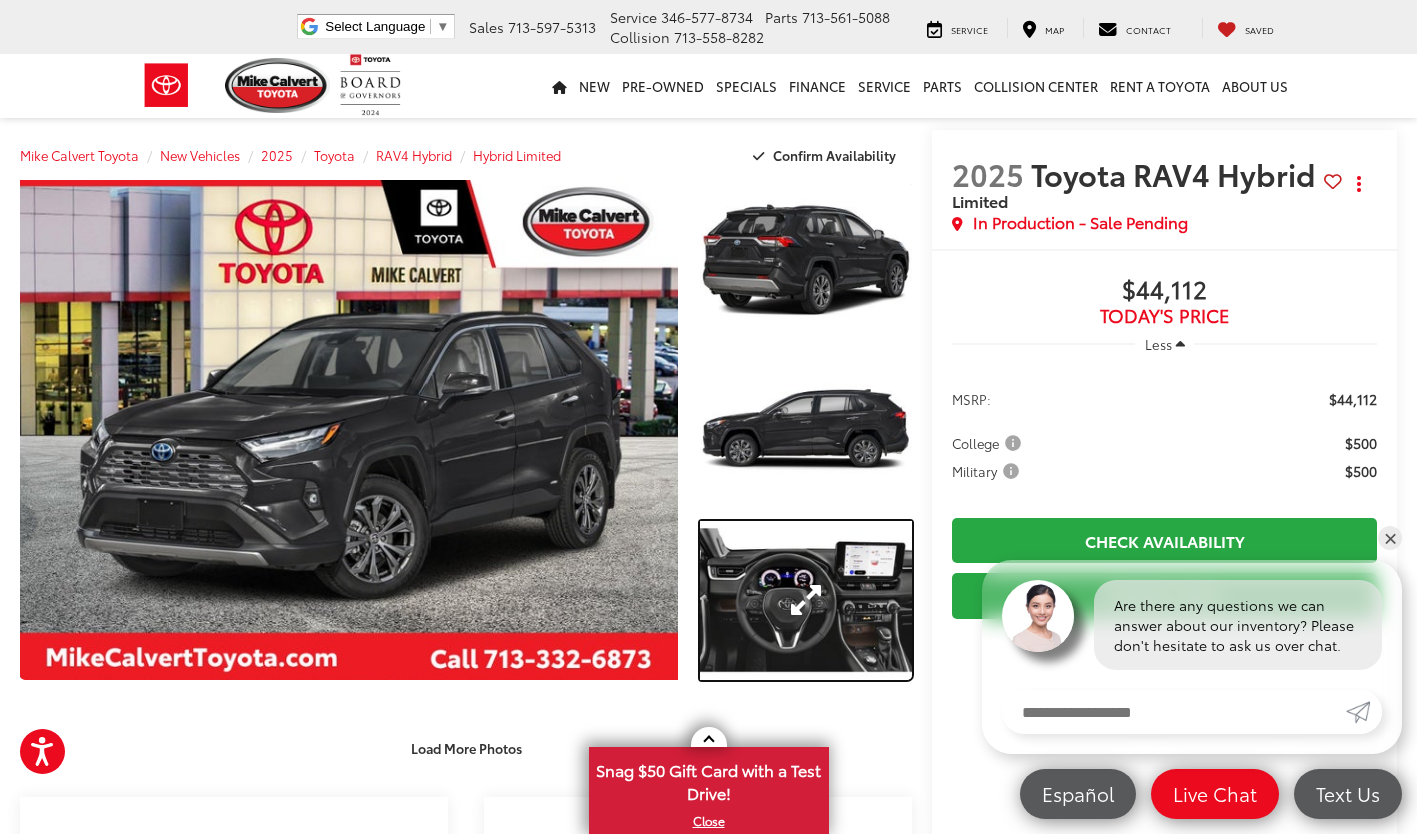 click at bounding box center (806, 600) 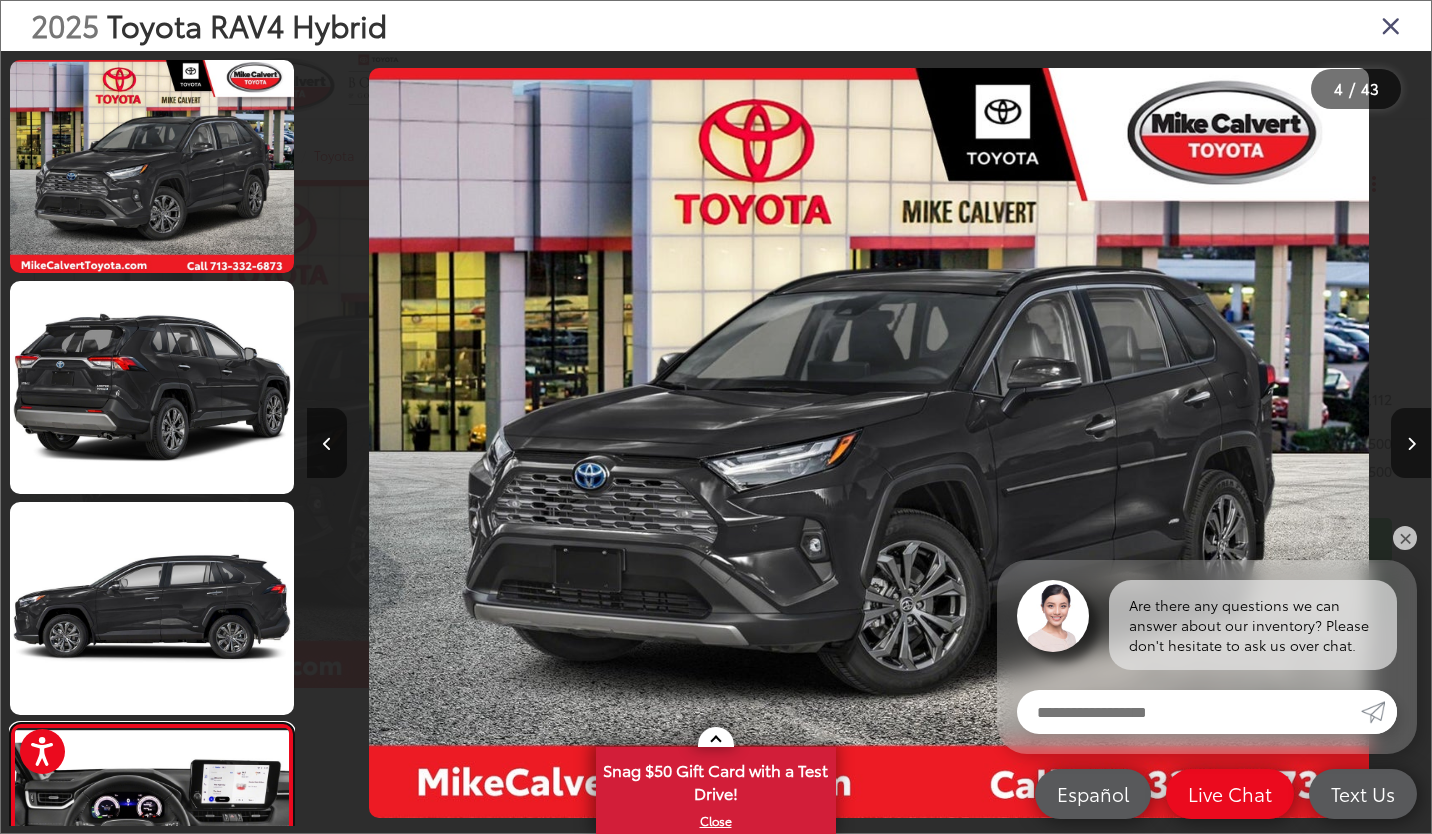 scroll, scrollTop: 256, scrollLeft: 0, axis: vertical 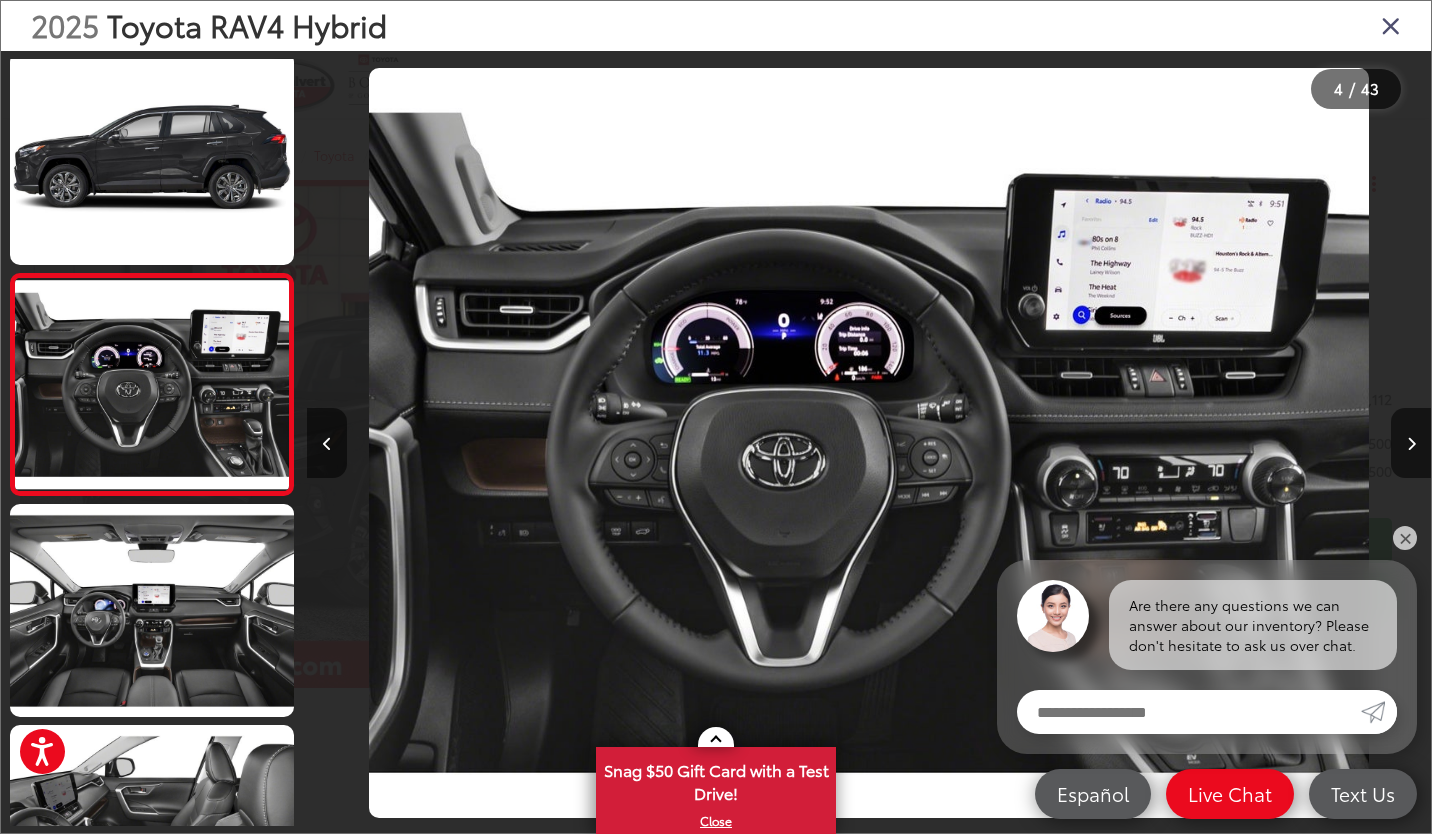 click at bounding box center [1411, 444] 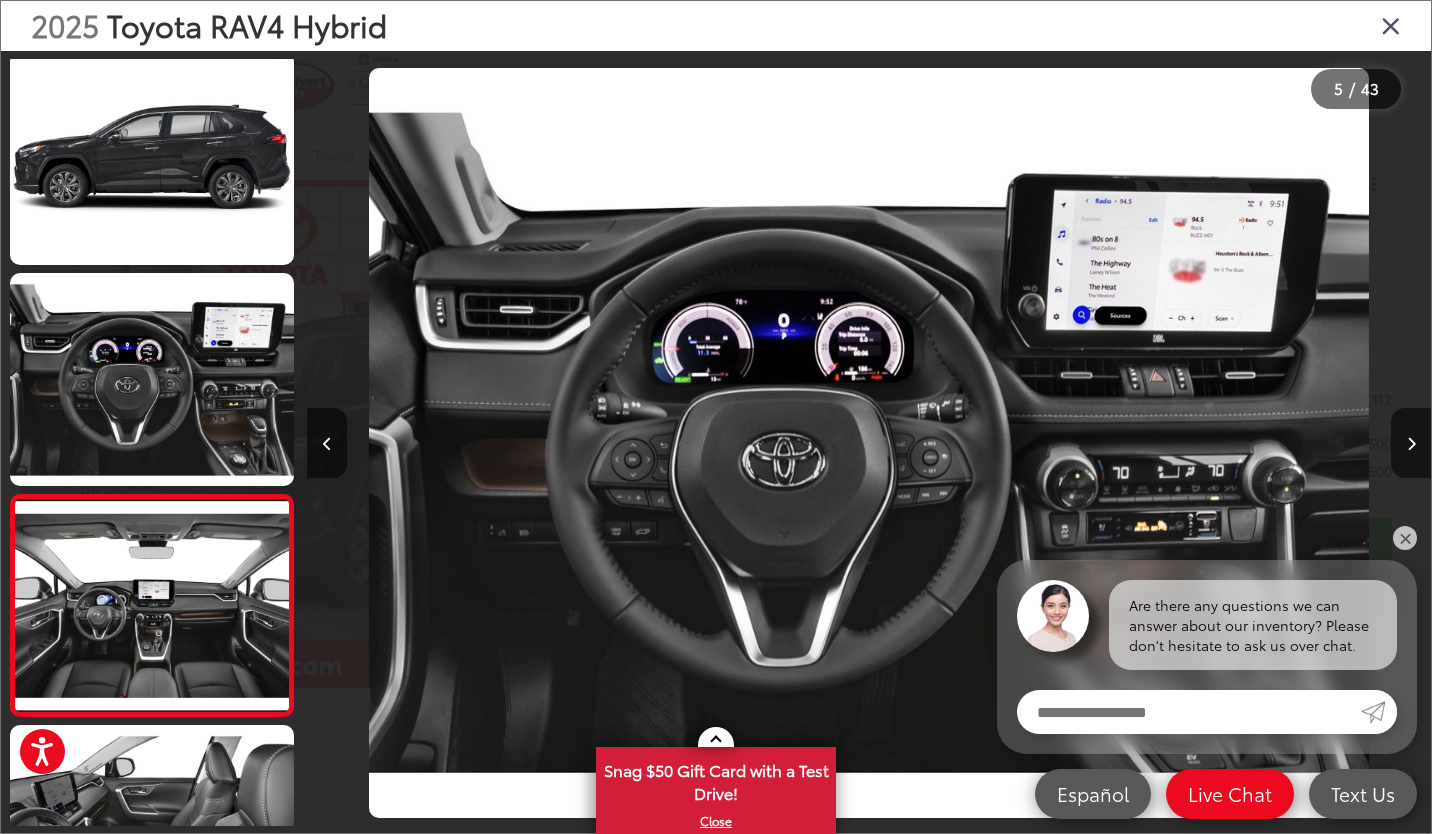 scroll, scrollTop: 0, scrollLeft: 3503, axis: horizontal 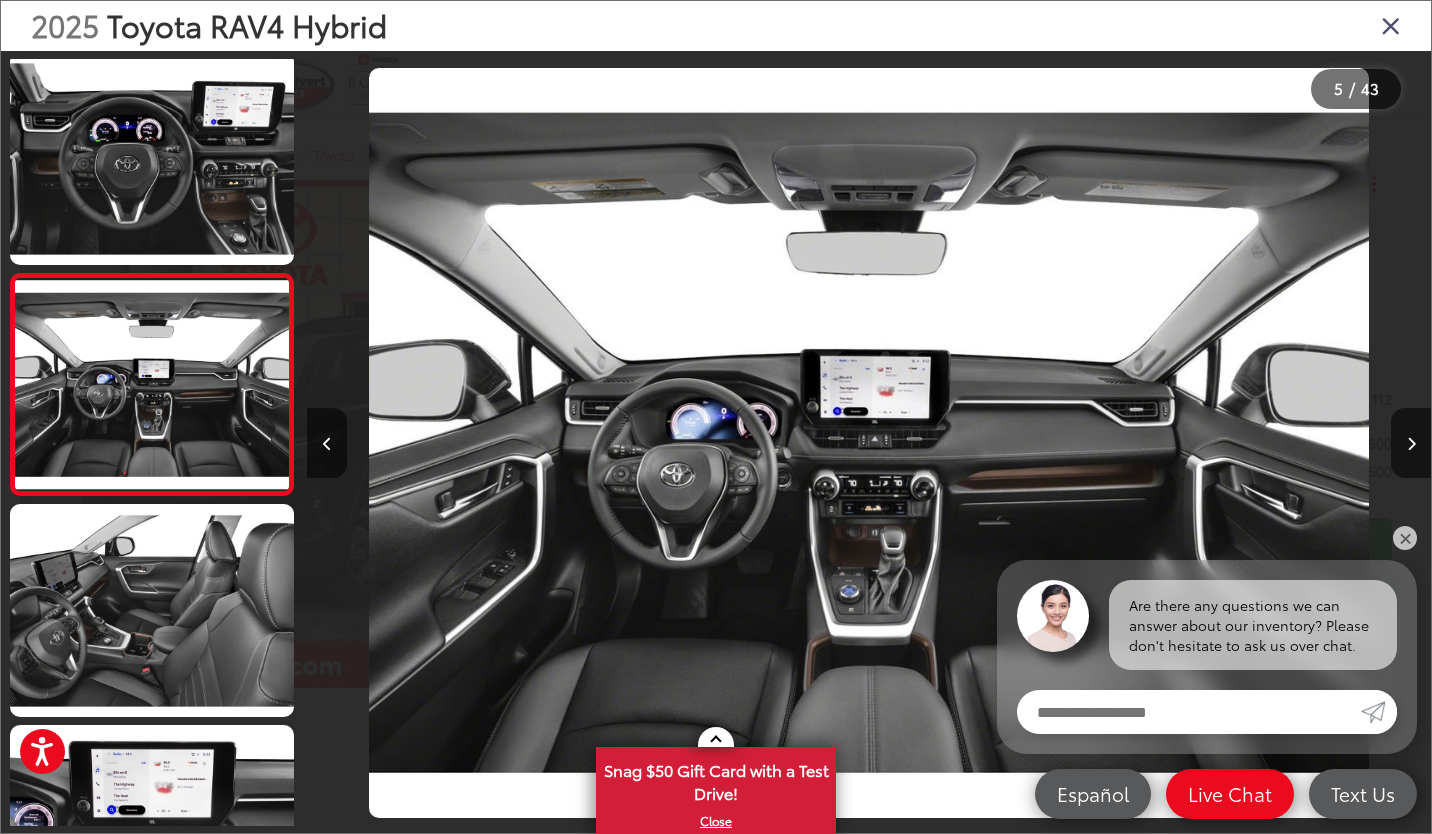 click at bounding box center [1411, 443] 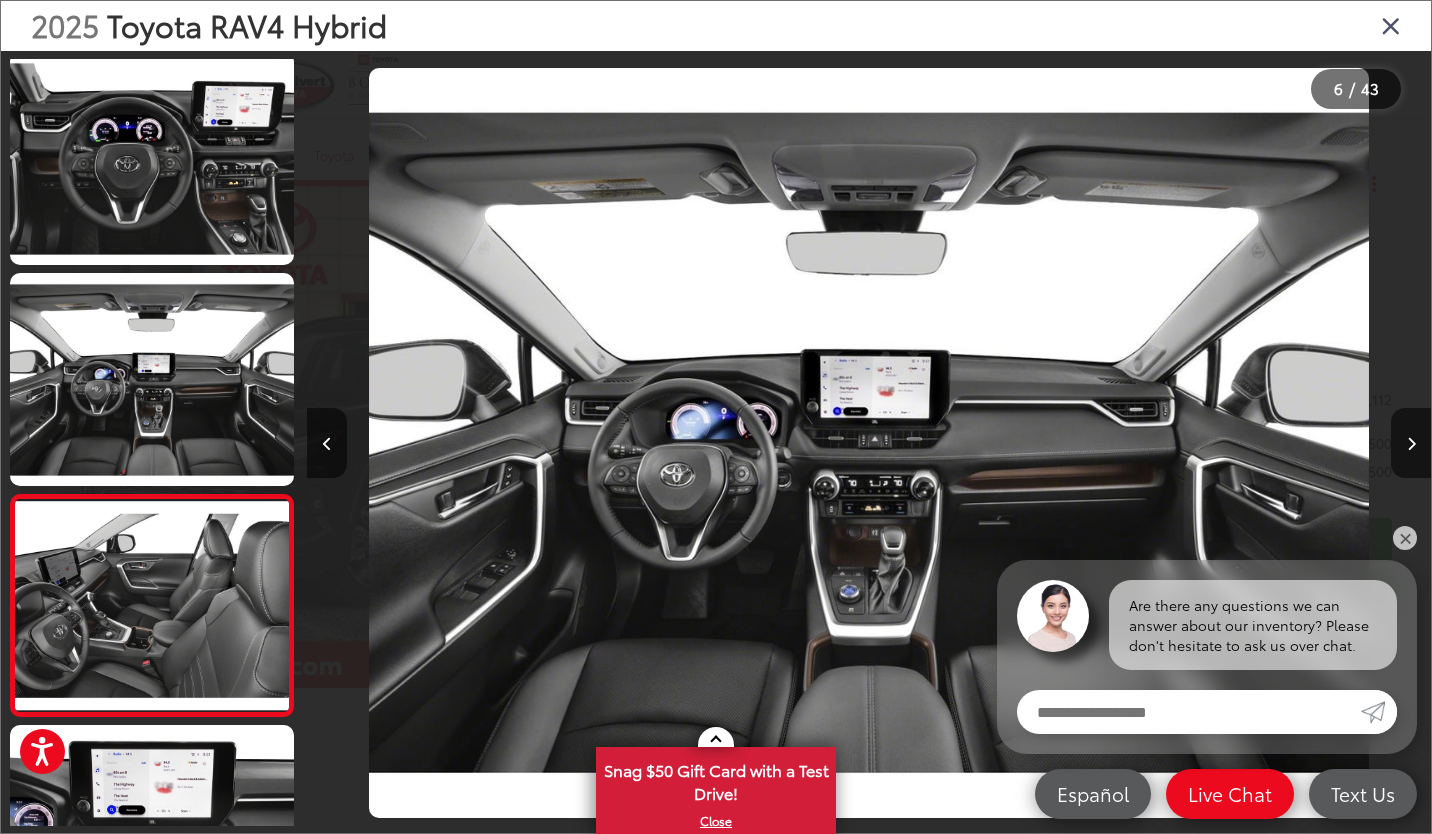 scroll, scrollTop: 0, scrollLeft: 4534, axis: horizontal 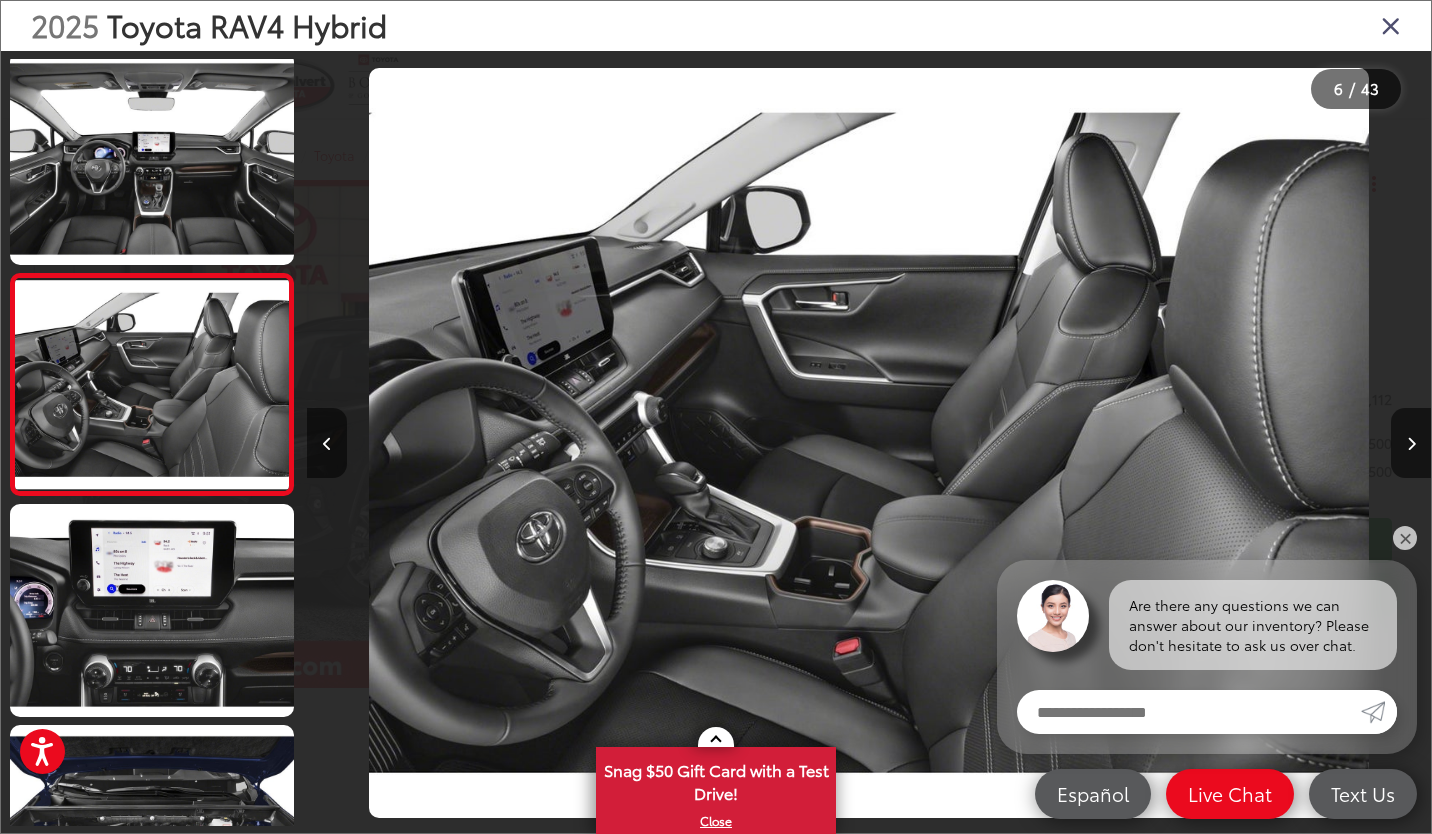 click at bounding box center [1411, 443] 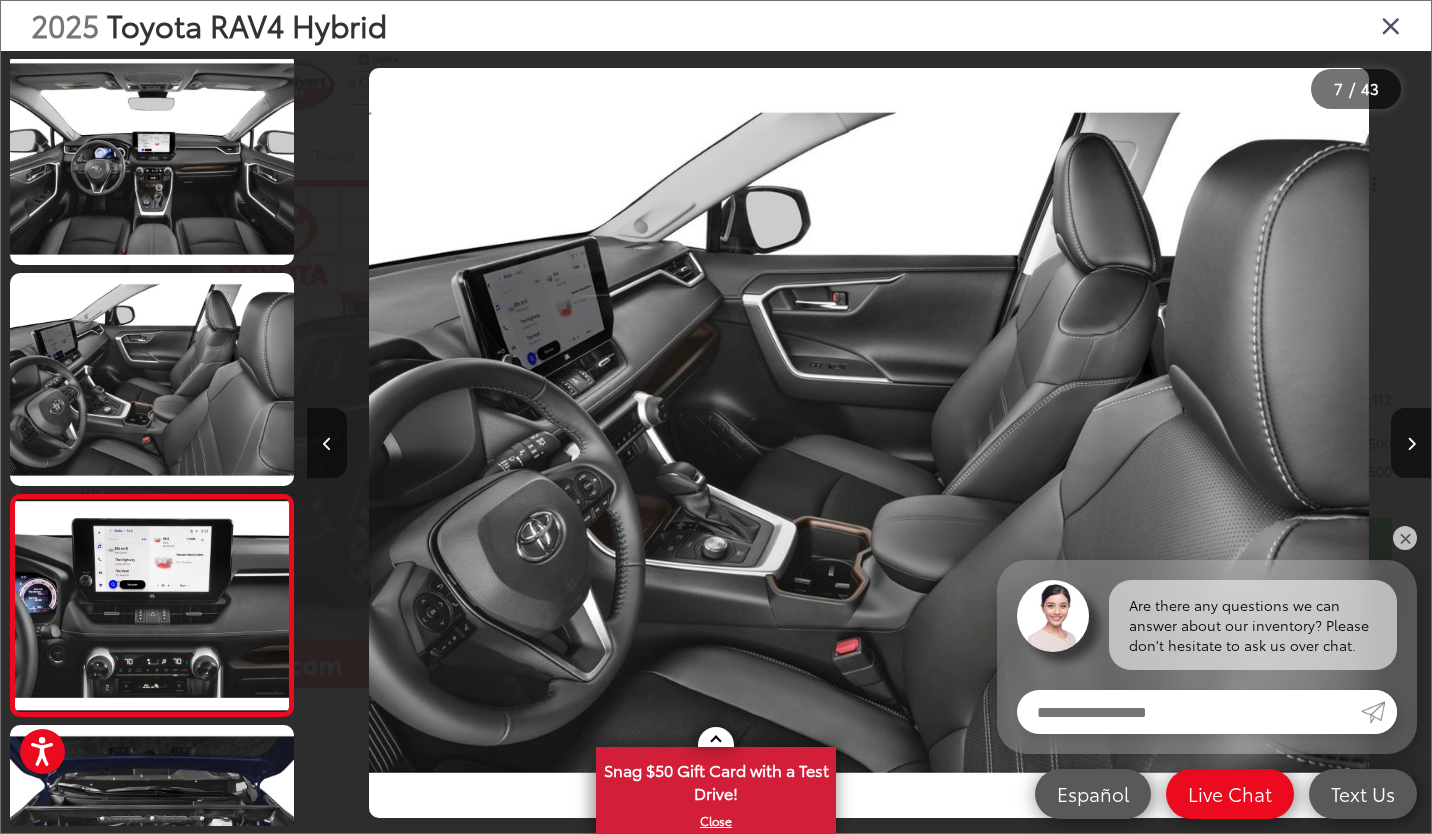 scroll, scrollTop: 0, scrollLeft: 5651, axis: horizontal 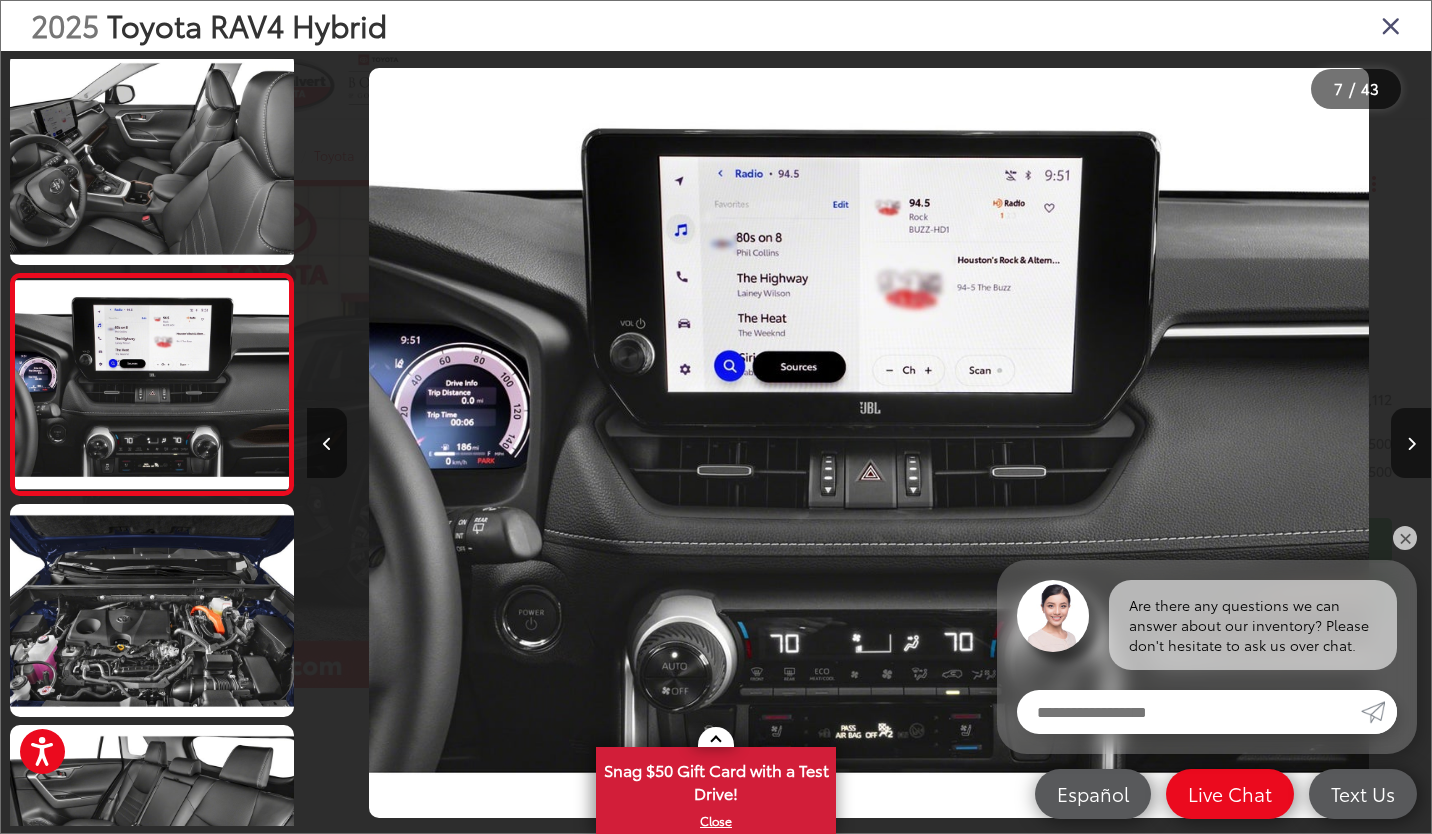 click at bounding box center (1411, 443) 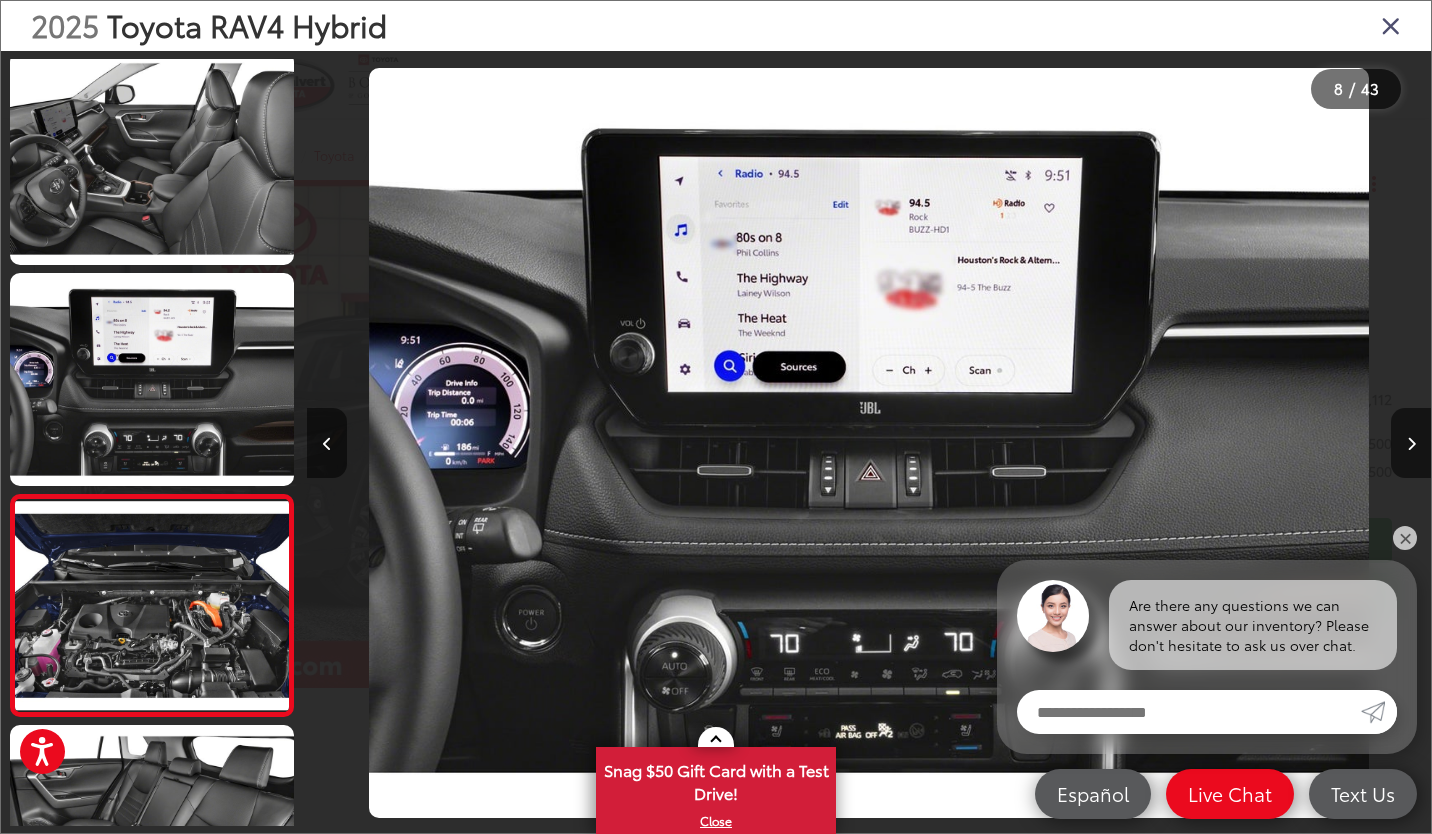 scroll, scrollTop: 0, scrollLeft: 6775, axis: horizontal 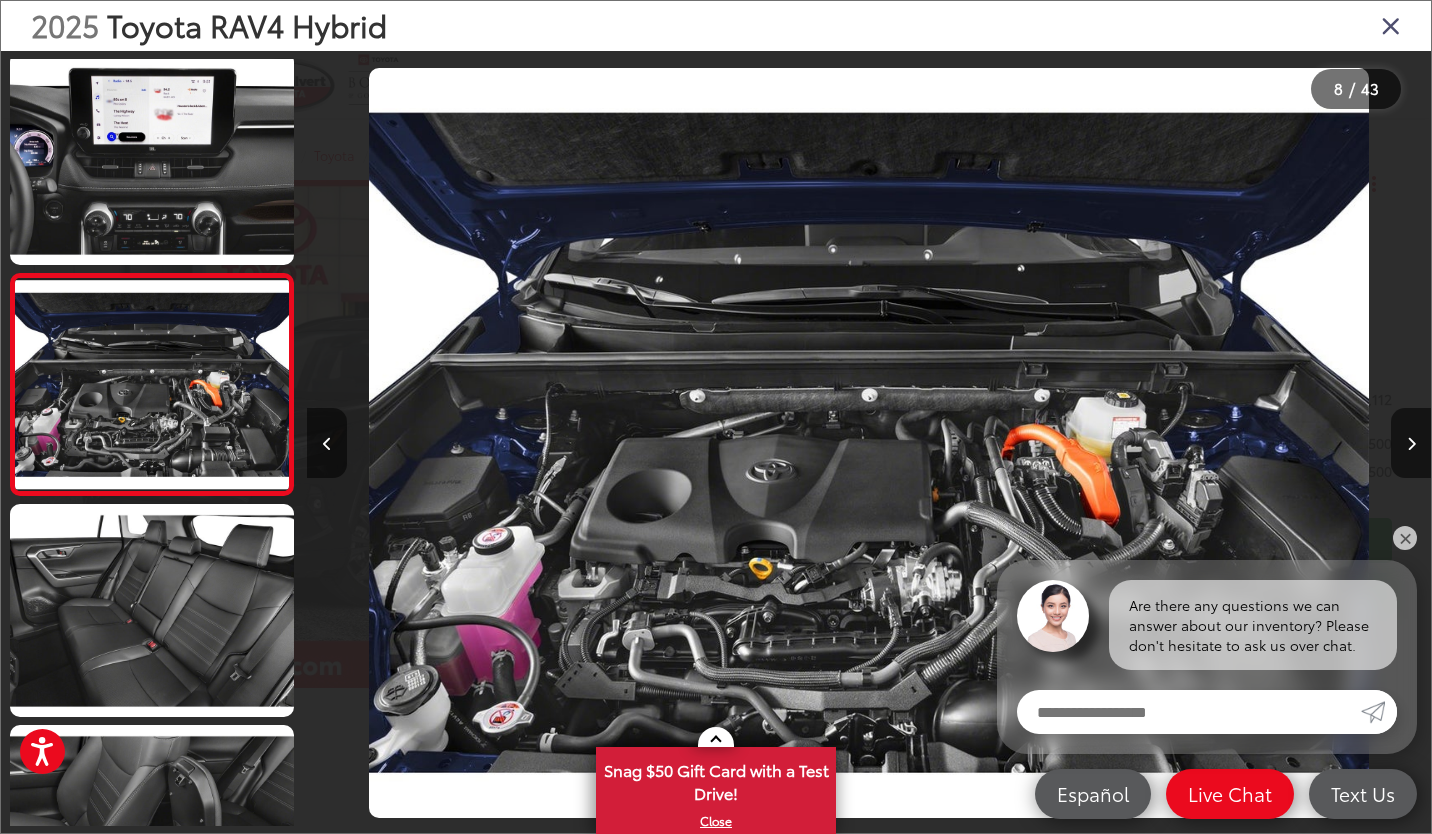 click at bounding box center [1411, 443] 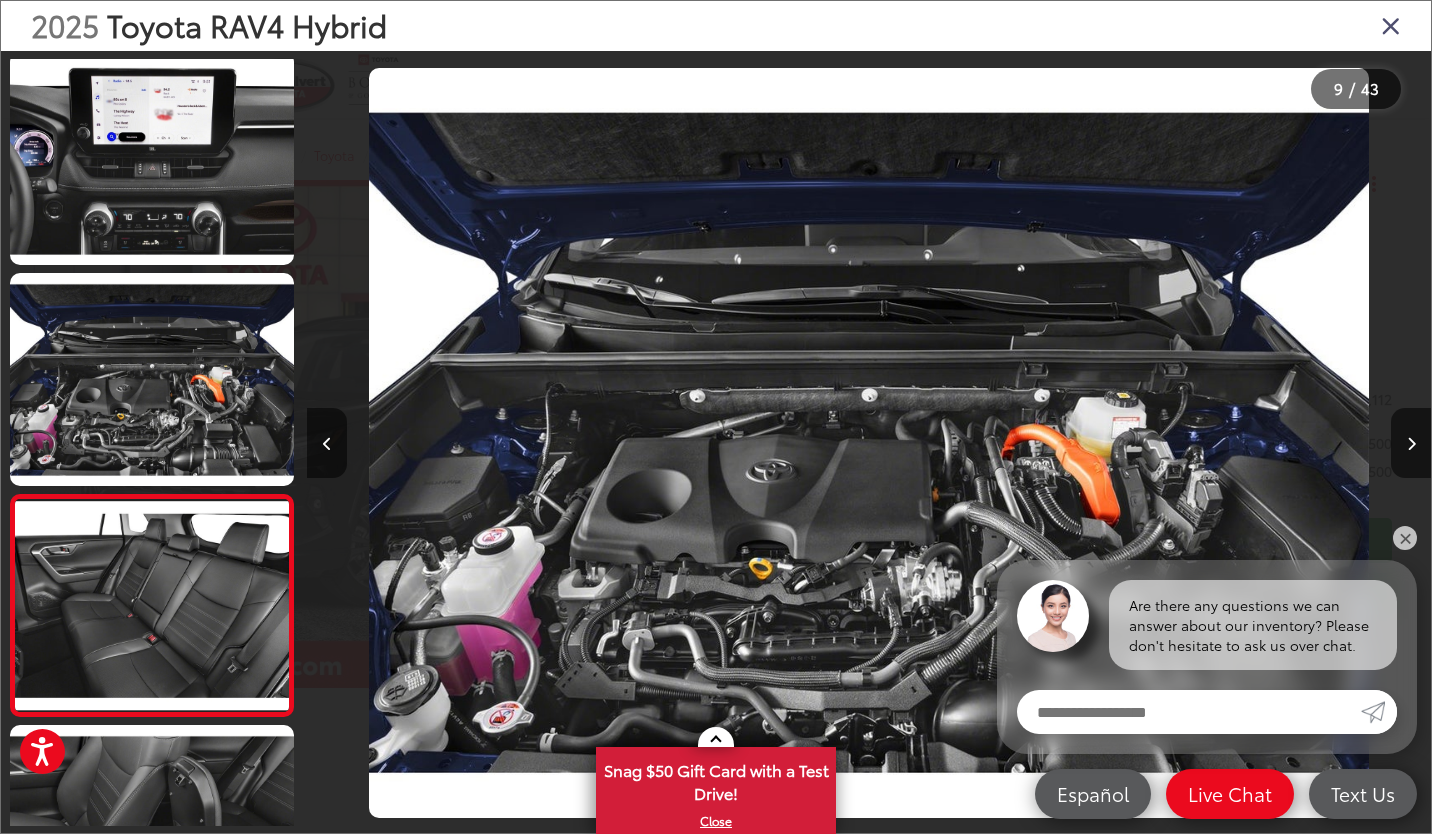 scroll 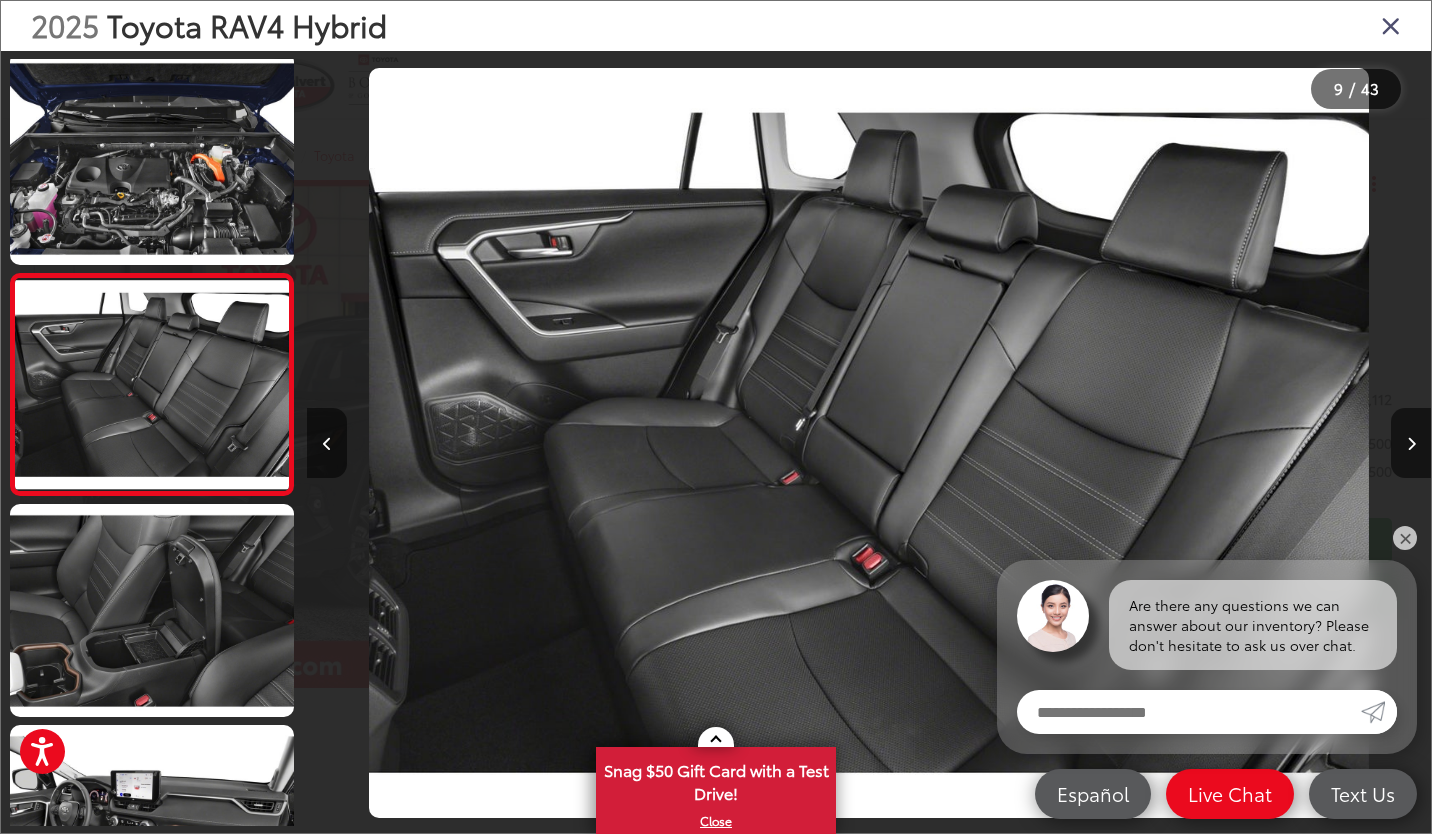 click at bounding box center (1411, 443) 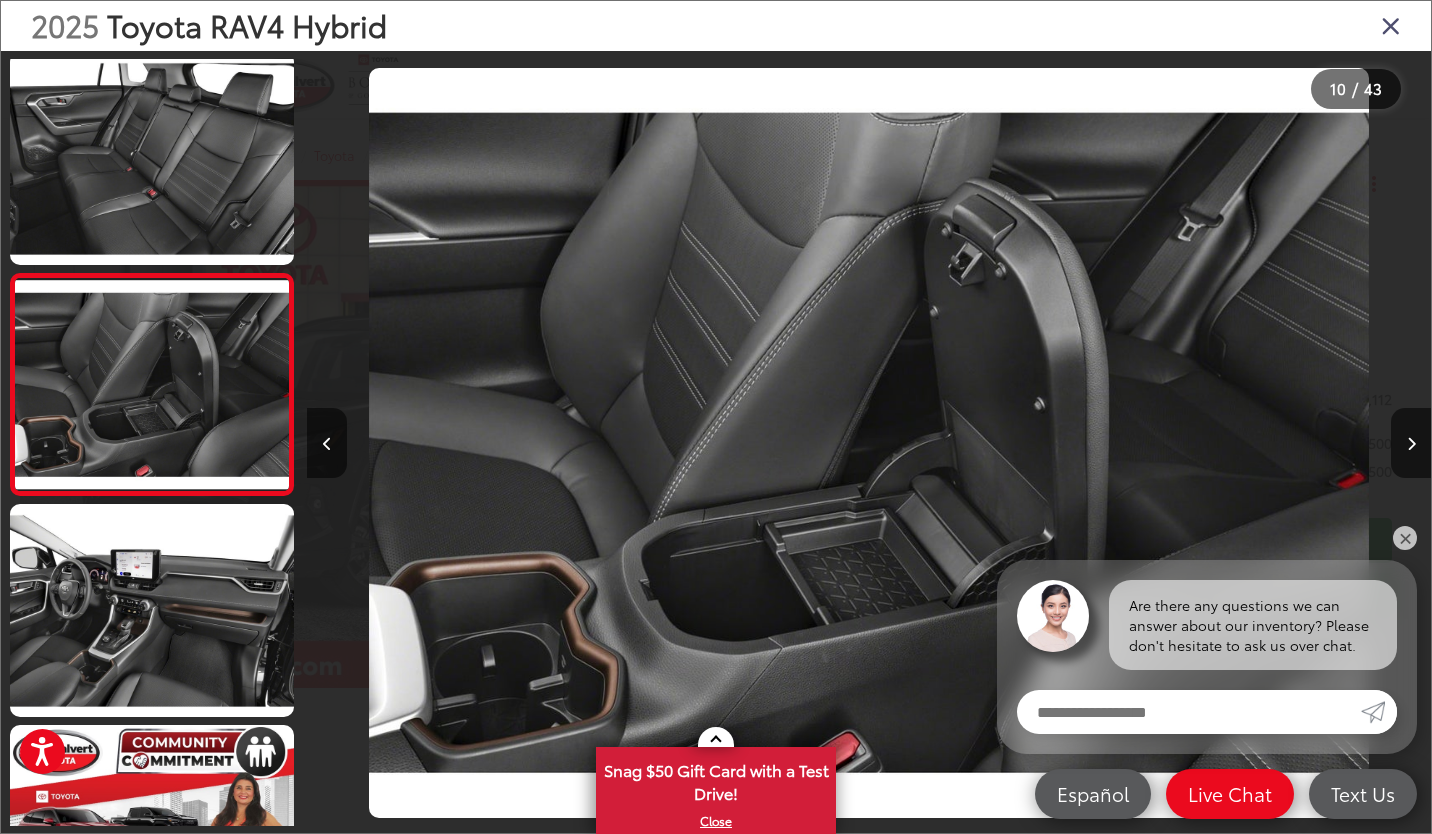click at bounding box center [1411, 443] 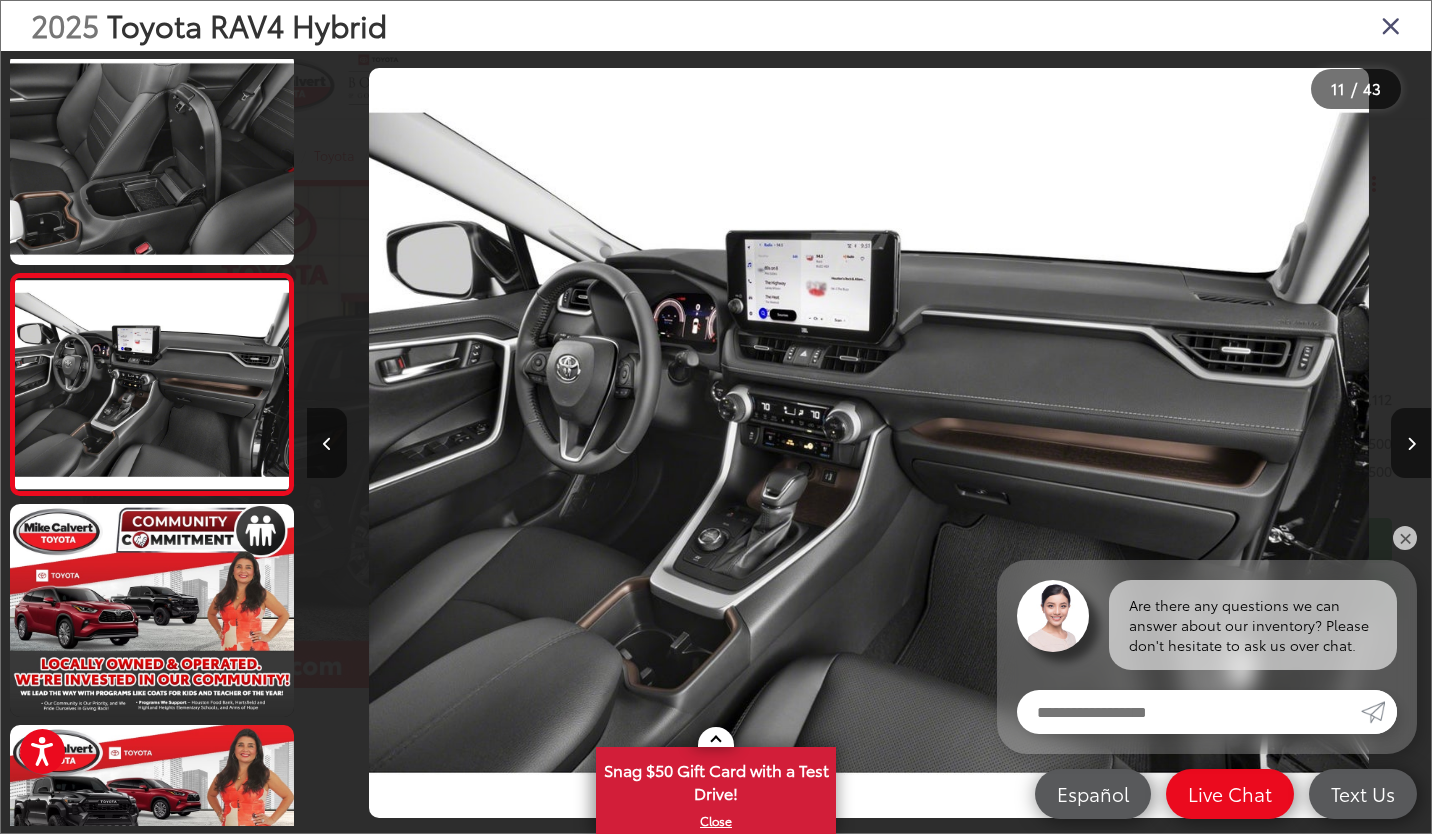 click at bounding box center [1411, 443] 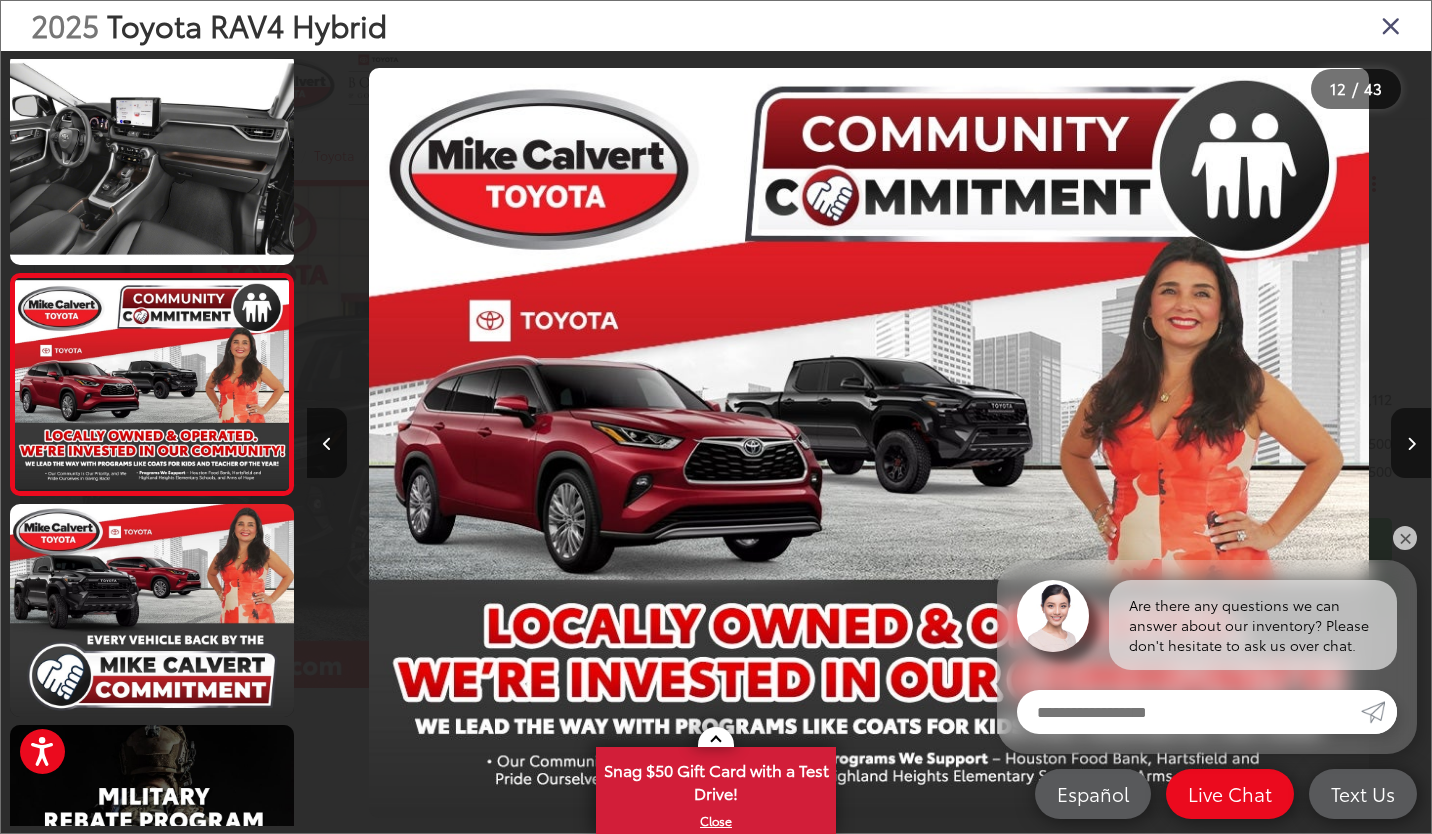 click at bounding box center (1411, 443) 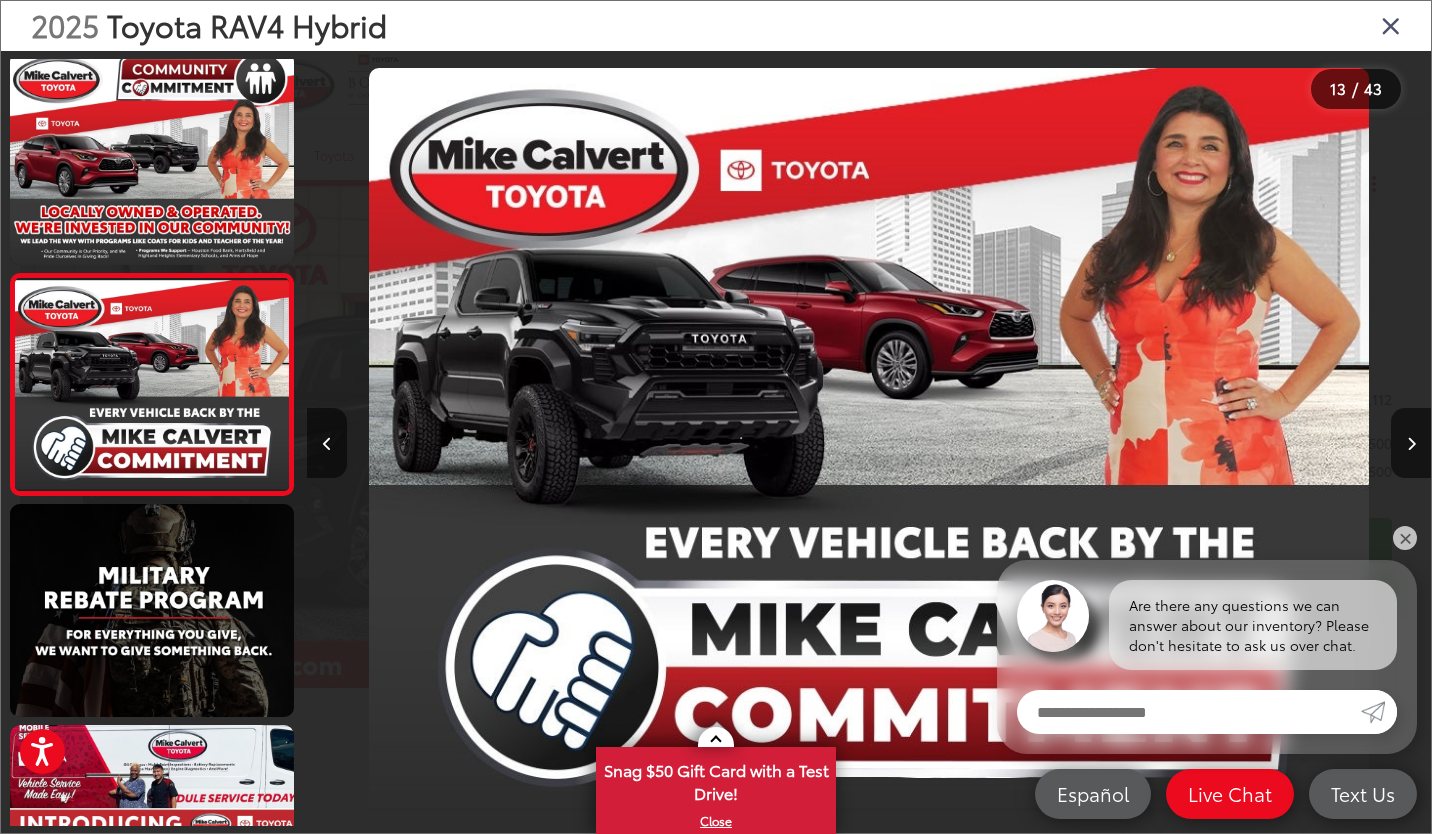 click at bounding box center [1411, 444] 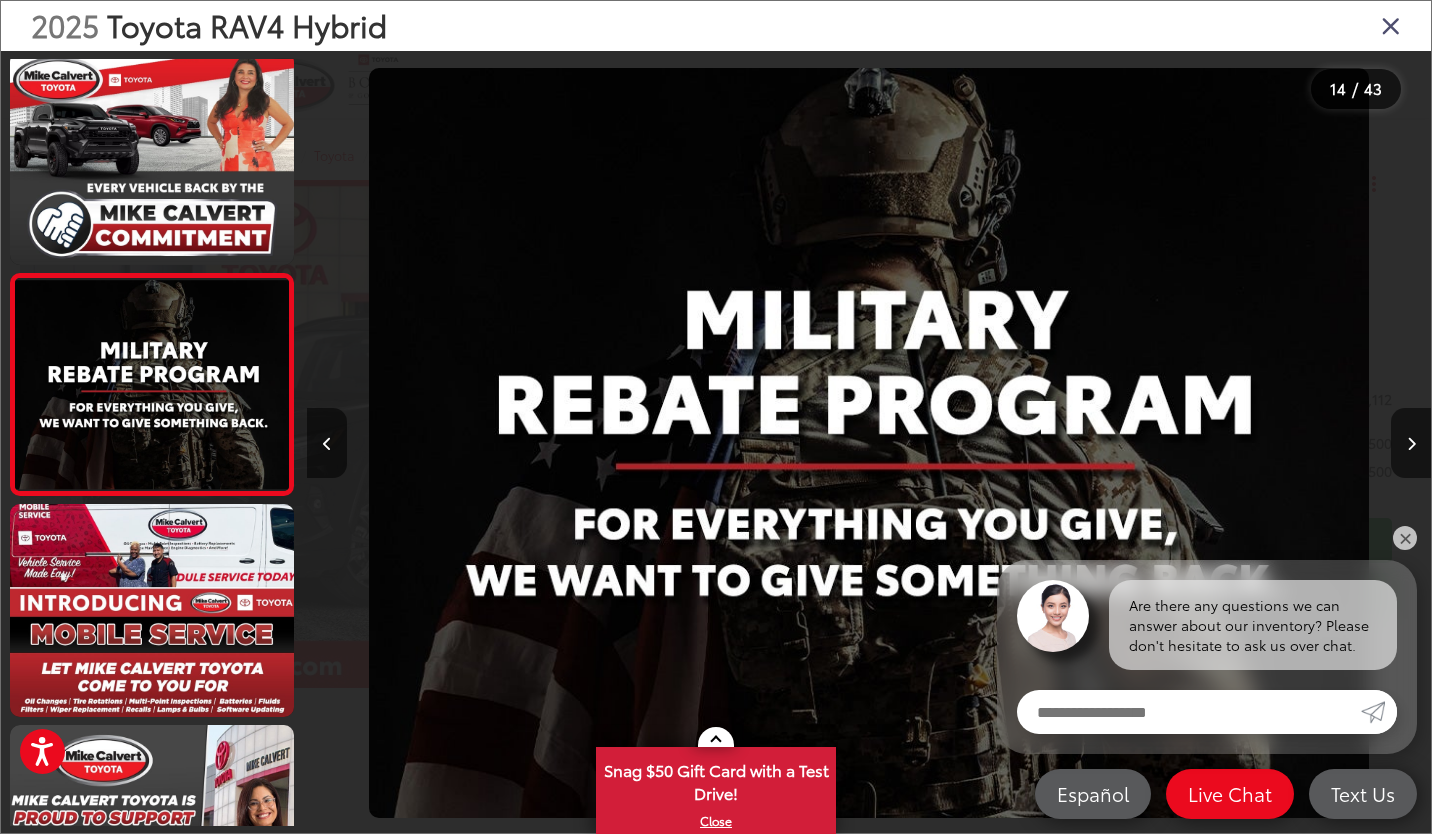 click at bounding box center [1411, 443] 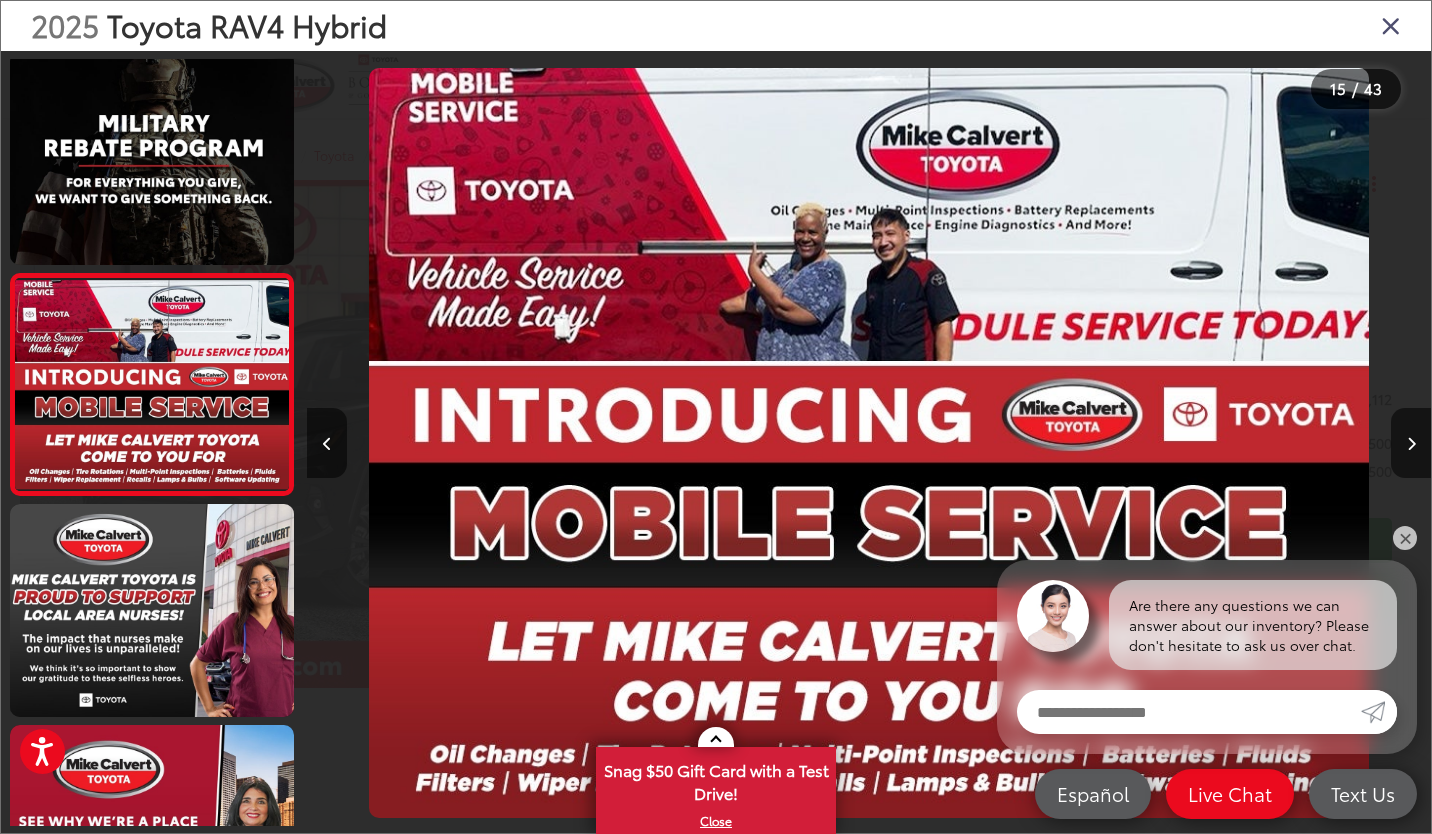 click at bounding box center [1411, 443] 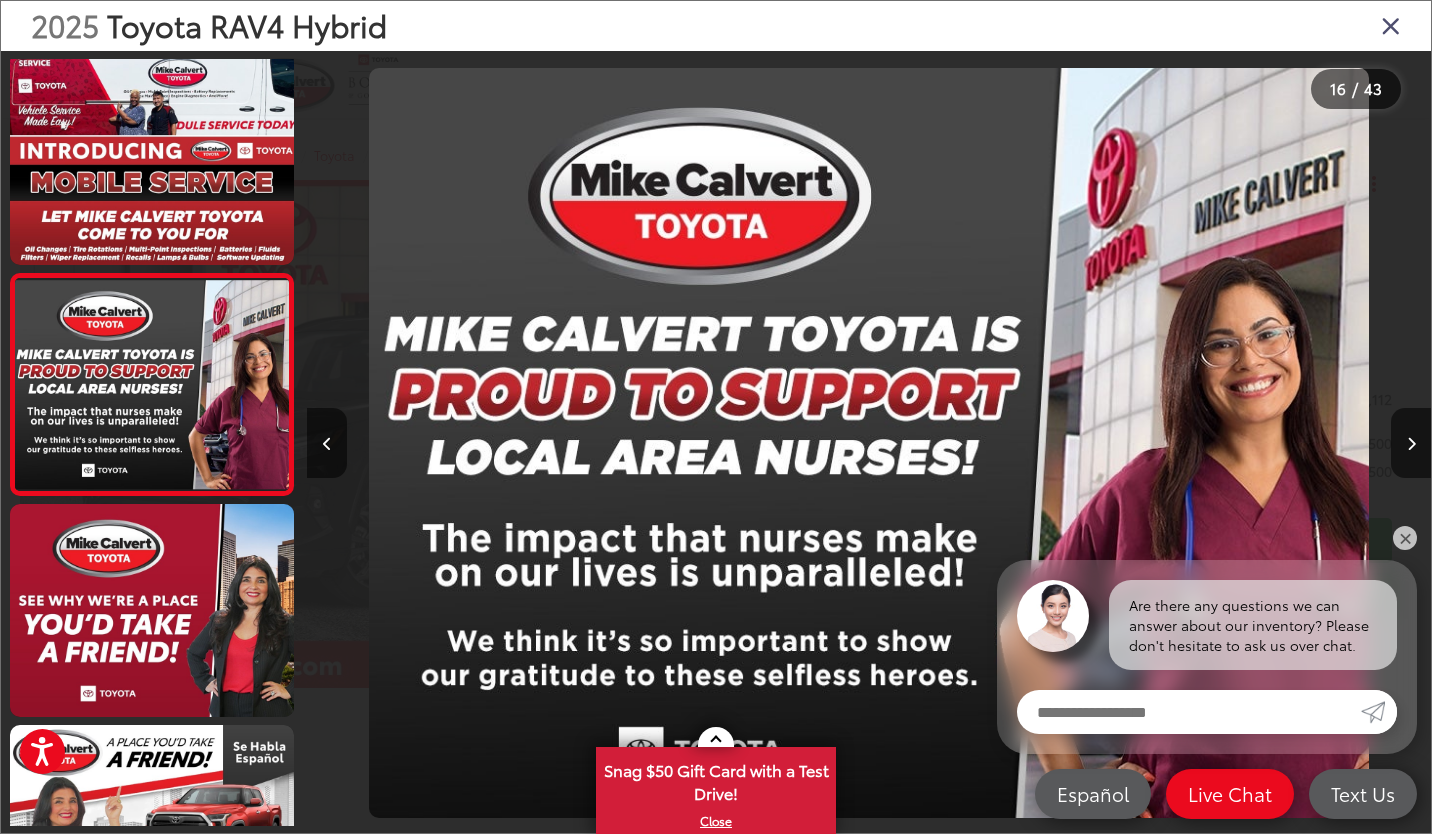 click at bounding box center (1411, 443) 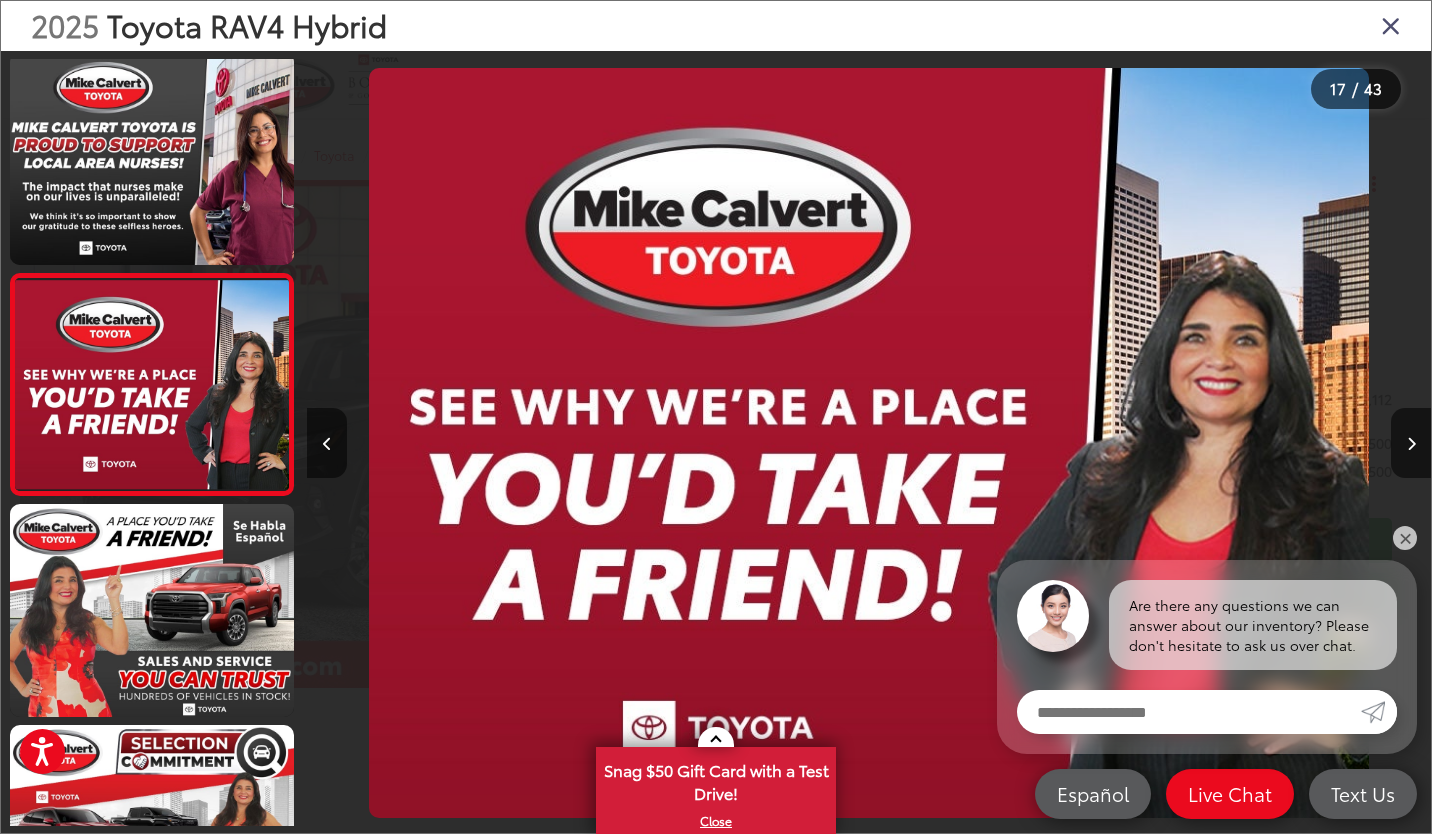 click at bounding box center [1411, 443] 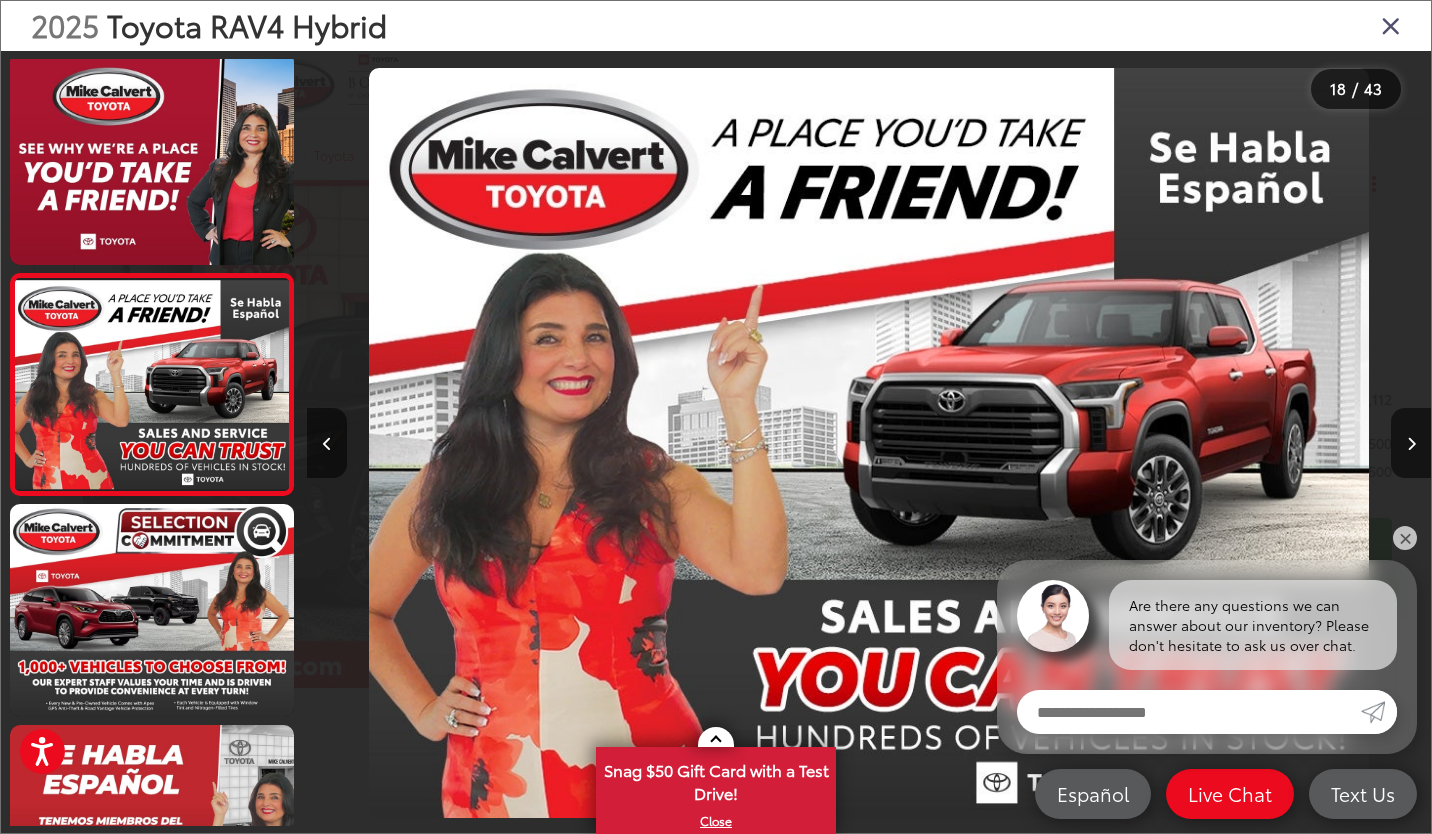 click at bounding box center (1411, 444) 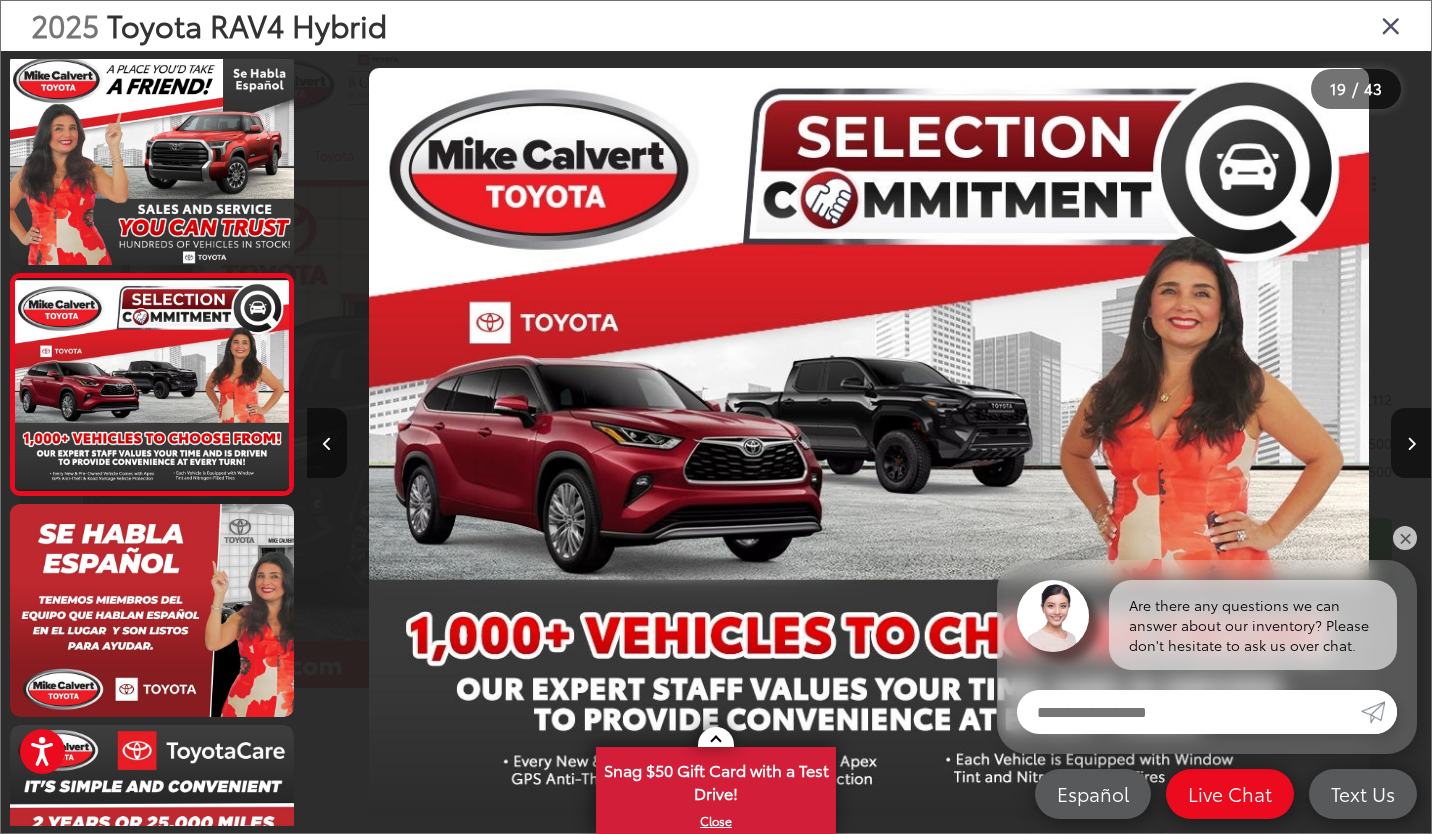 click at bounding box center (1411, 443) 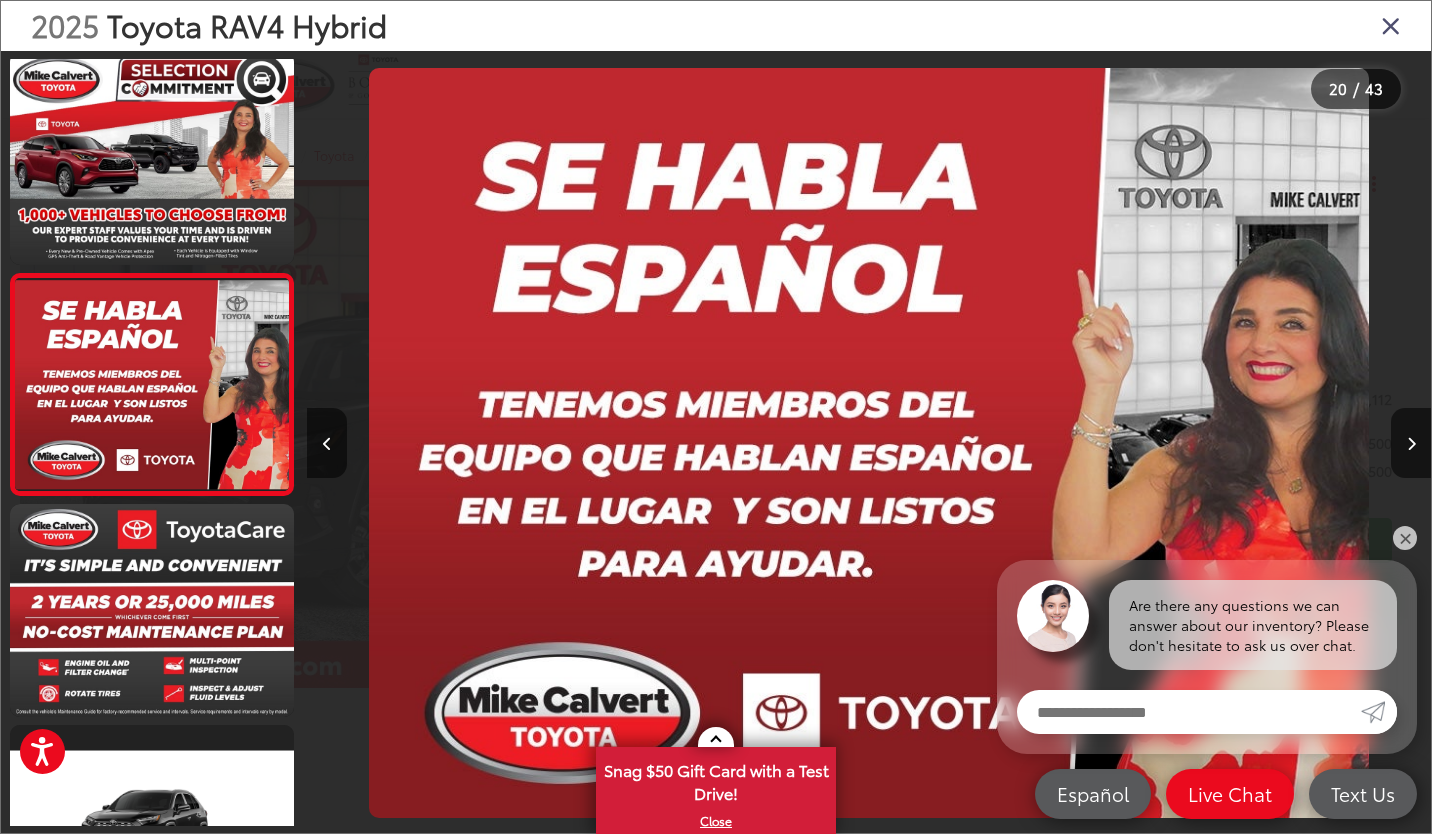 click at bounding box center [1411, 443] 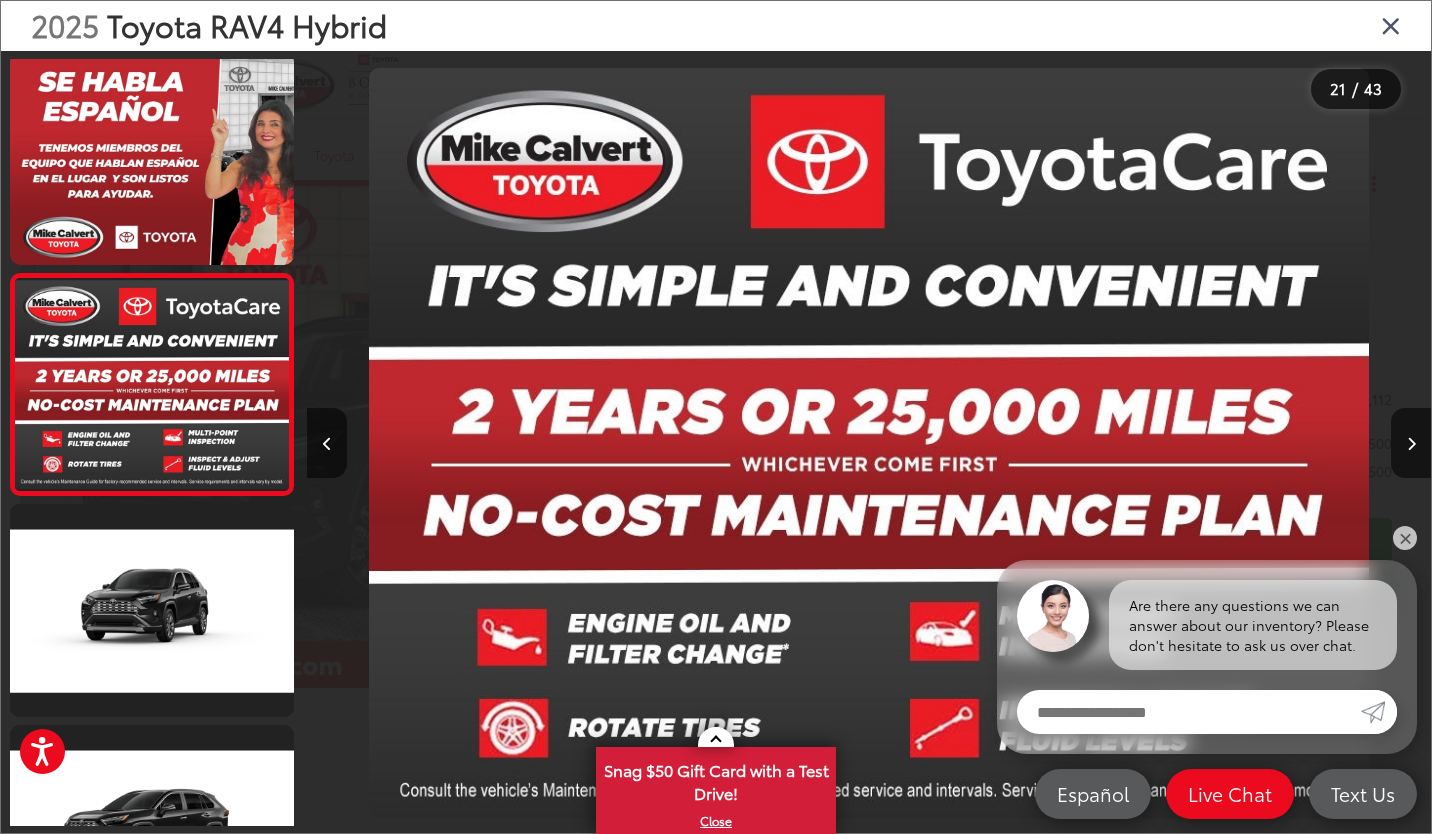 click at bounding box center [1411, 443] 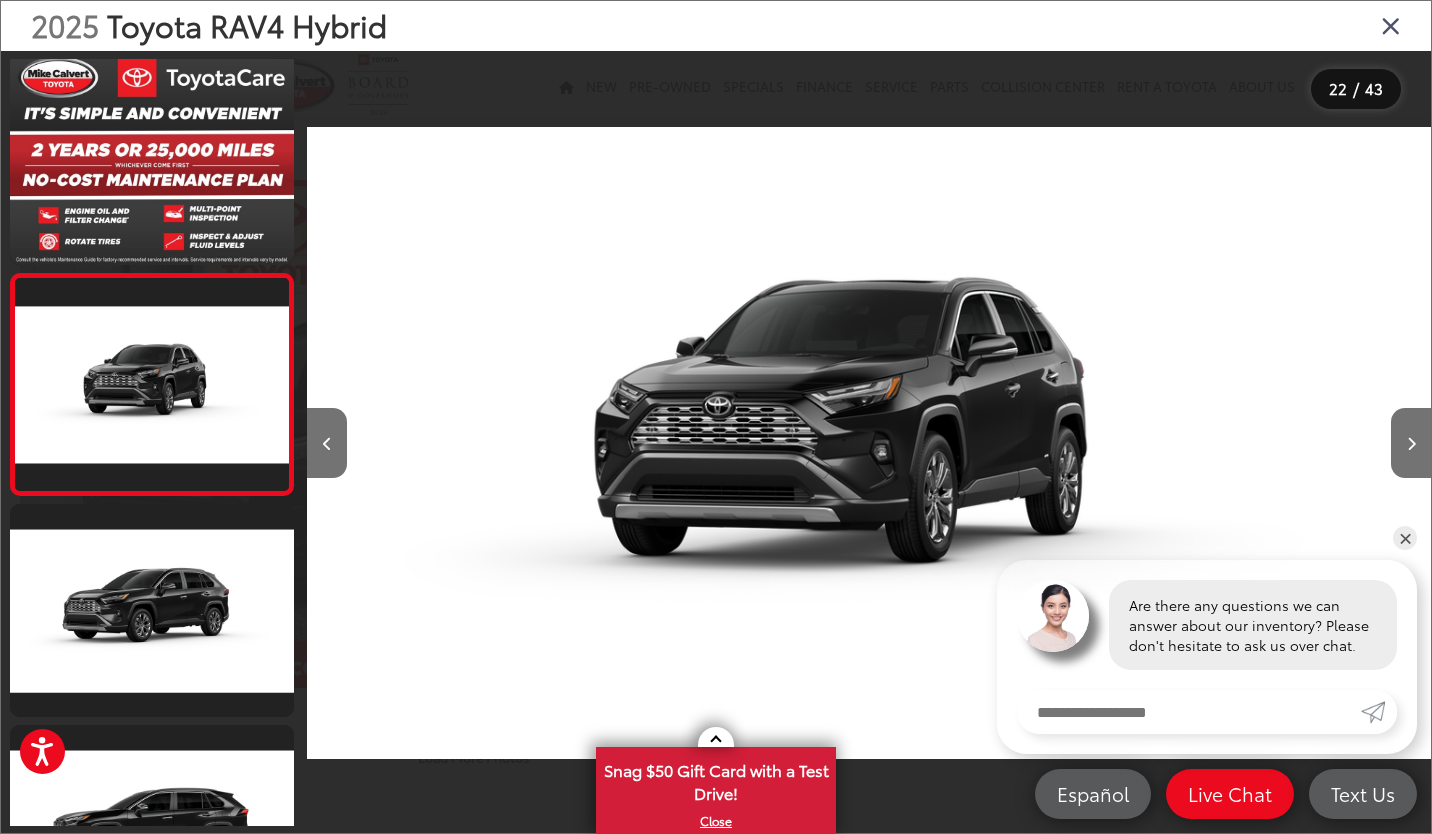 click at bounding box center [1411, 443] 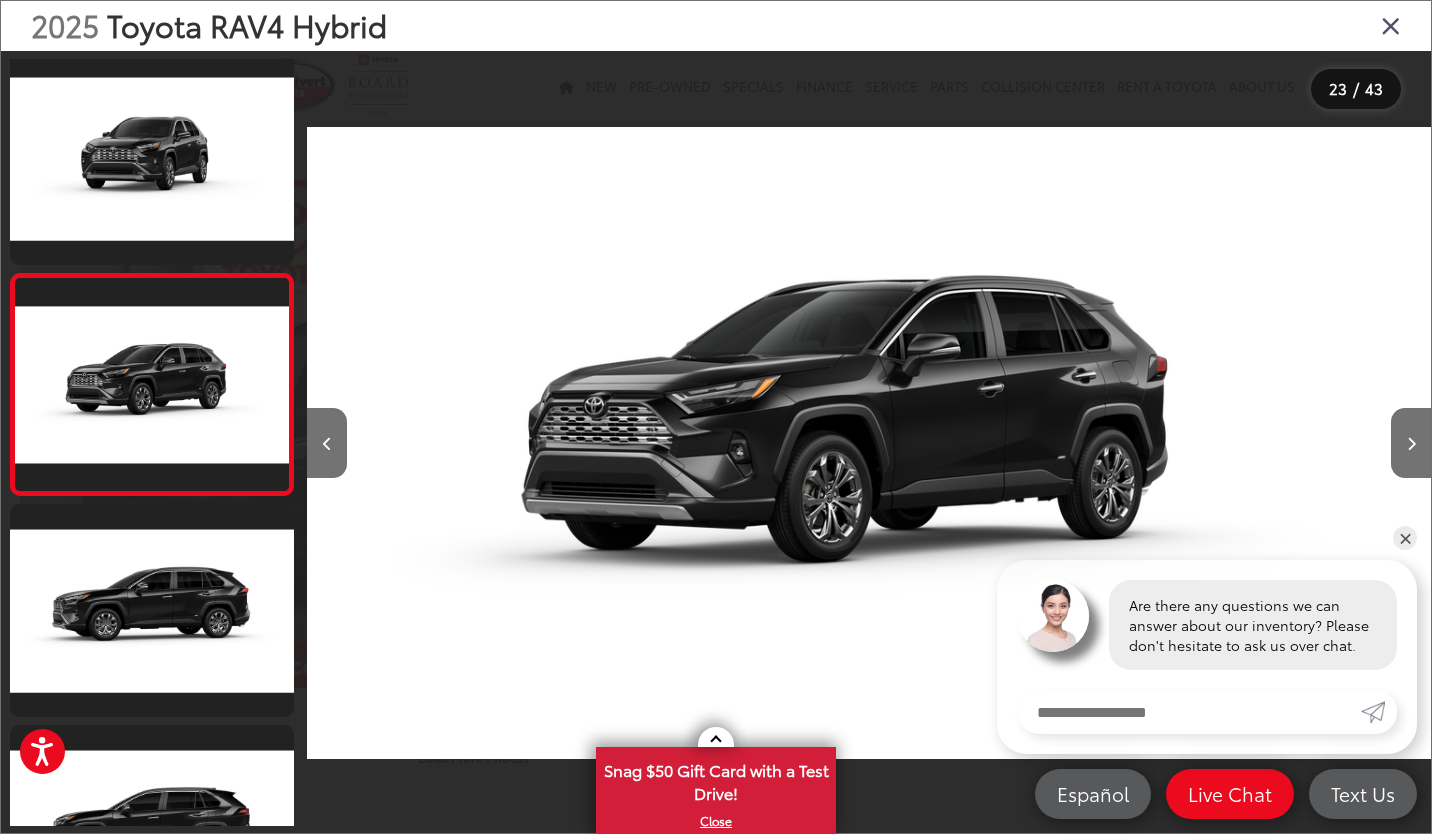 click at bounding box center (1411, 444) 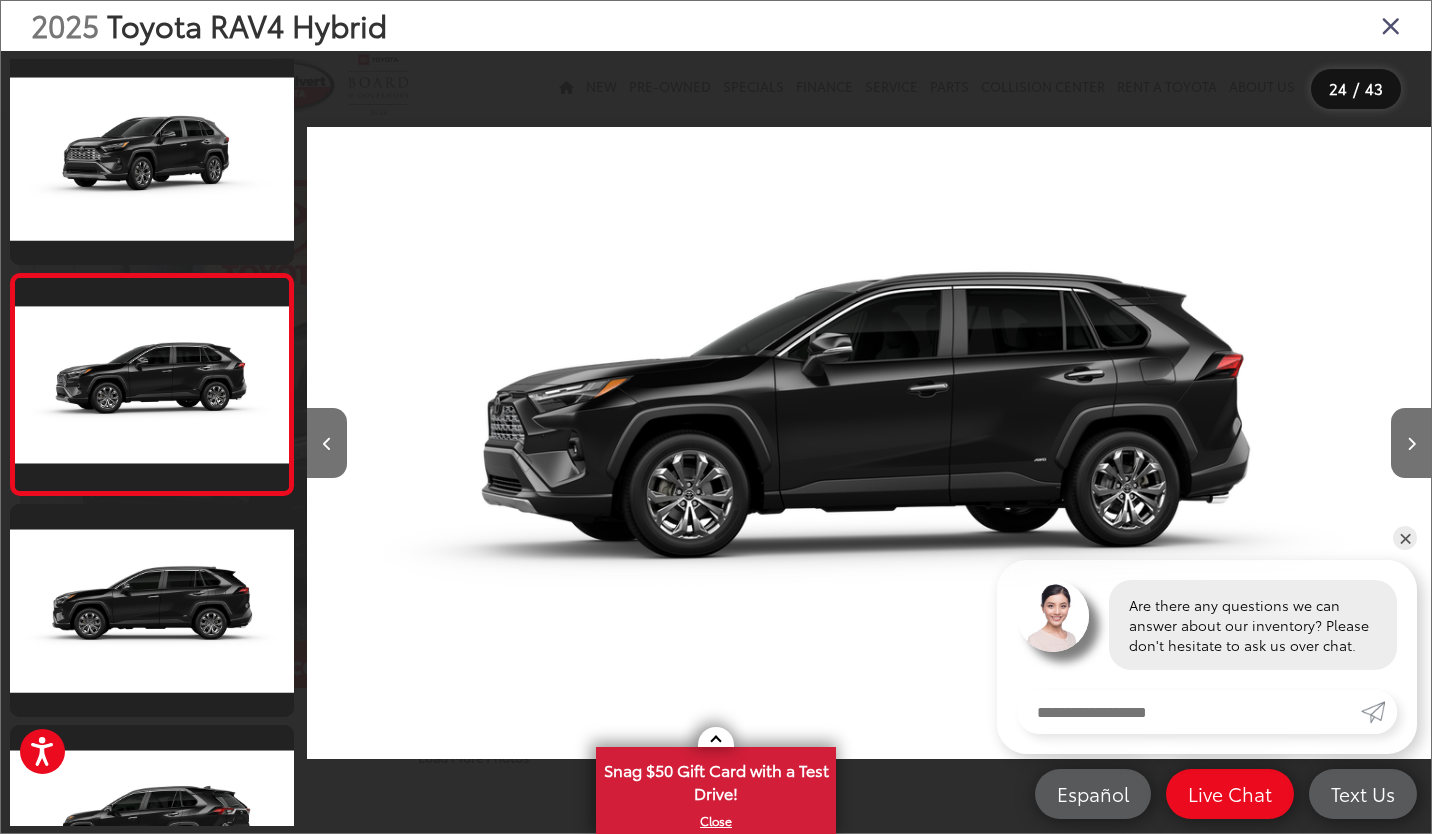 click at bounding box center [1411, 443] 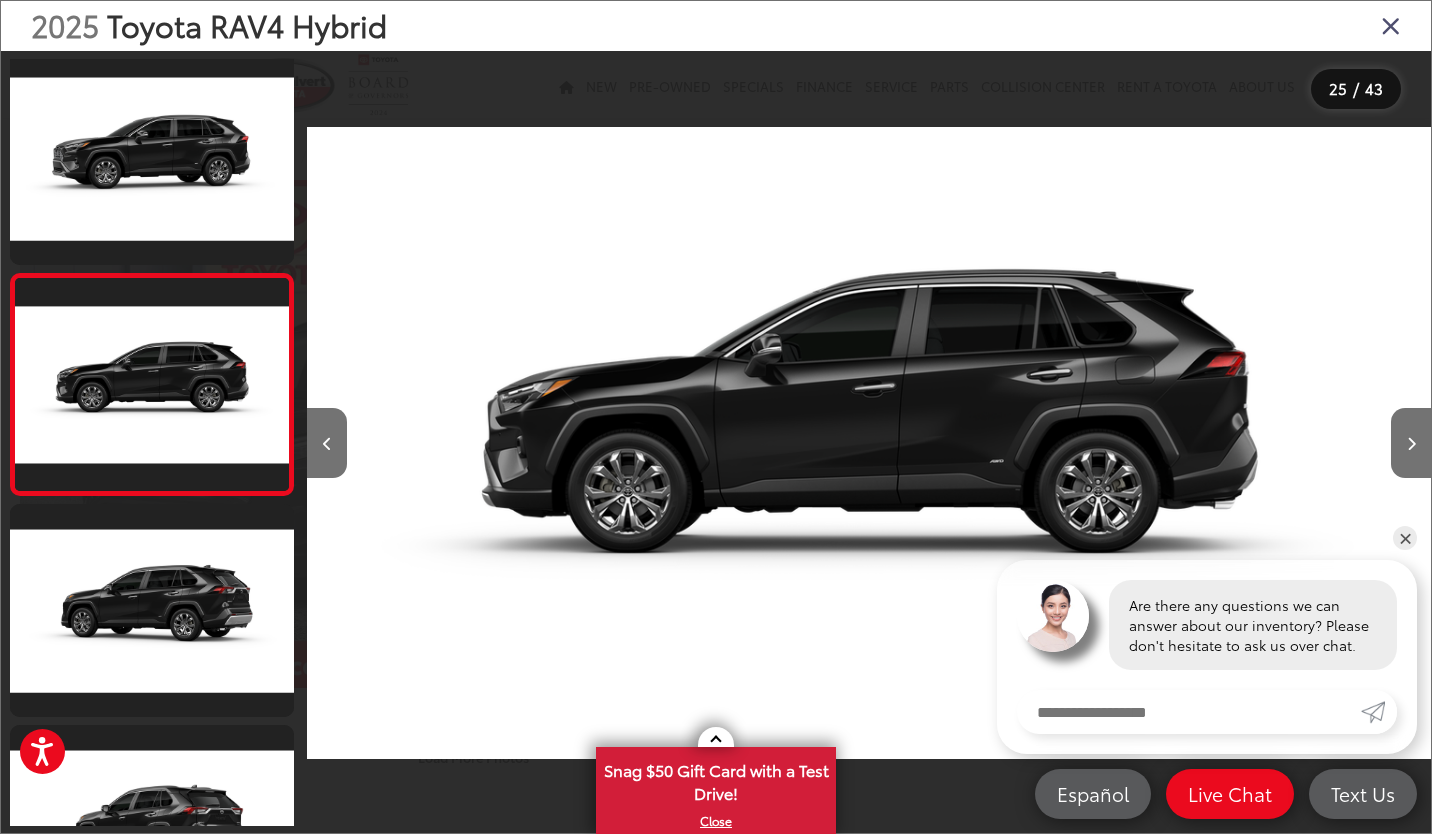 click at bounding box center [1411, 443] 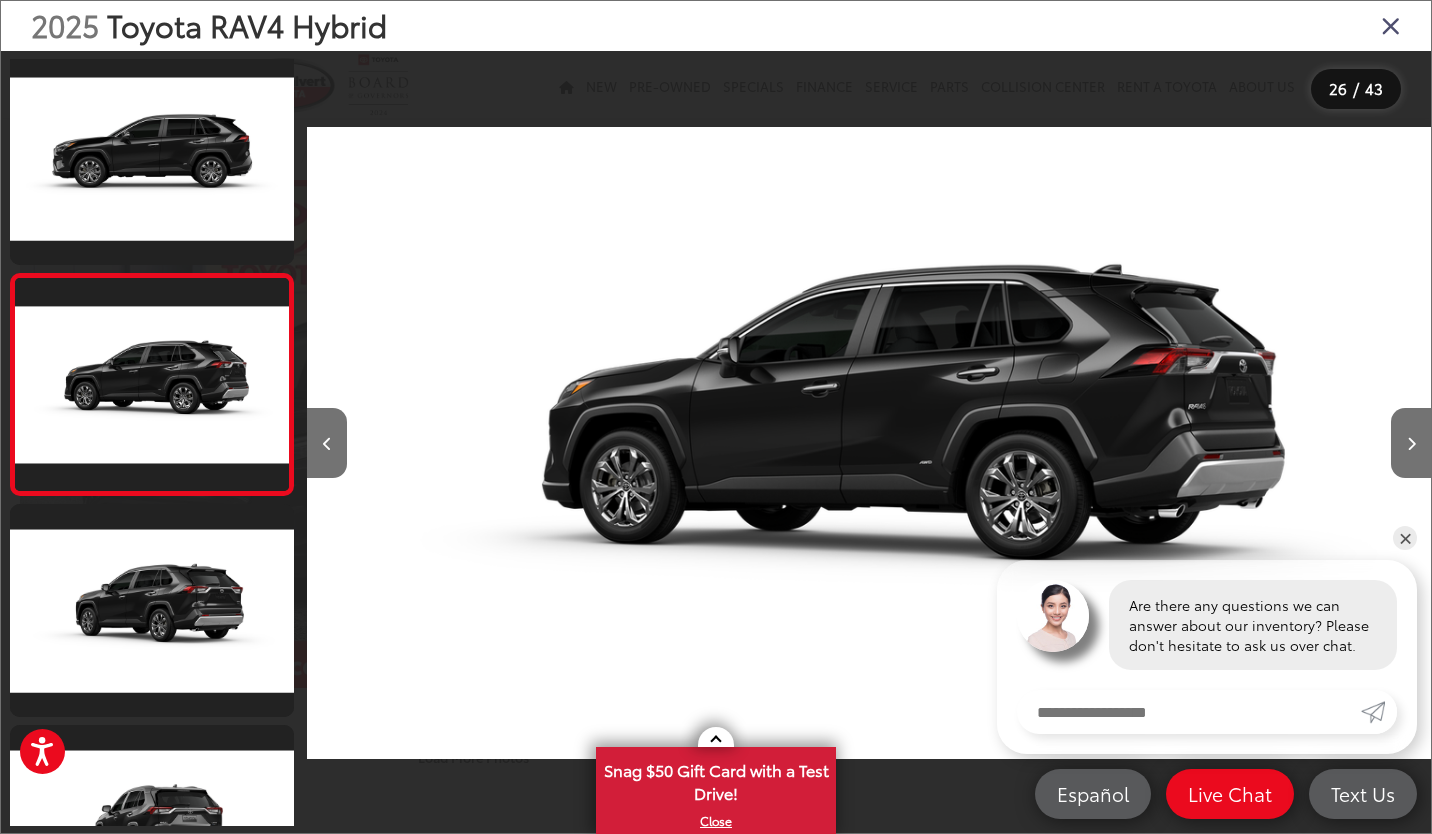 click at bounding box center (1411, 443) 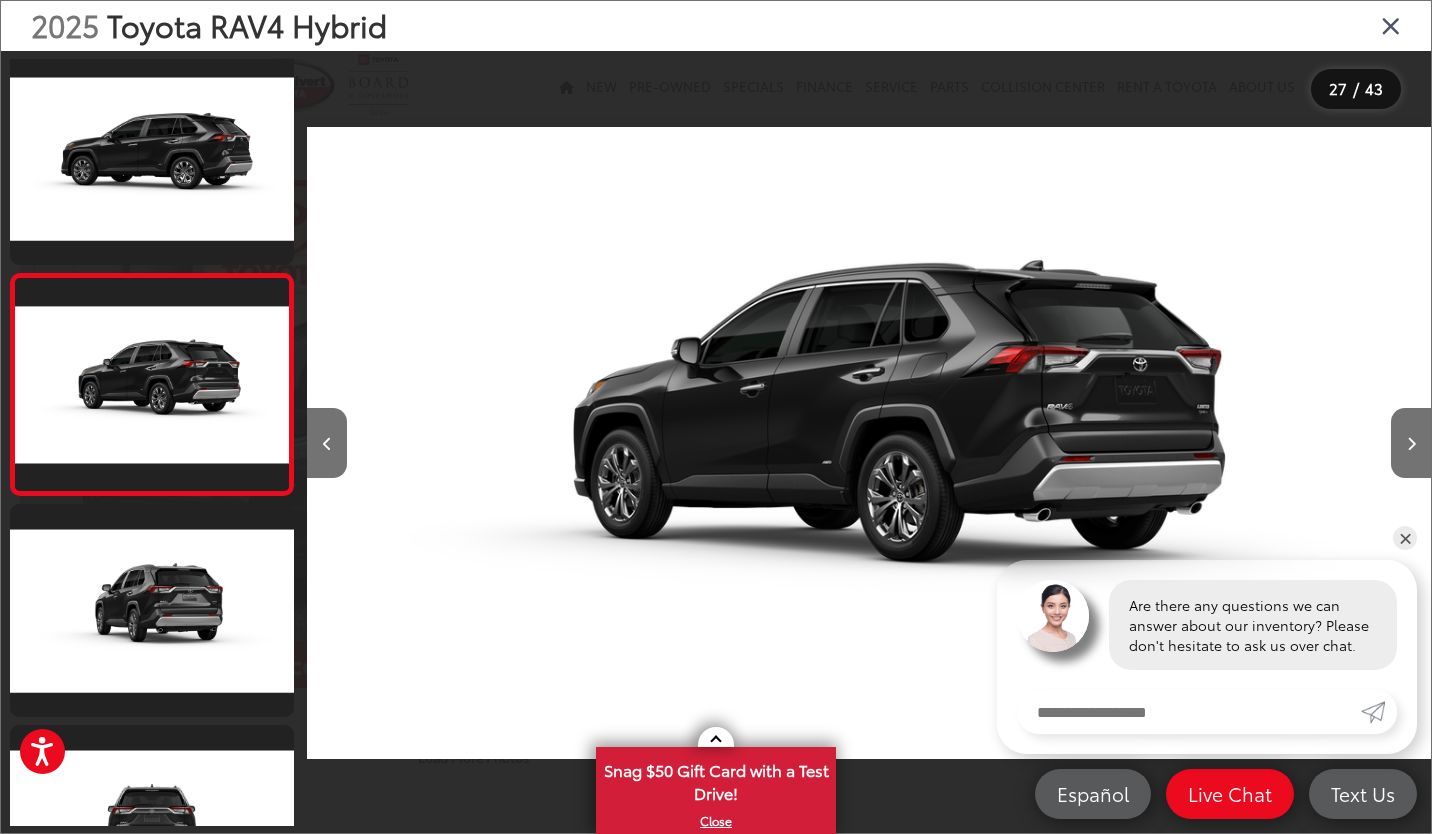 click at bounding box center [1411, 444] 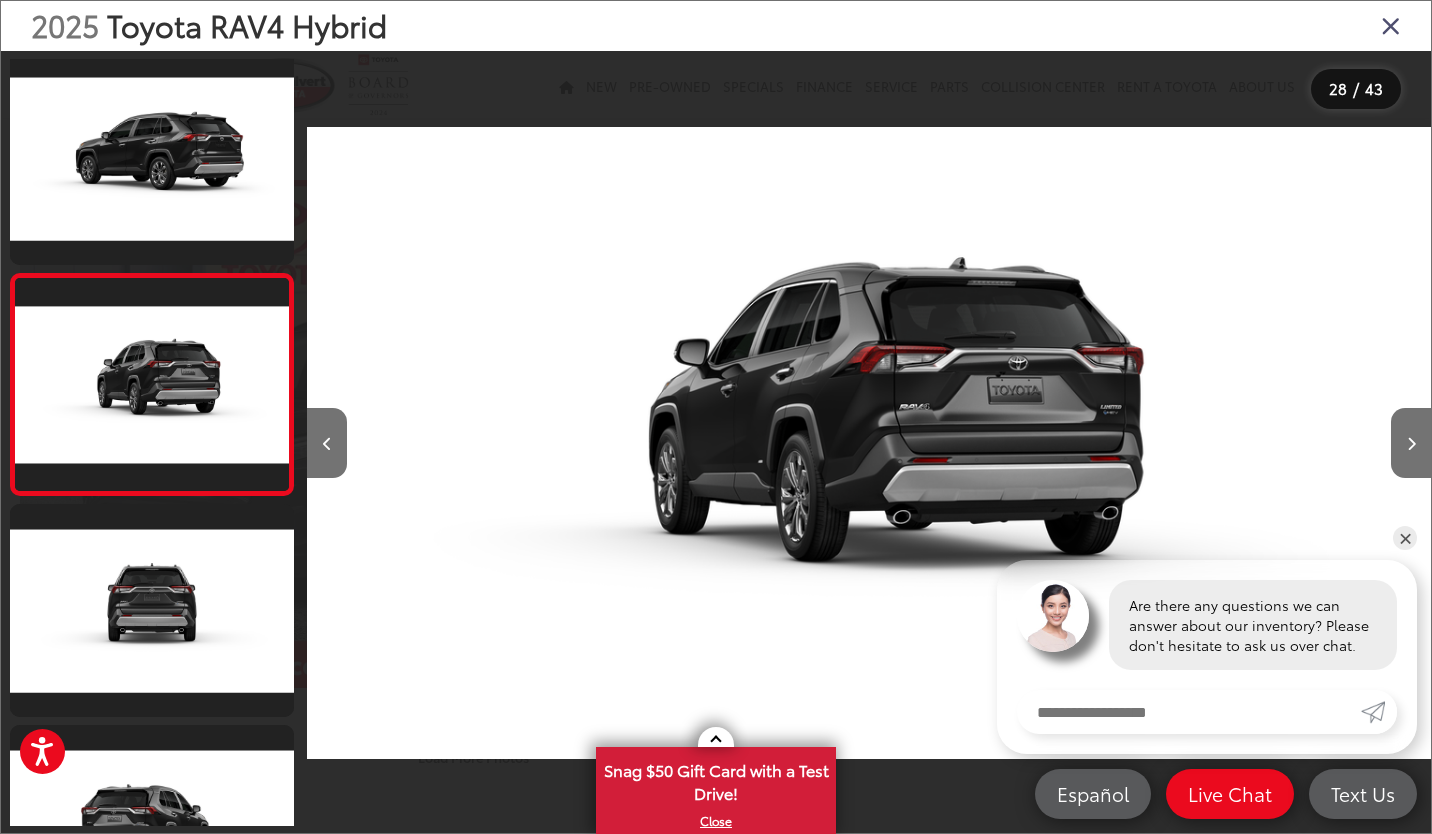 click at bounding box center (1411, 444) 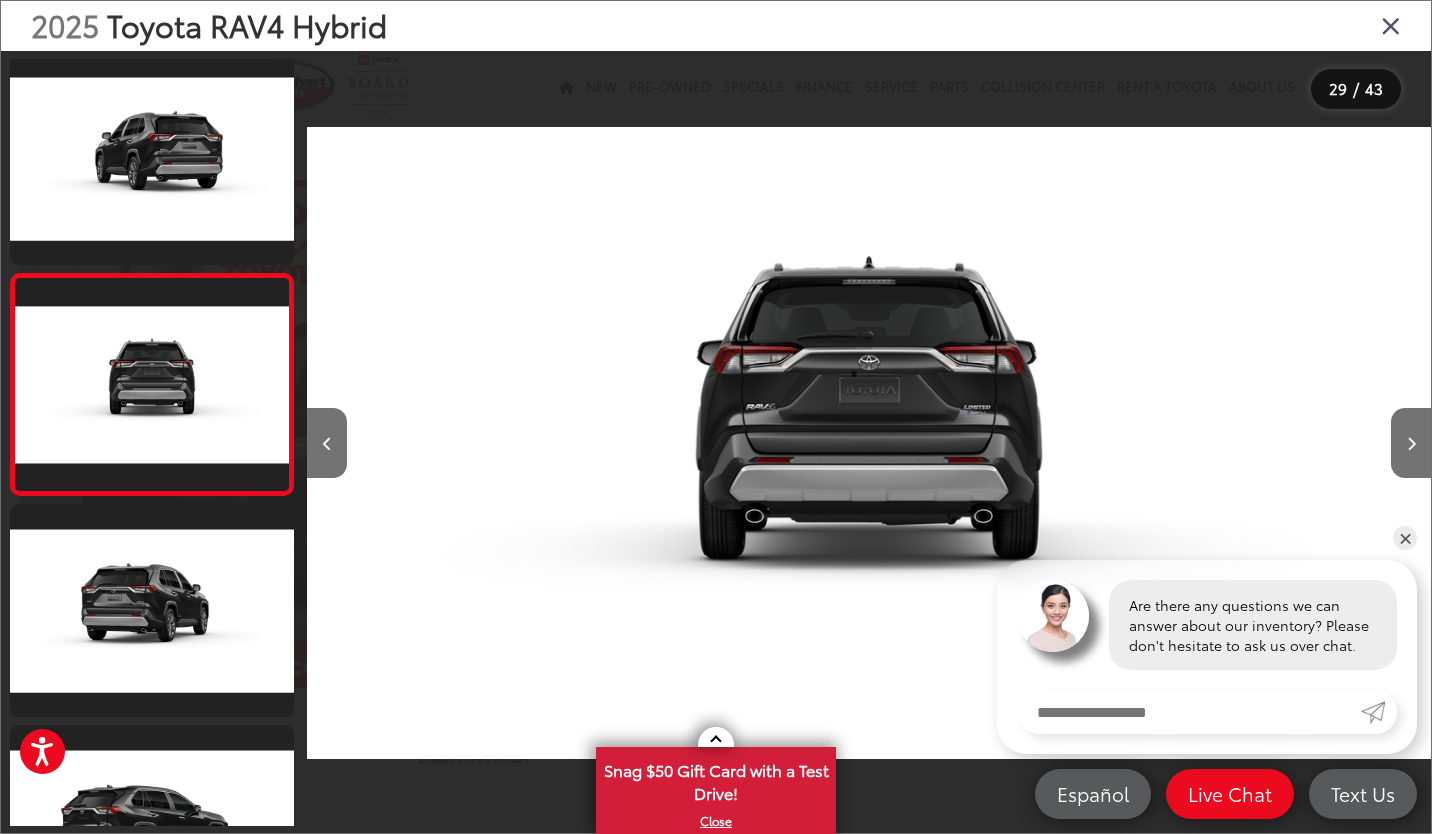click at bounding box center [1411, 444] 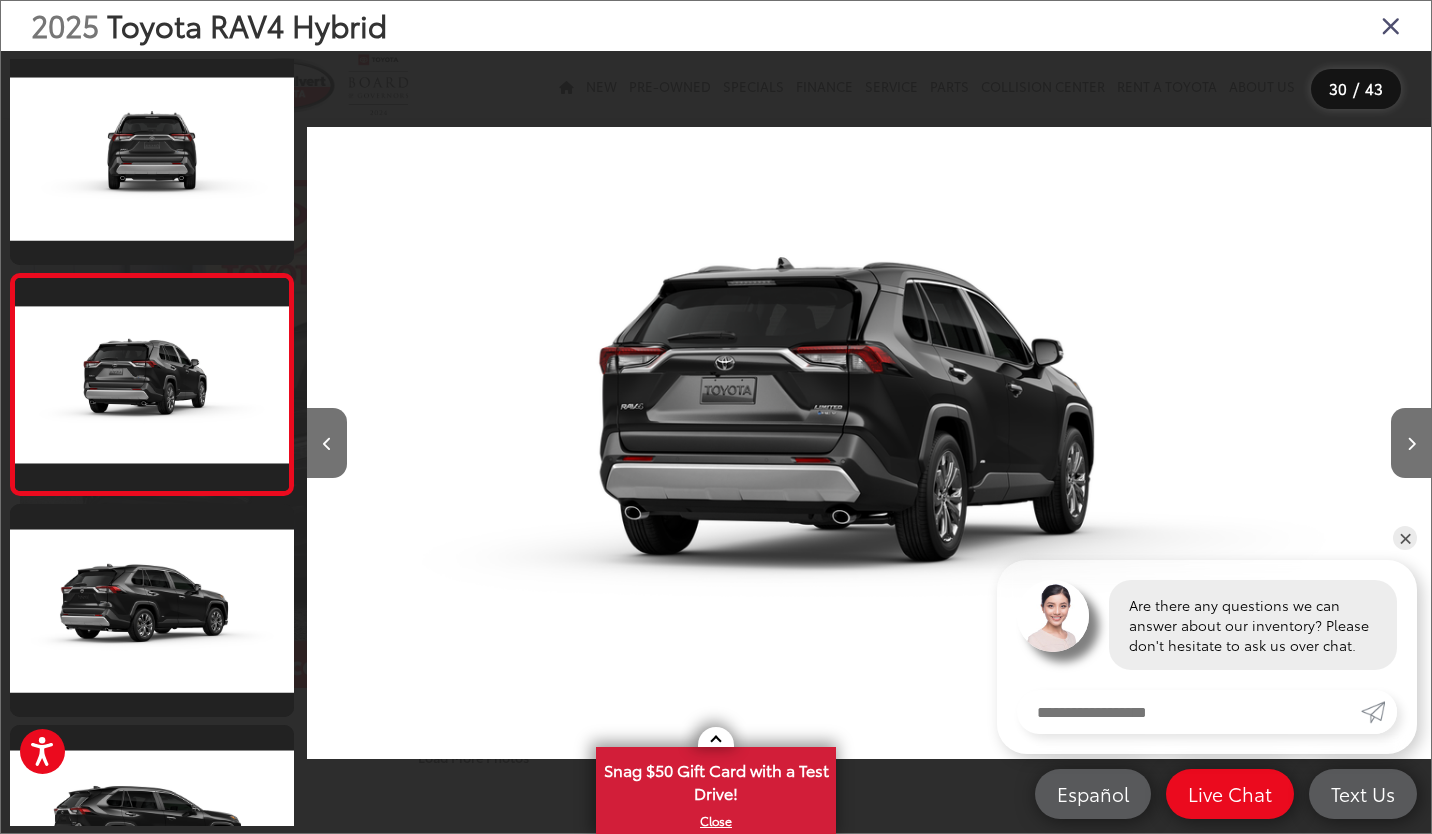 click at bounding box center [1411, 444] 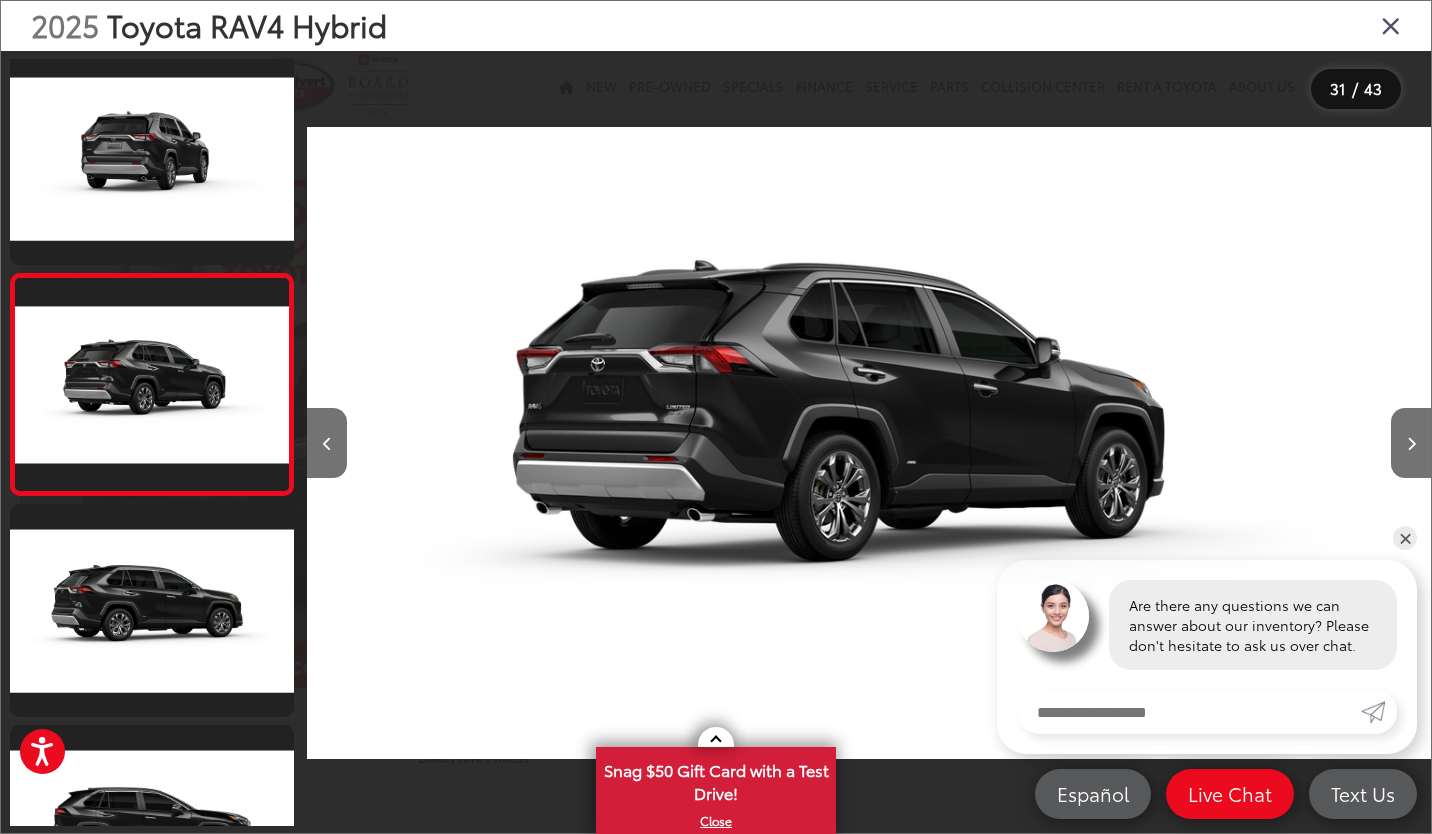 click at bounding box center (1411, 444) 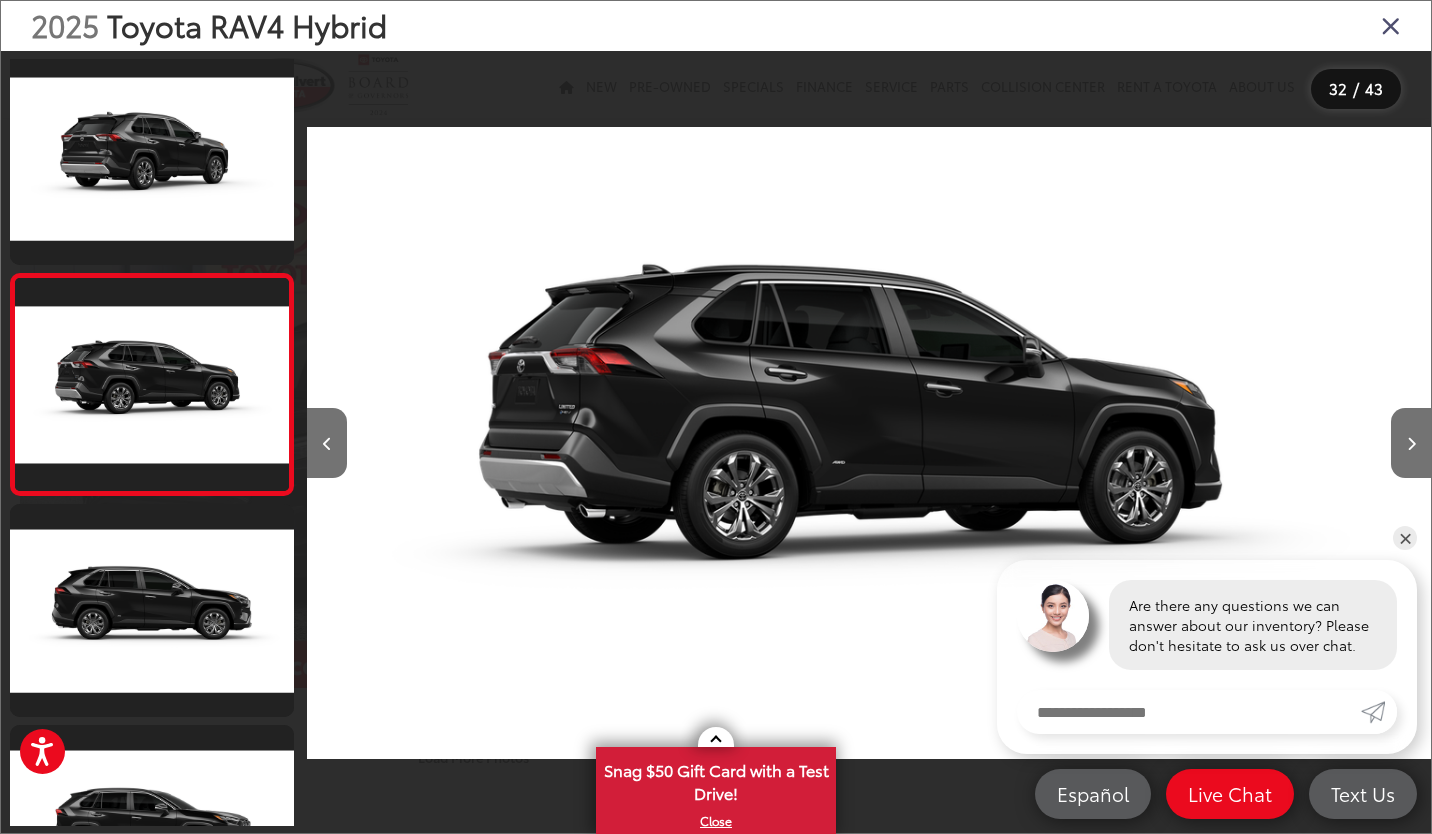 click at bounding box center [1411, 444] 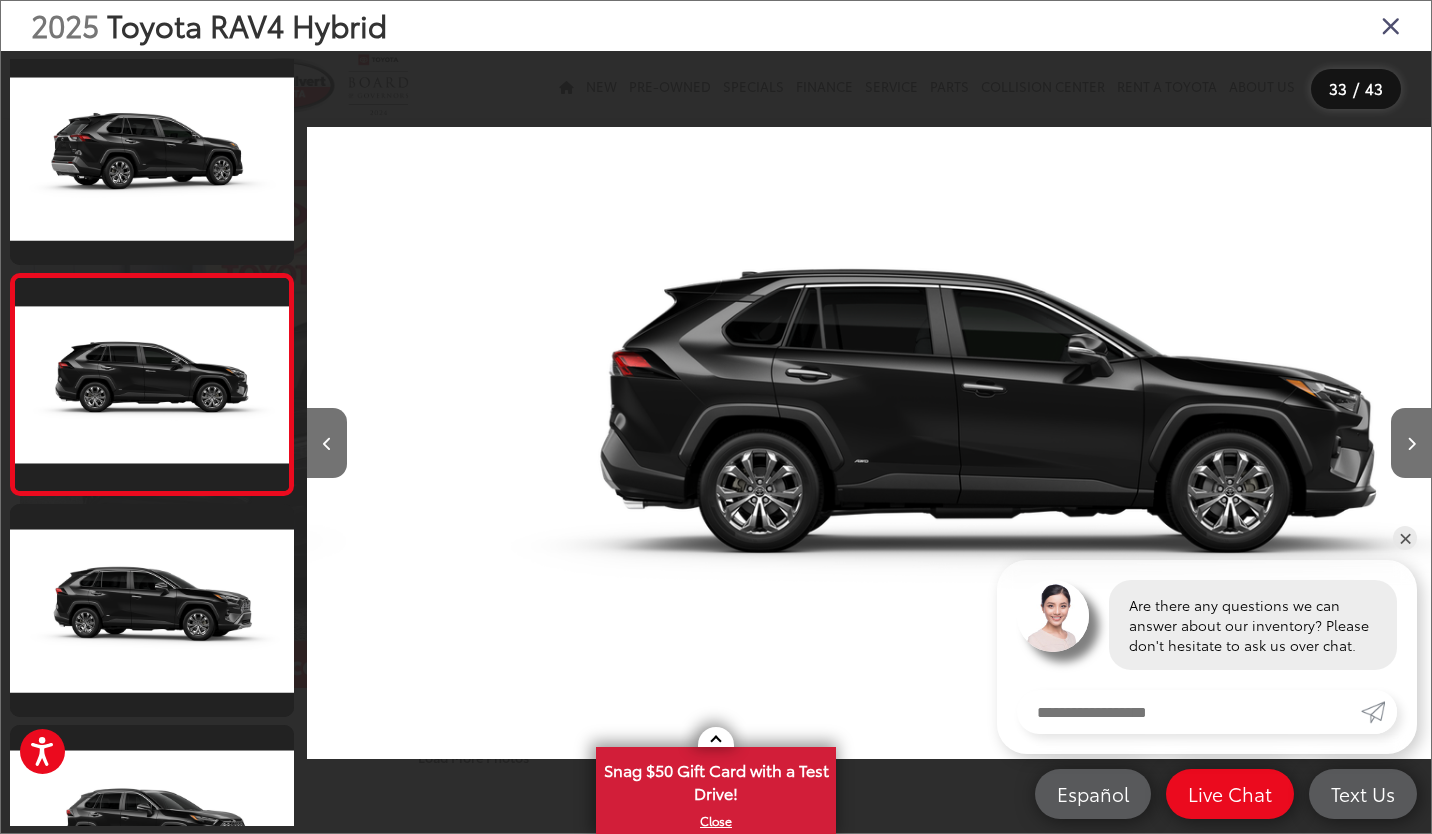 click at bounding box center (1411, 443) 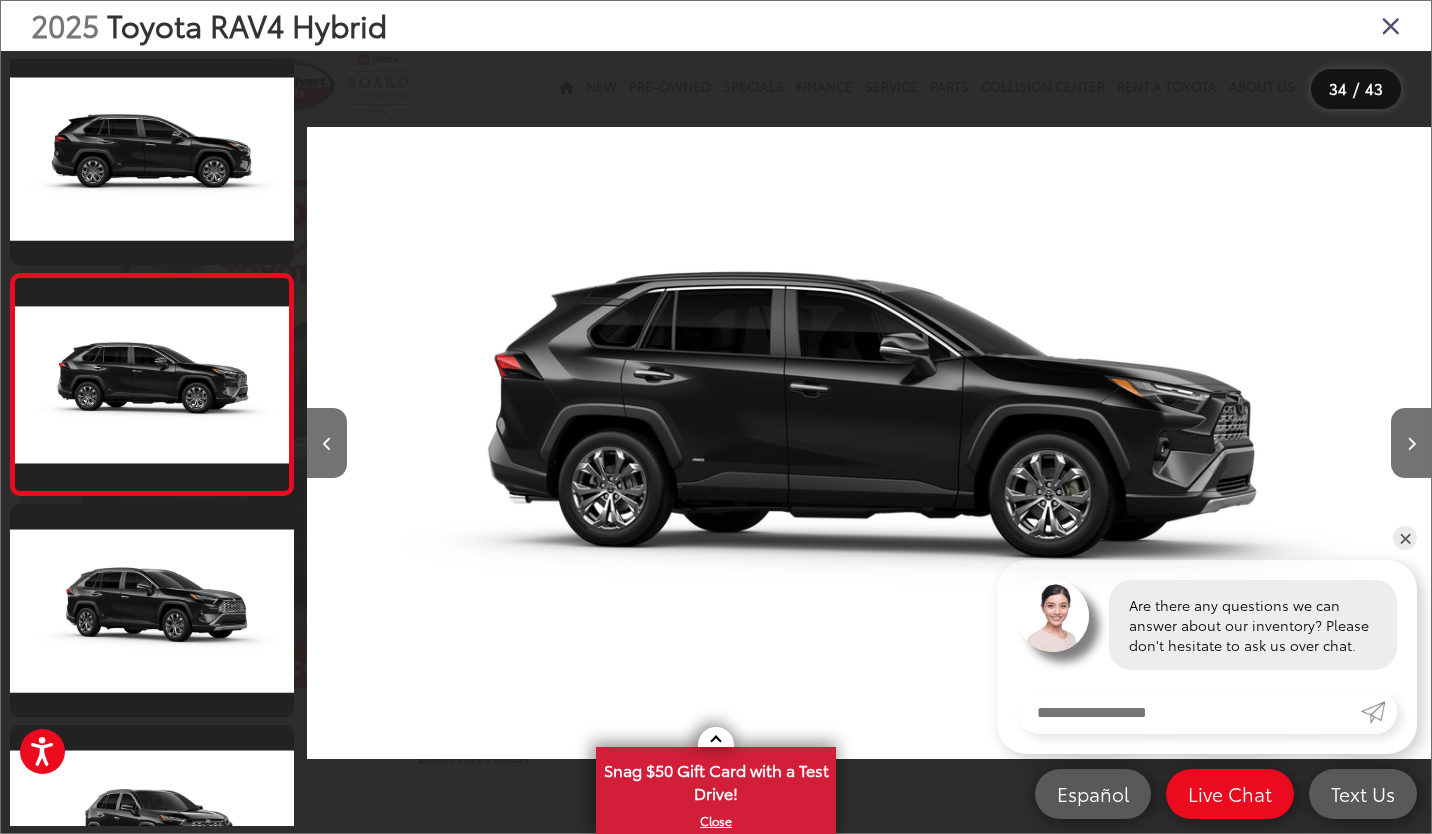 click at bounding box center (1411, 444) 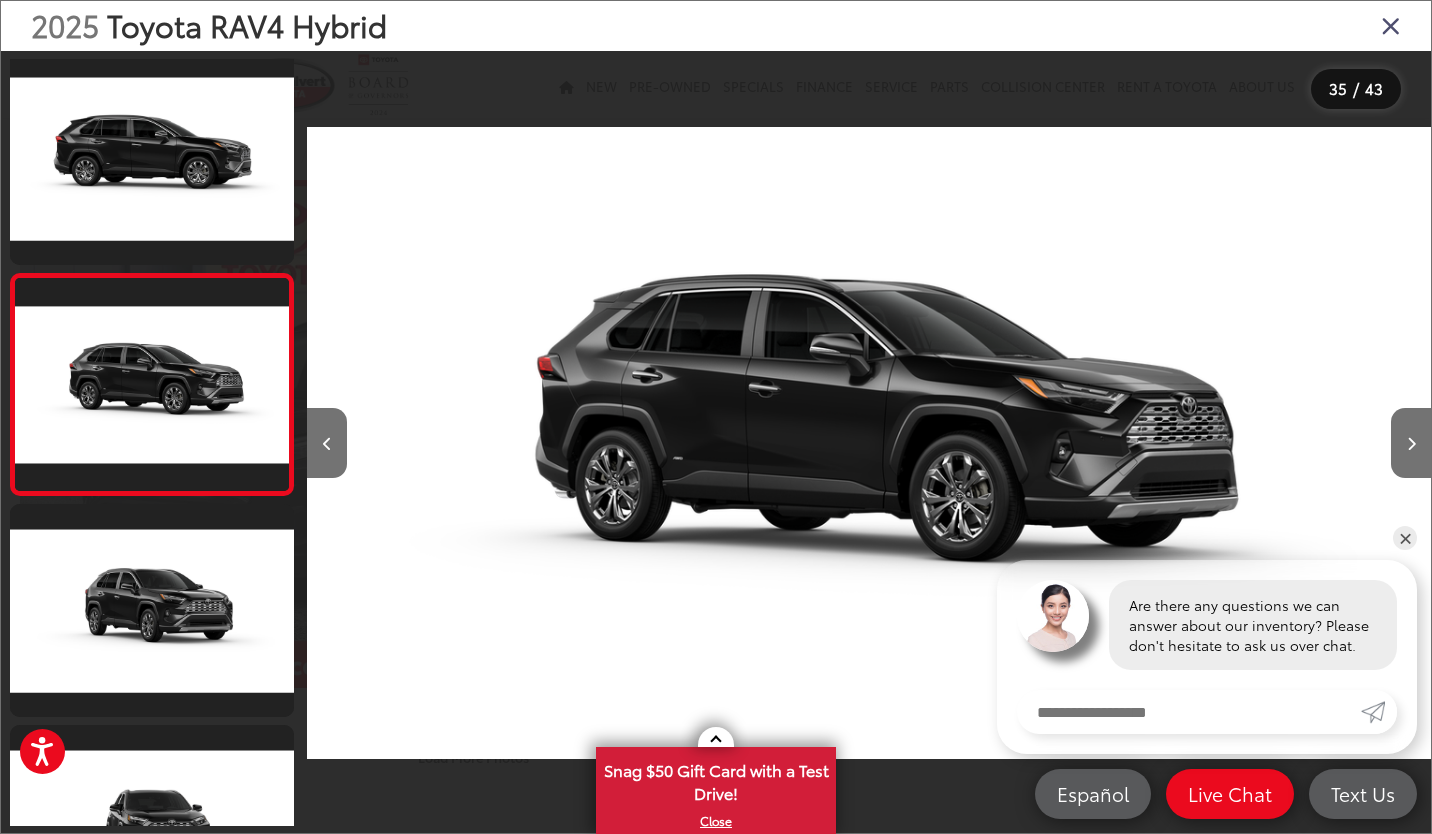 click at bounding box center (1411, 443) 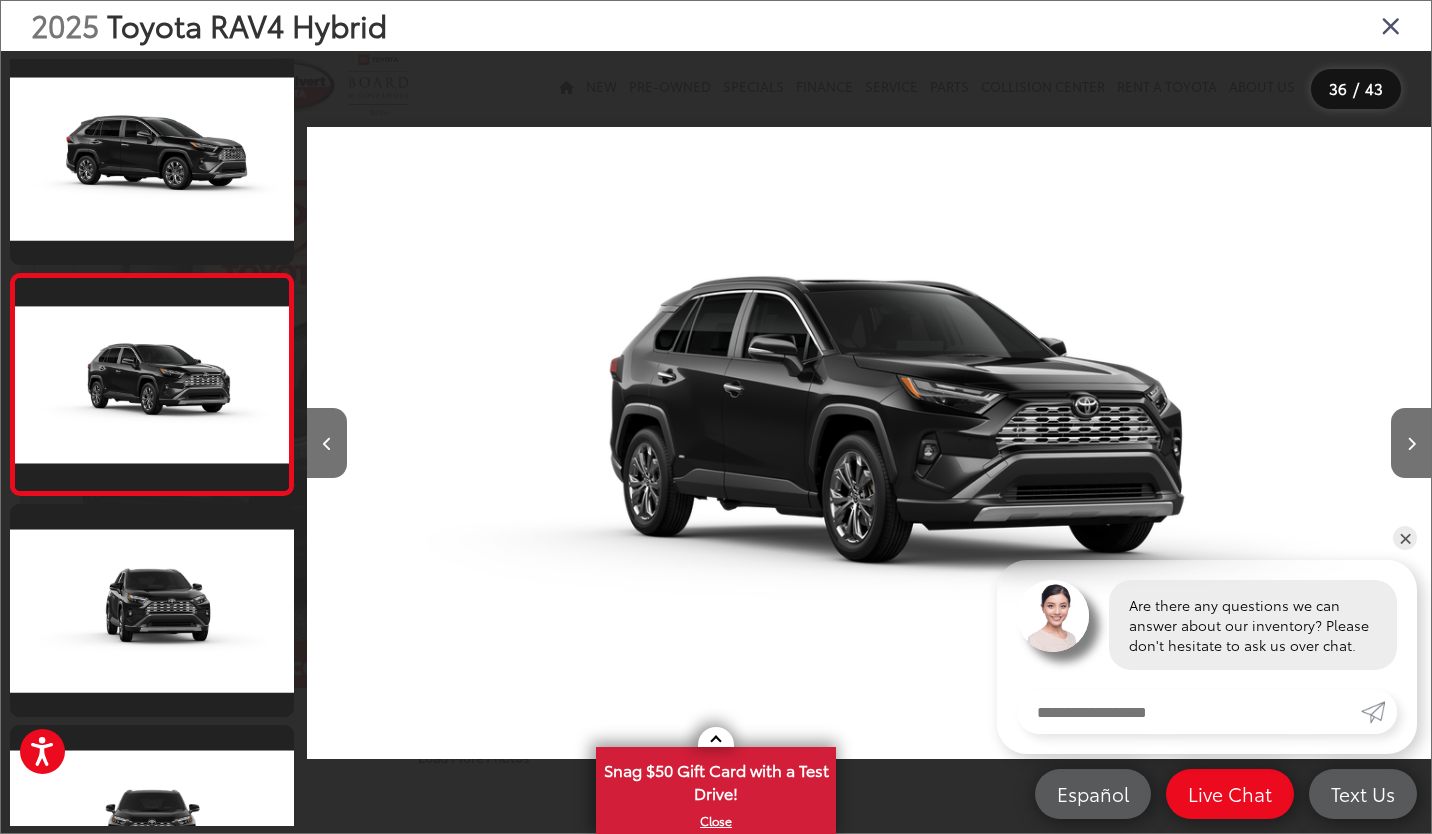 click at bounding box center (1411, 444) 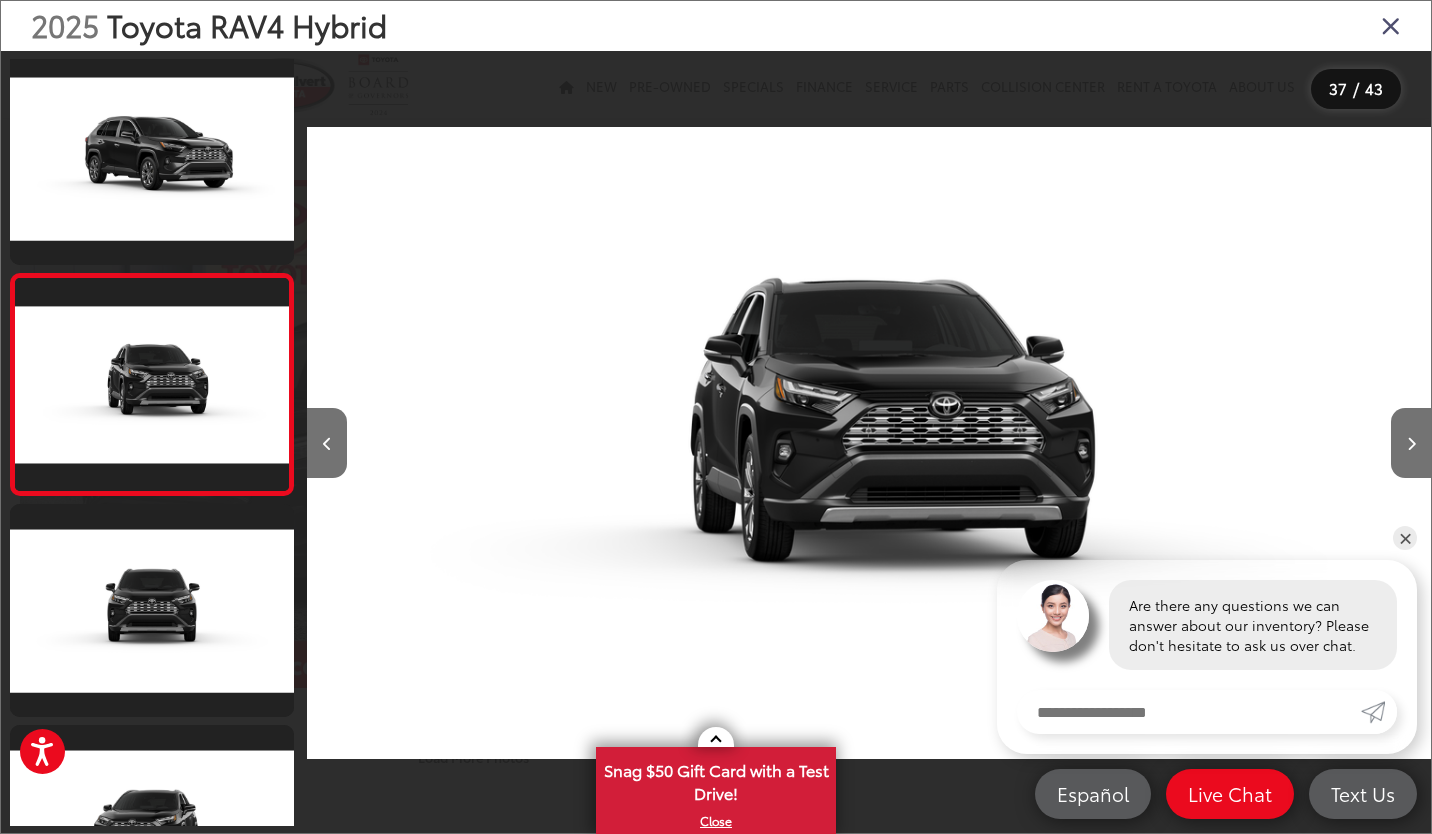 click at bounding box center (1411, 443) 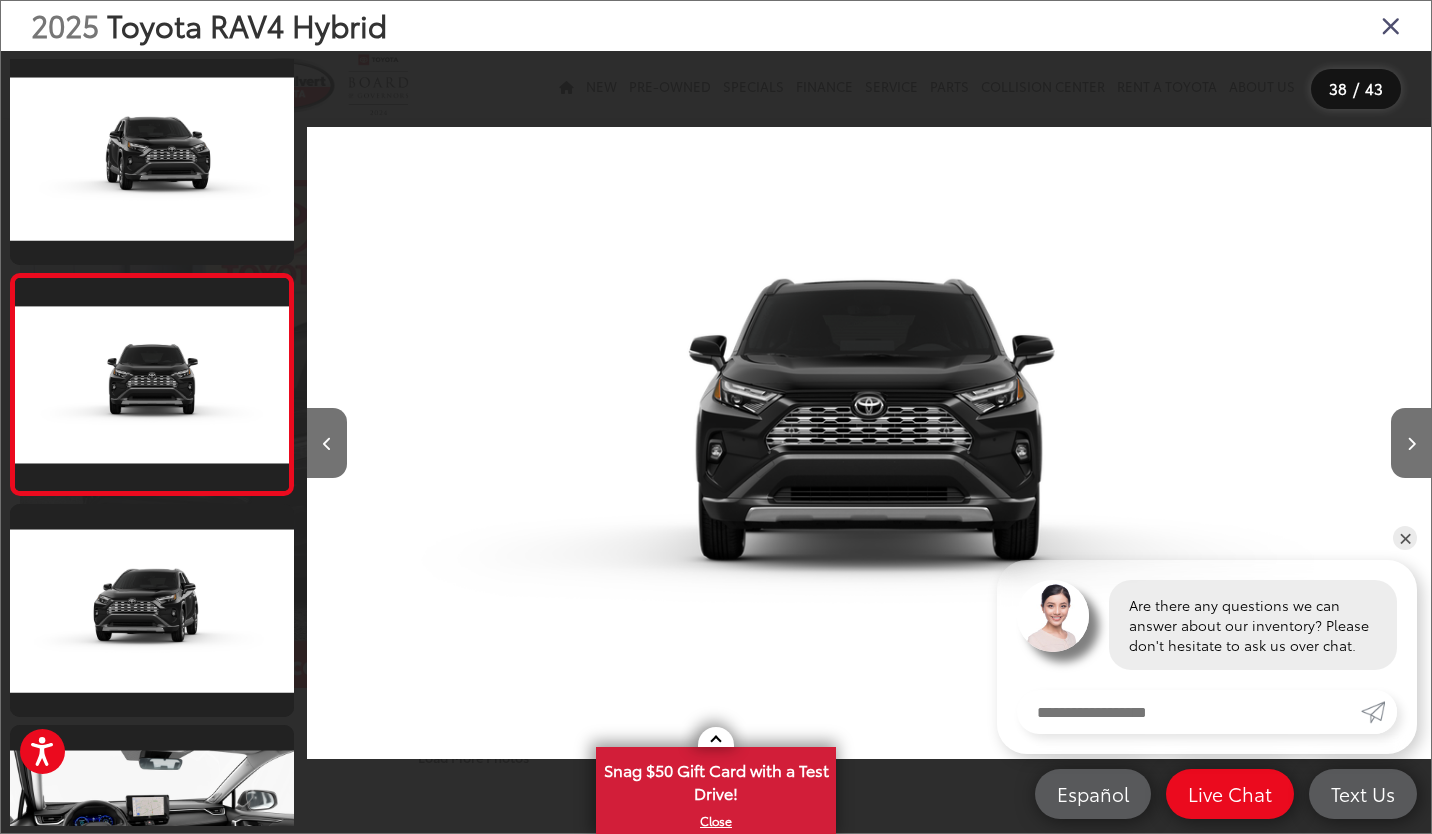 click at bounding box center [1411, 444] 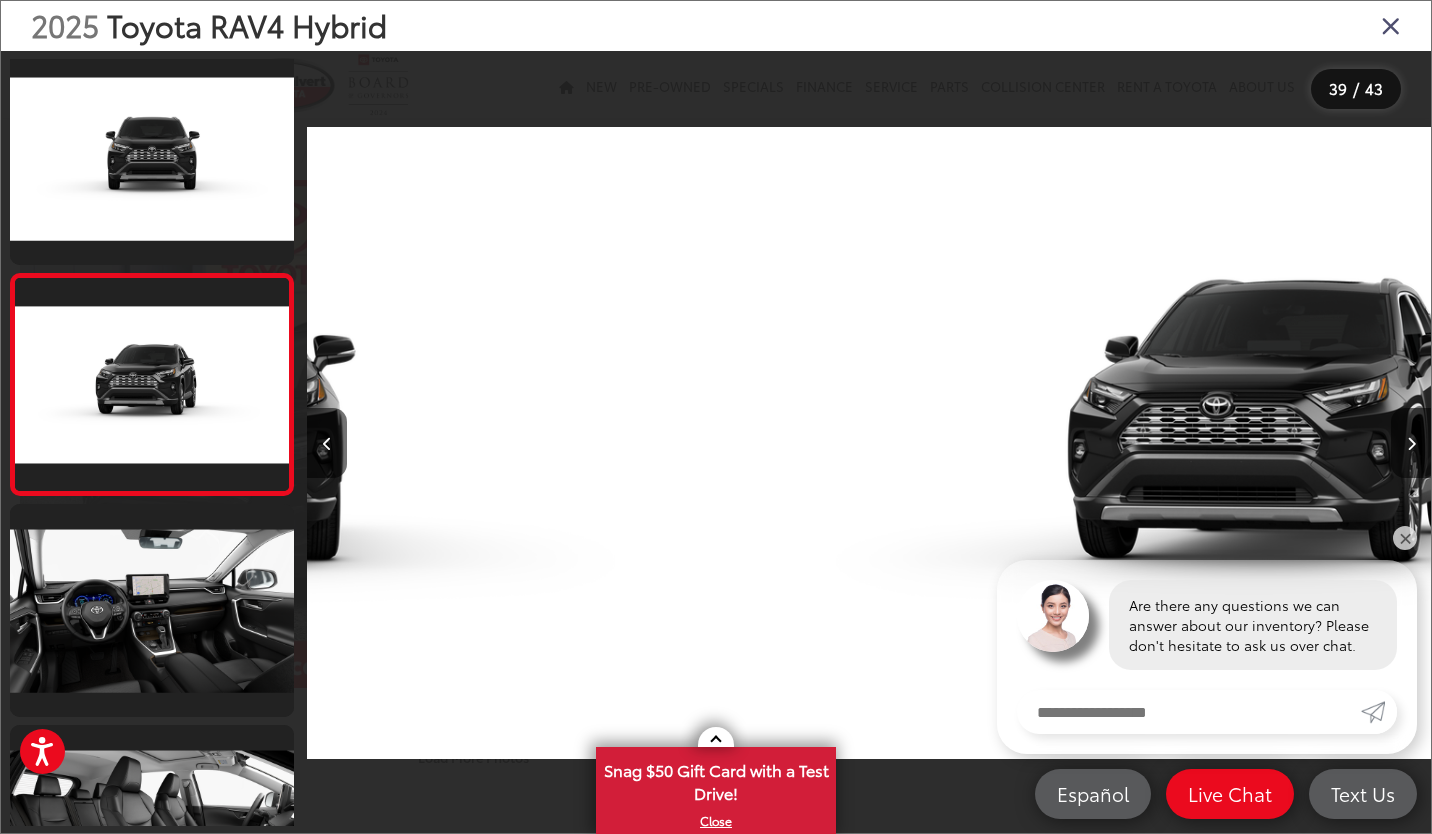 click at bounding box center (1411, 443) 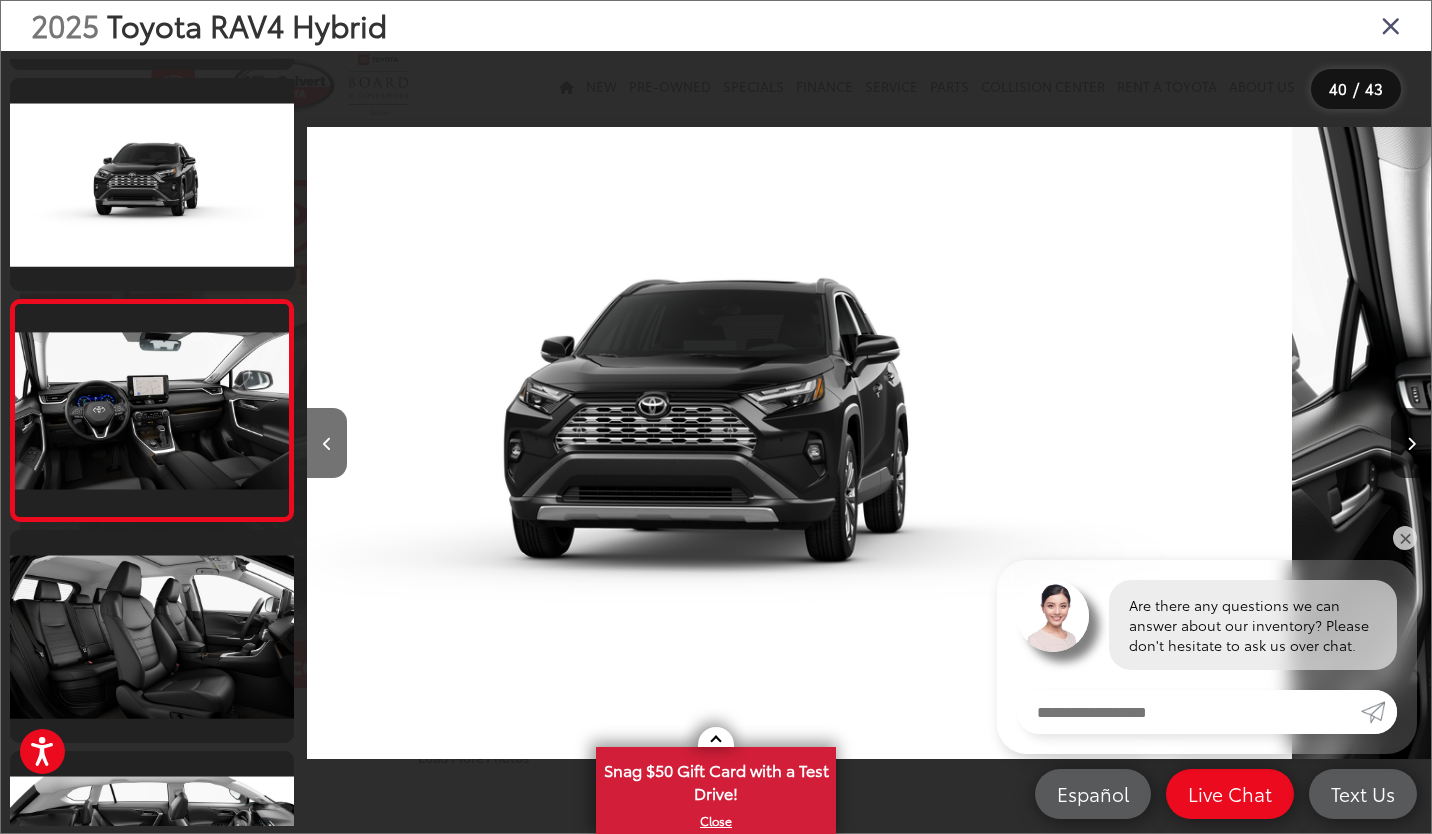 click at bounding box center [1411, 443] 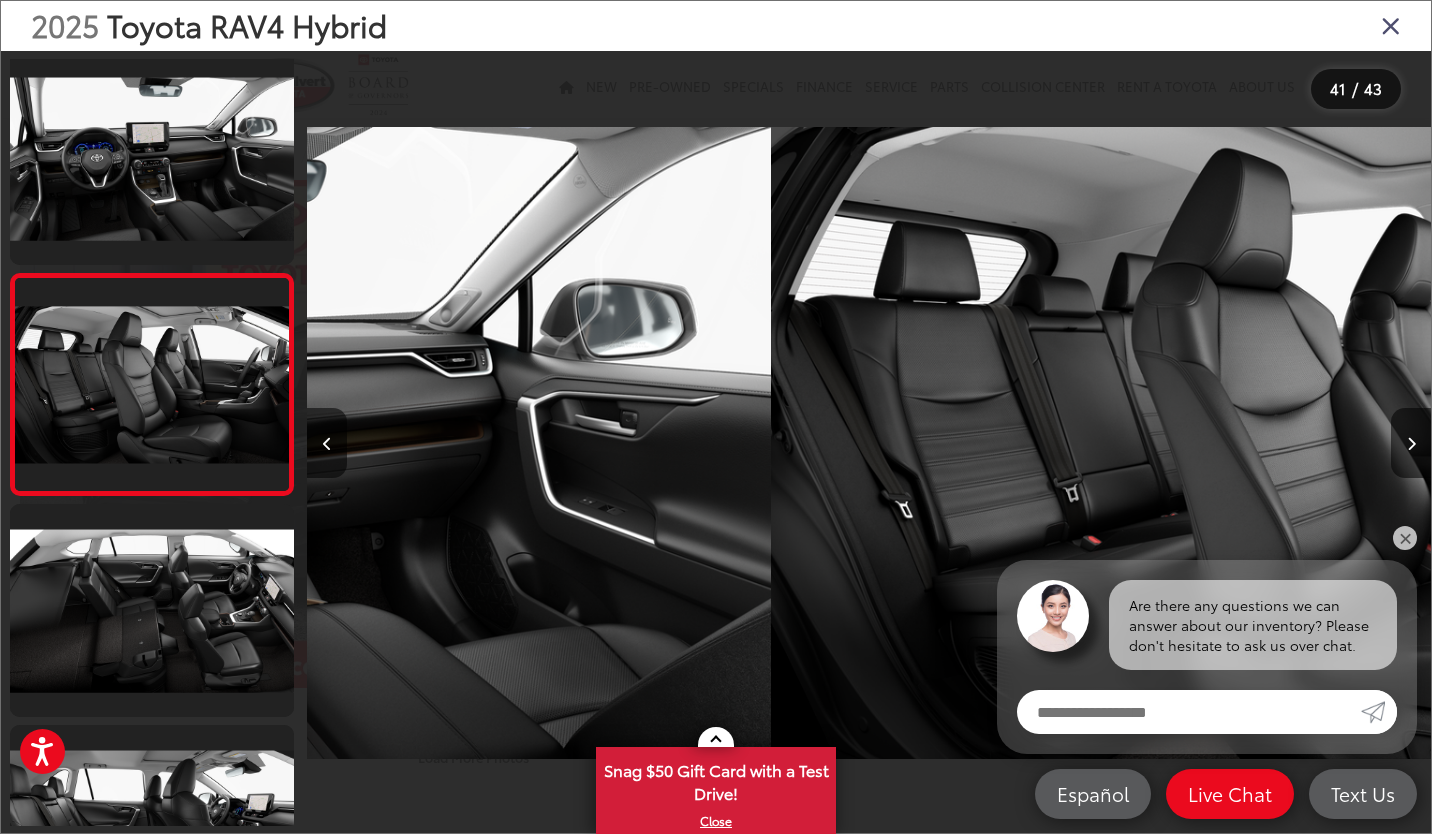 click at bounding box center (1411, 443) 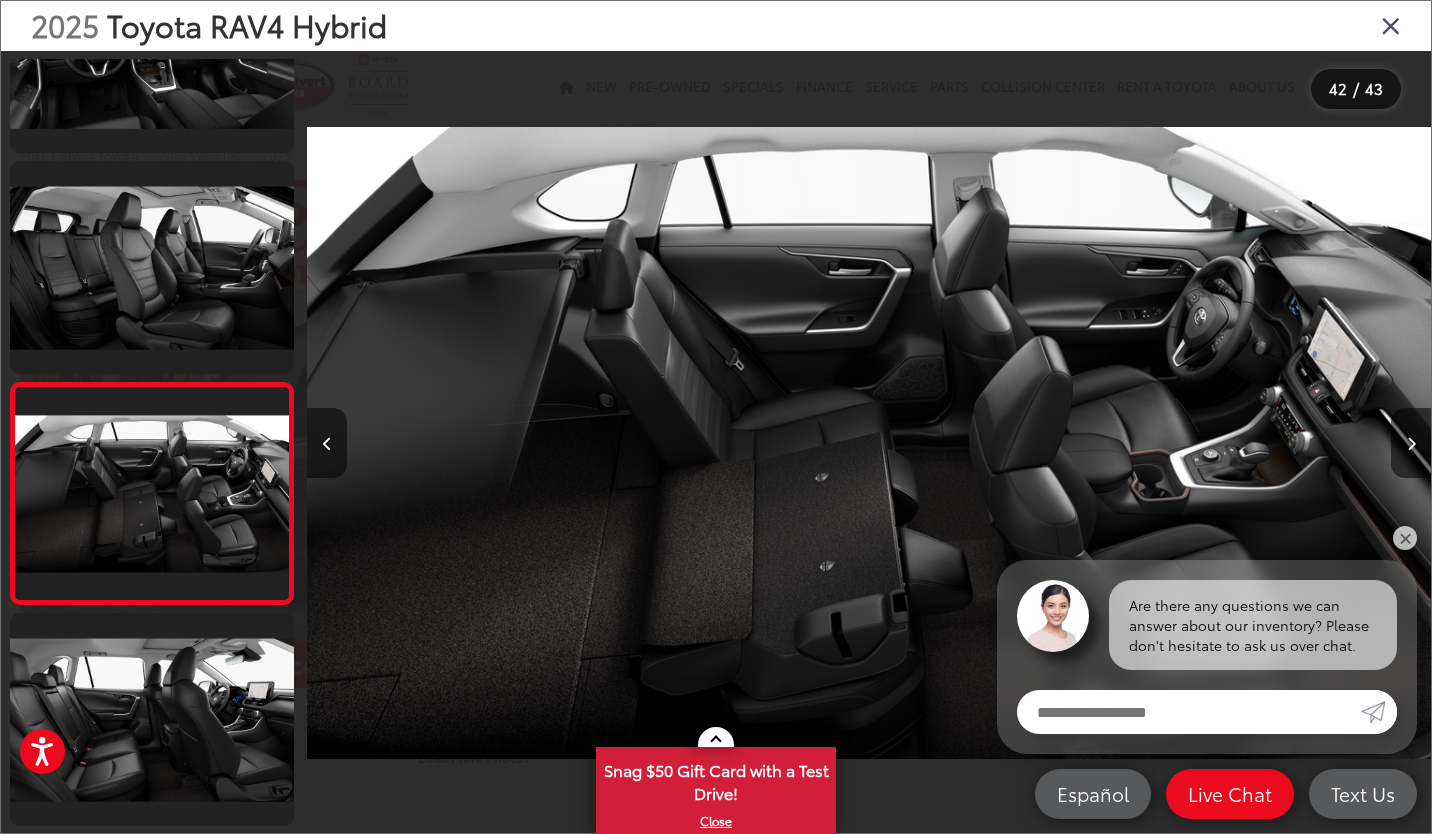 click at bounding box center (1411, 443) 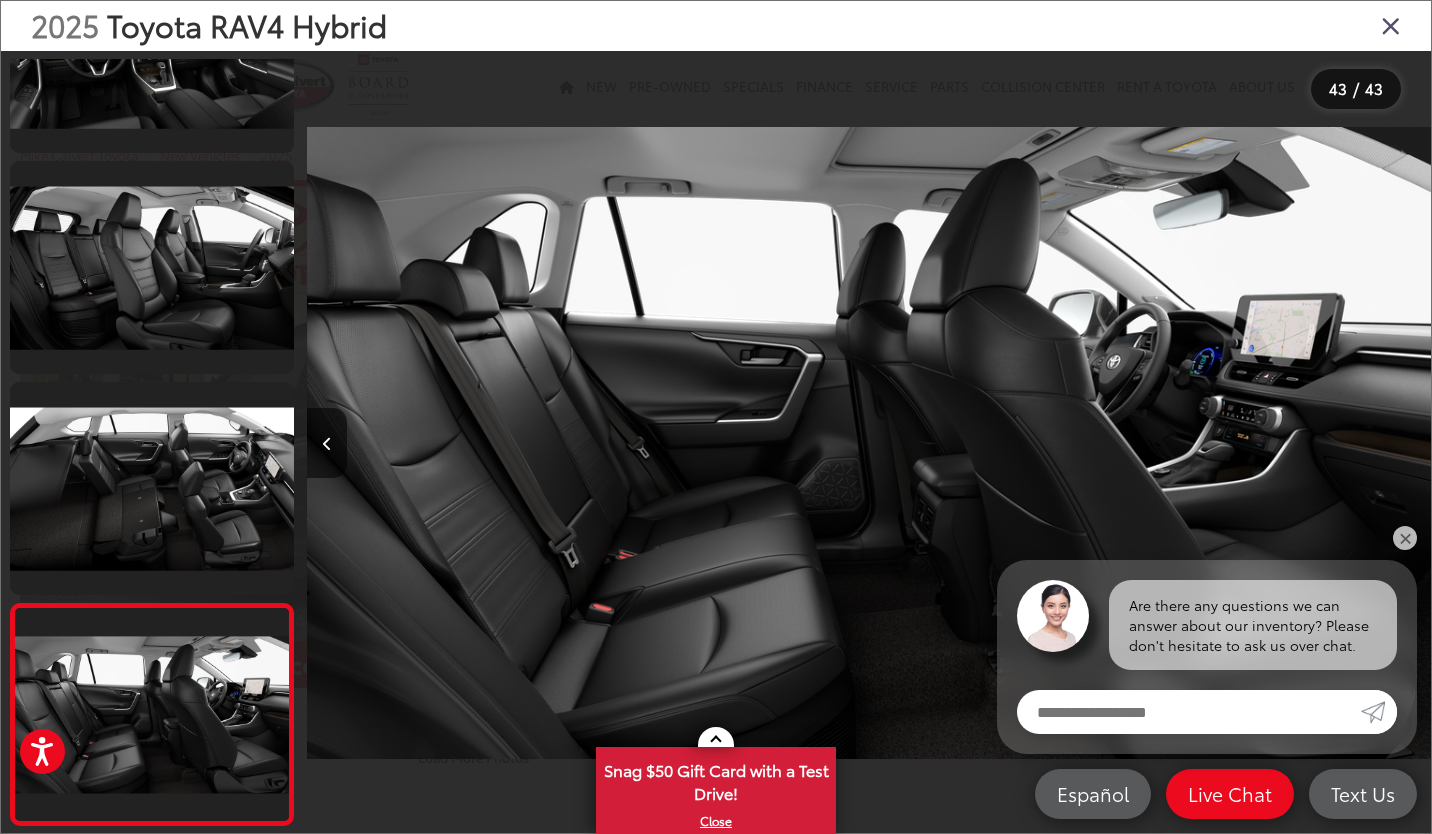 click at bounding box center [1290, 443] 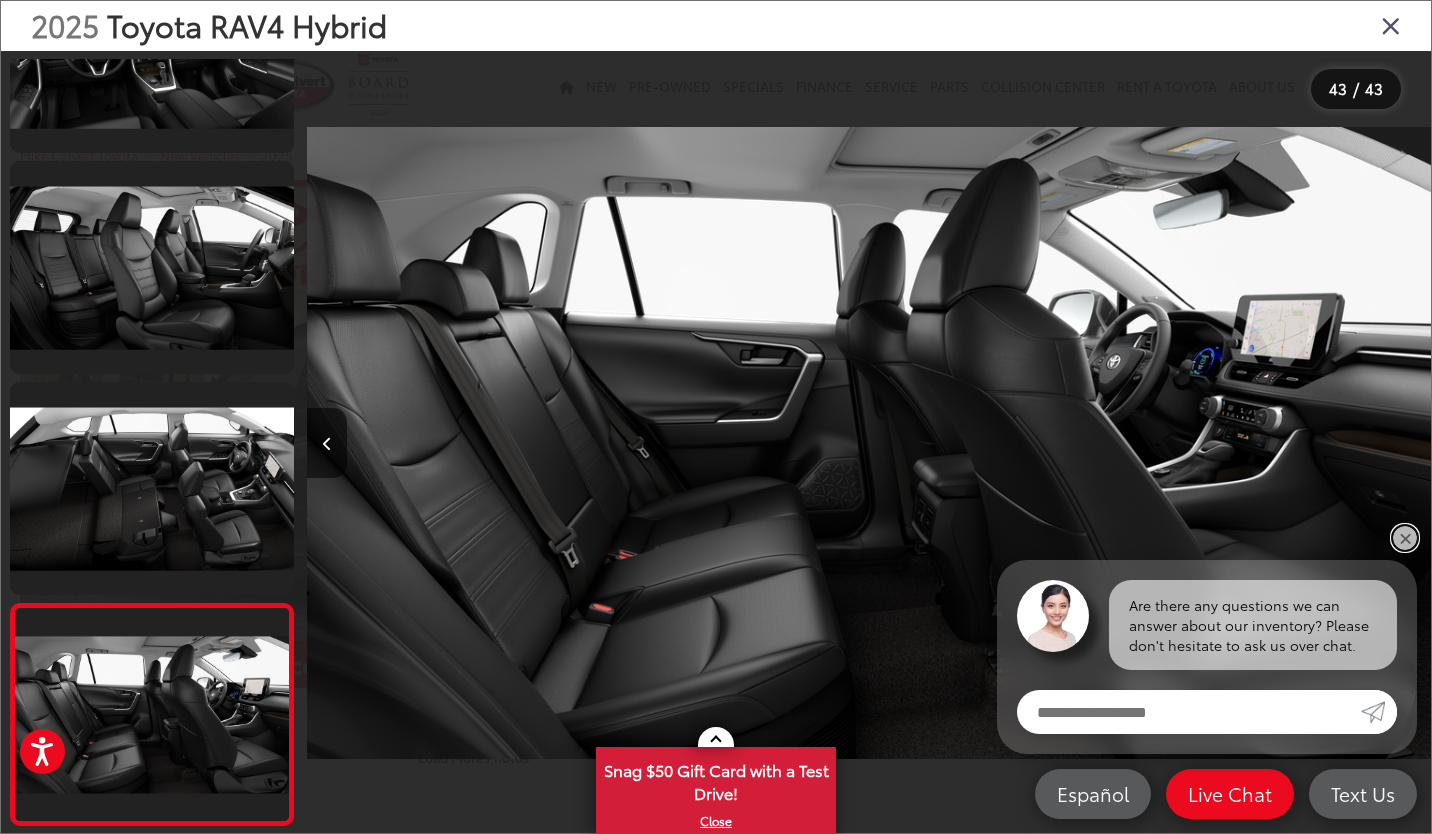 click on "✕" at bounding box center (1405, 538) 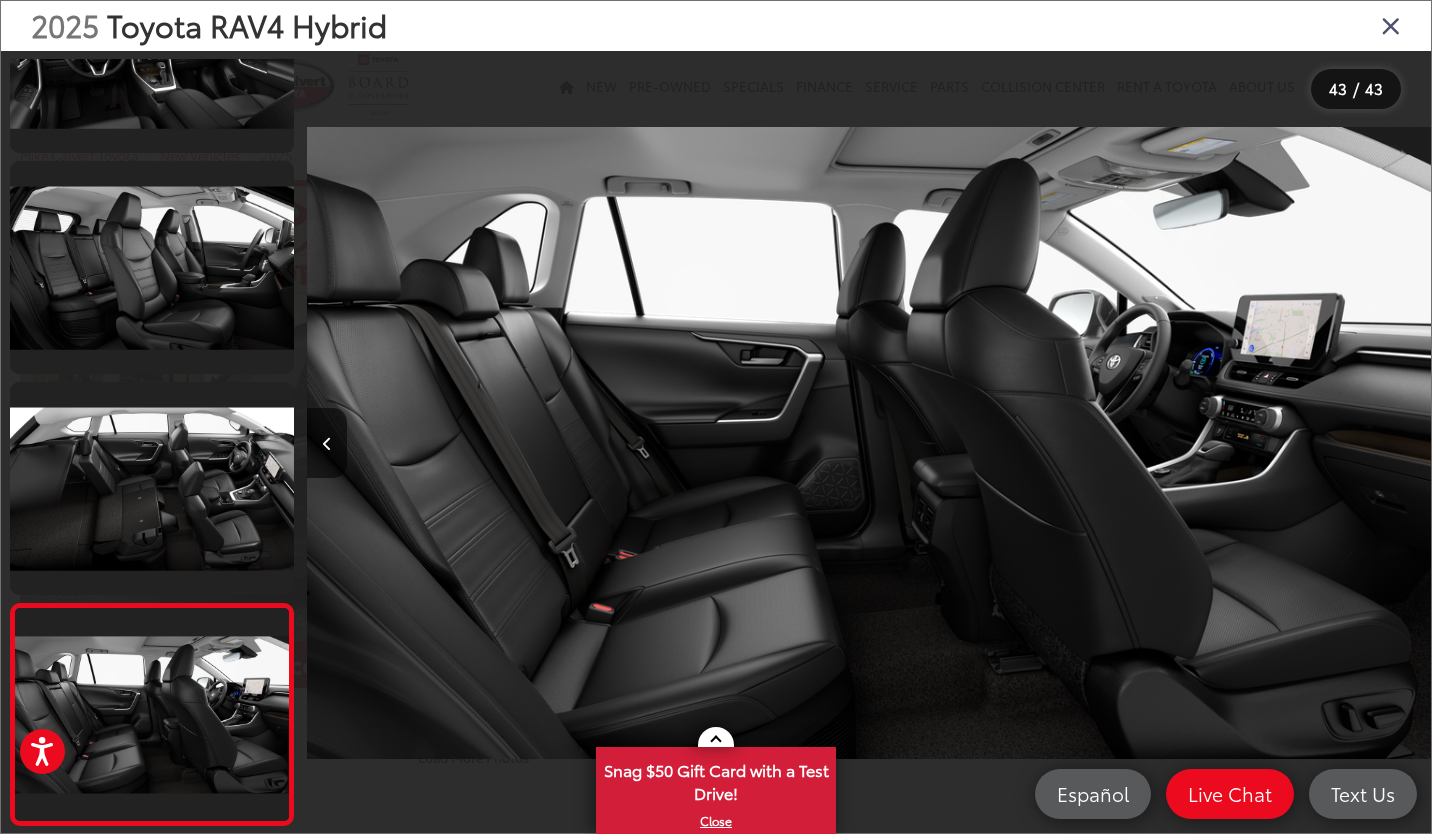 click at bounding box center [1391, 25] 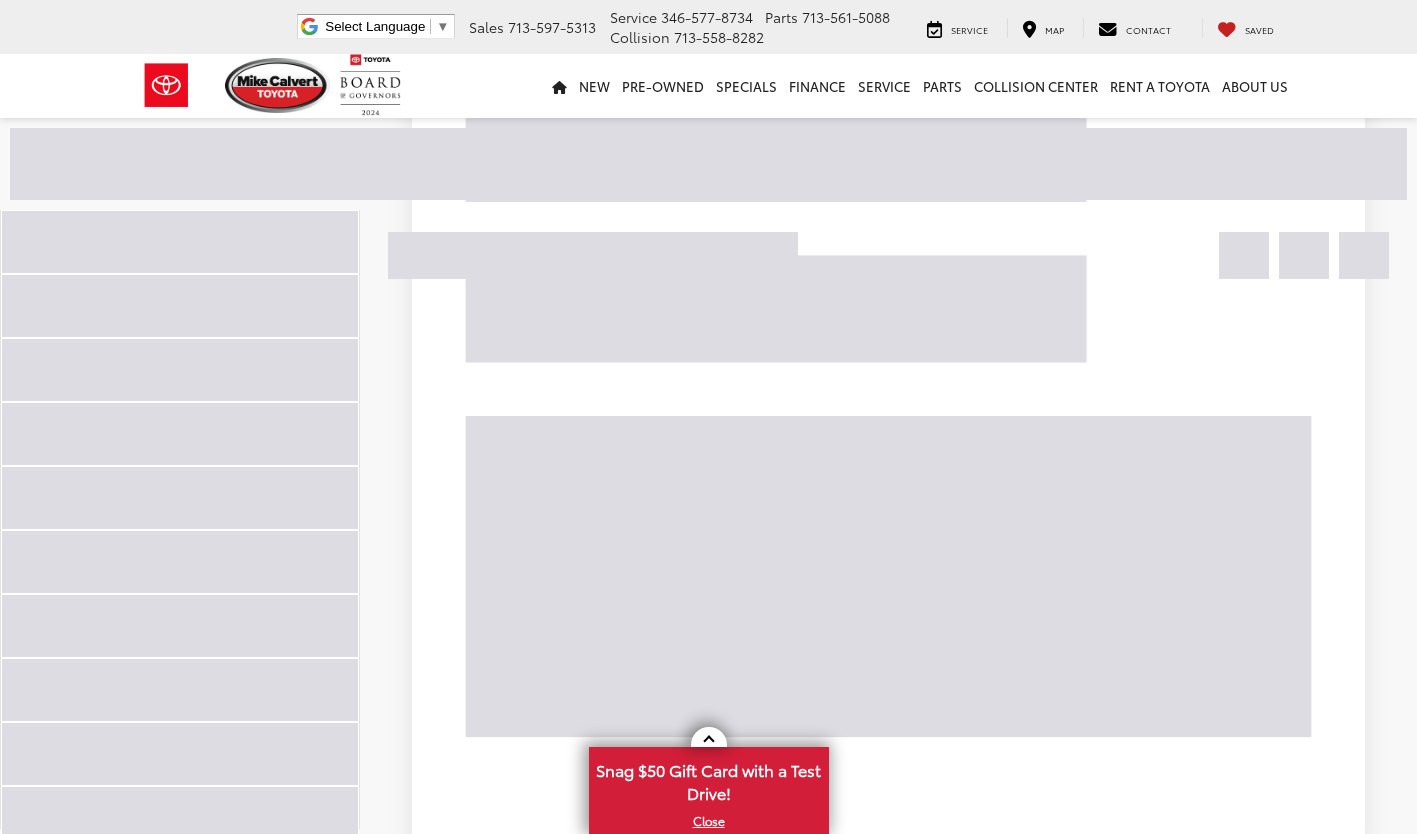 scroll, scrollTop: 0, scrollLeft: 0, axis: both 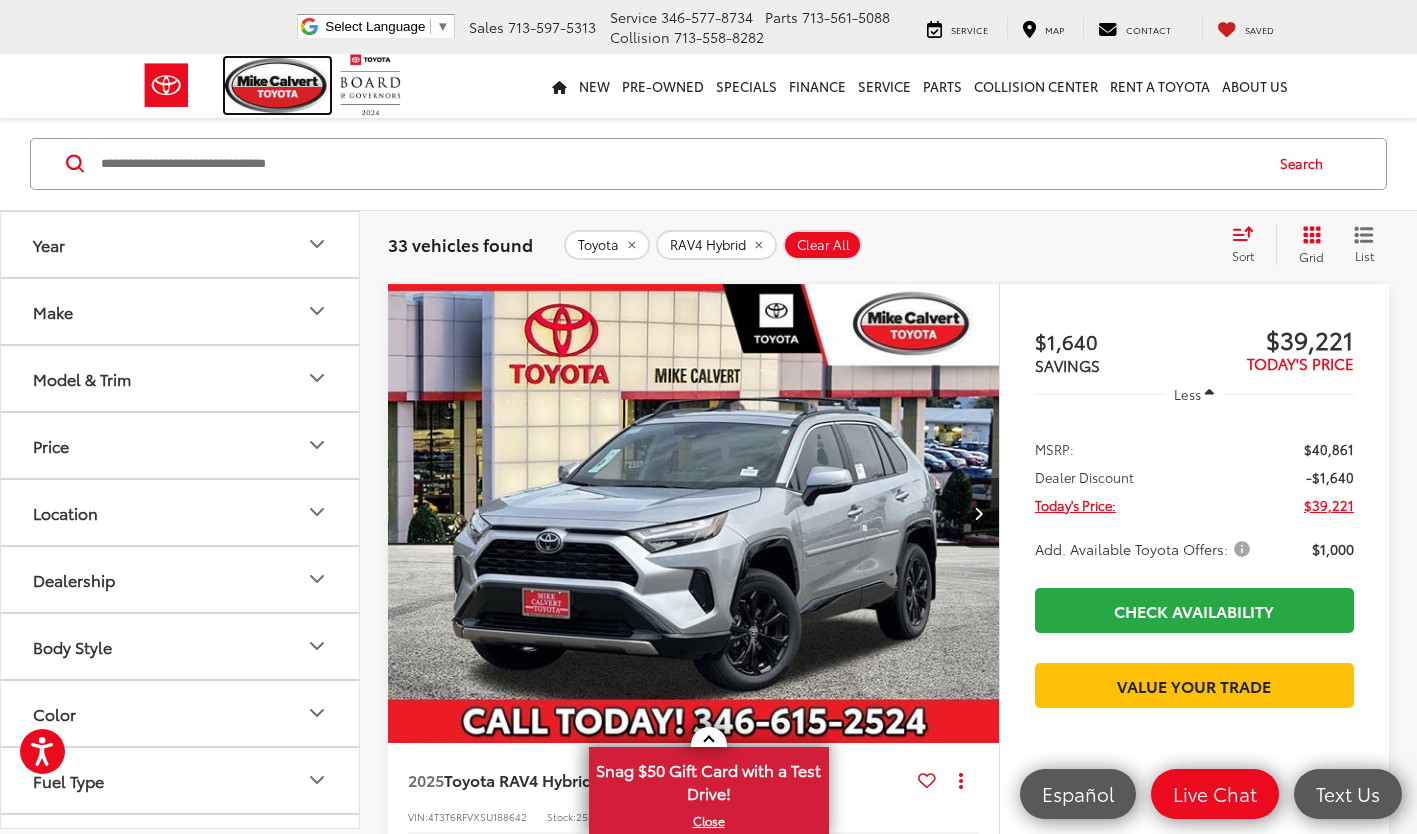click at bounding box center [278, 85] 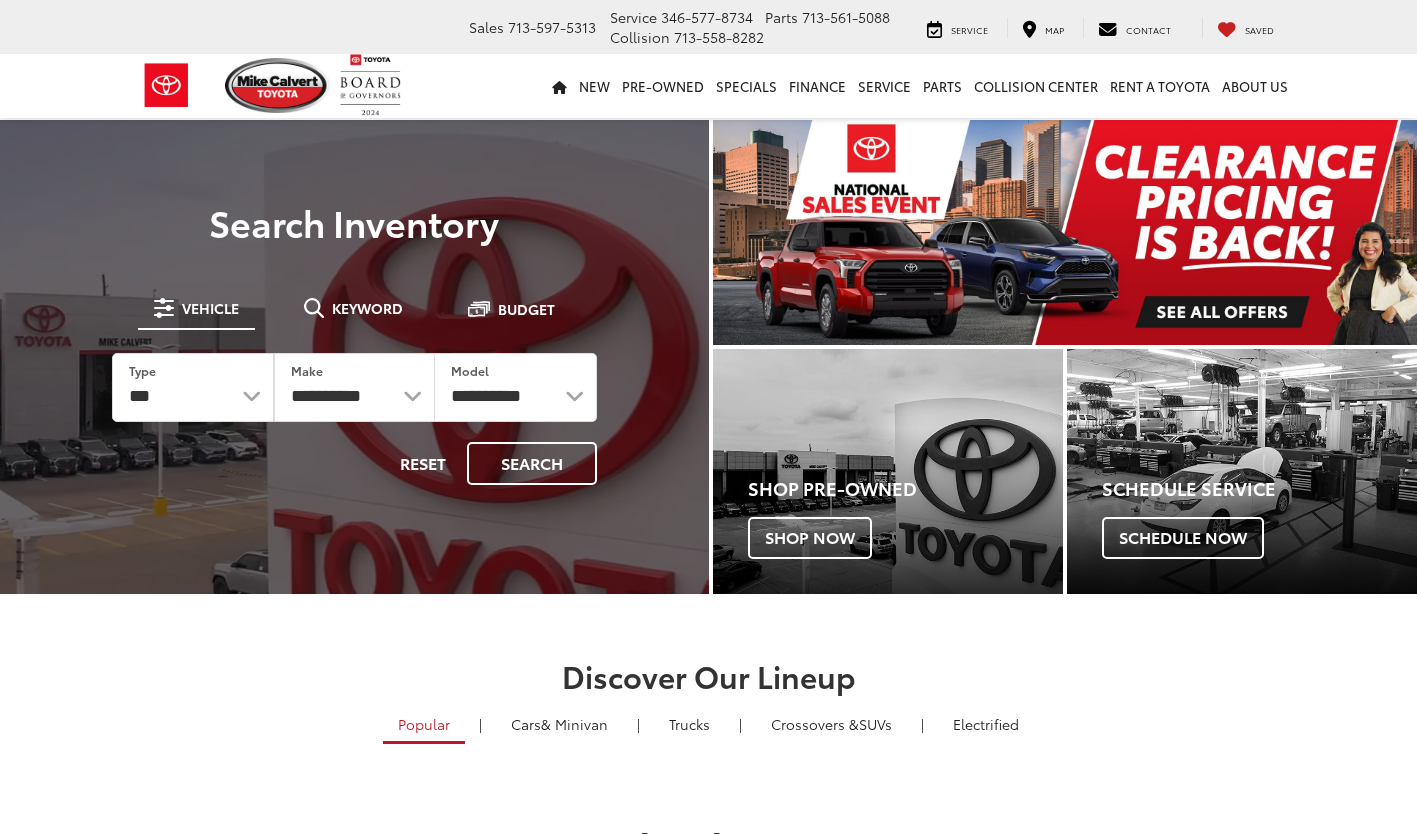 scroll, scrollTop: 37, scrollLeft: 0, axis: vertical 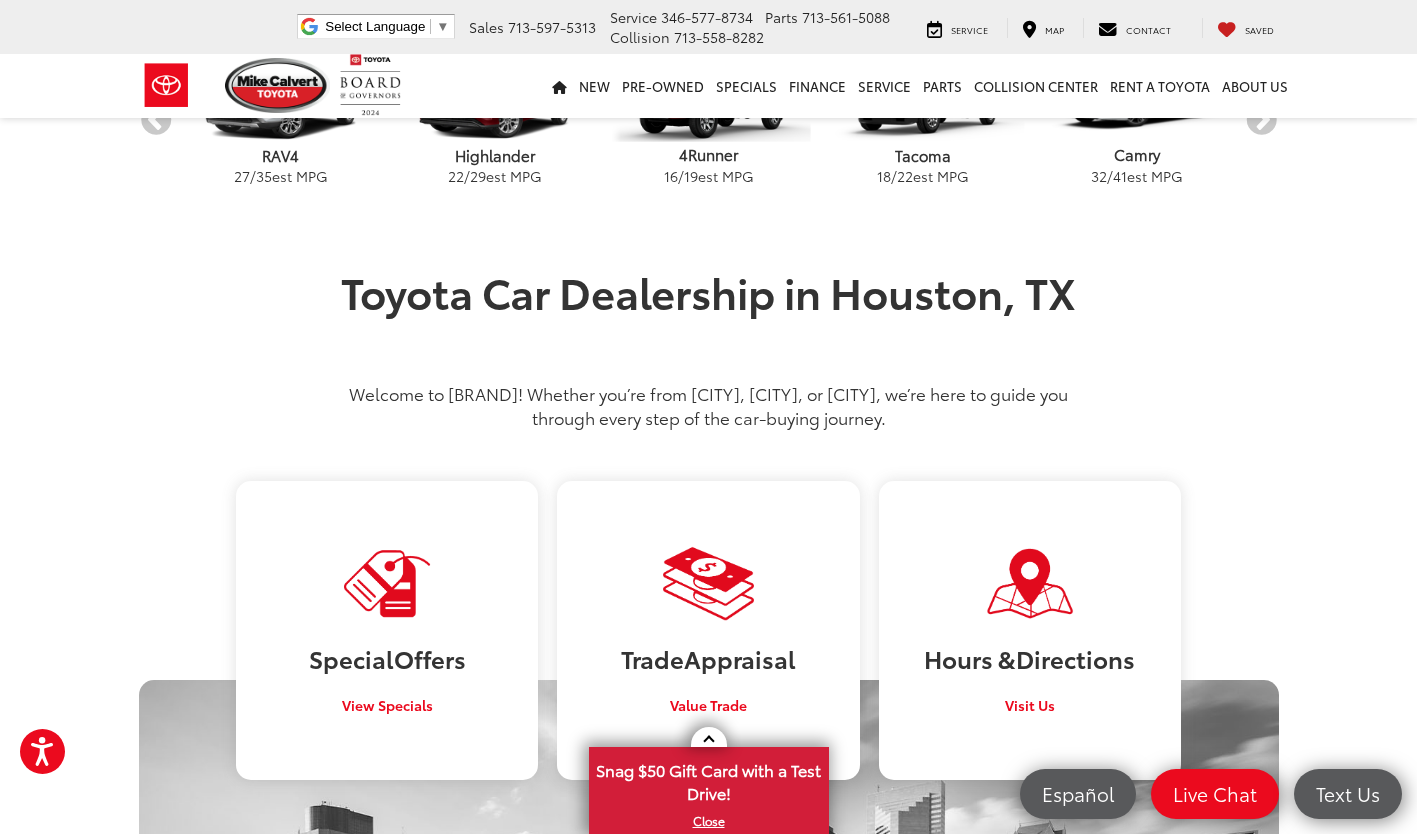 click on "Special
Offers
View Specials
Trade
Appraisal
Value Trade
Hours &
Directions
Visit Us" at bounding box center [709, 580] 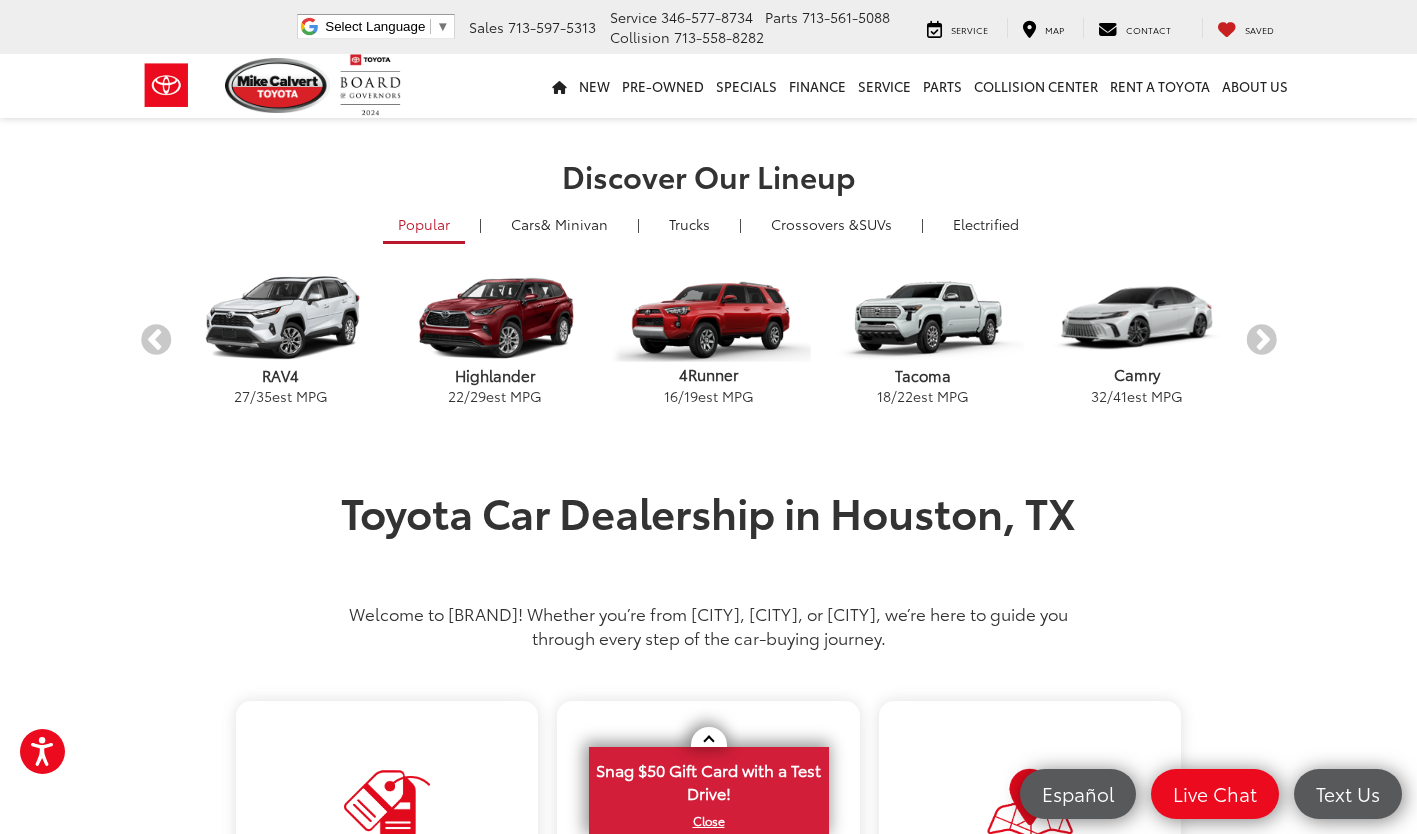 scroll, scrollTop: 505, scrollLeft: 0, axis: vertical 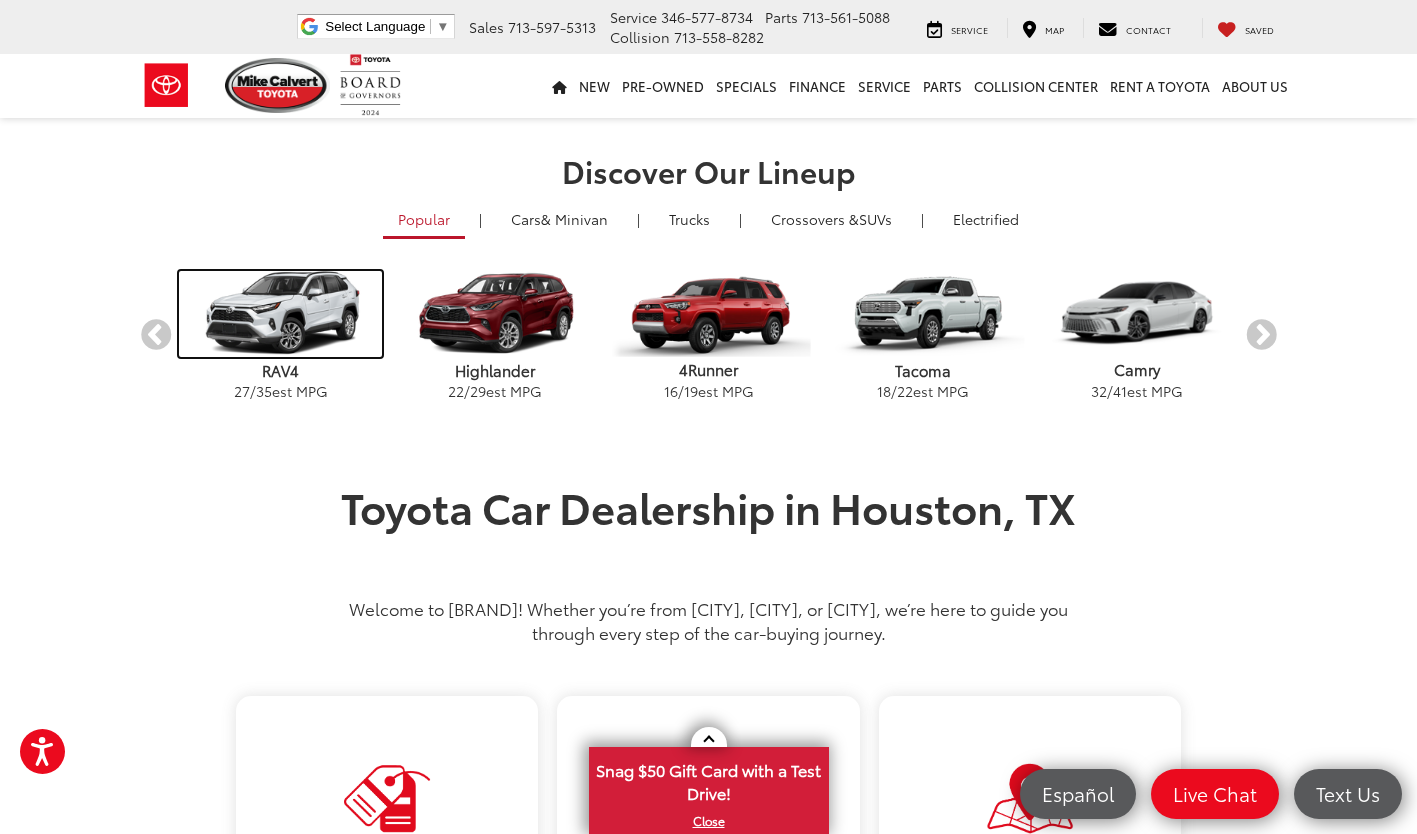 click at bounding box center (280, 314) 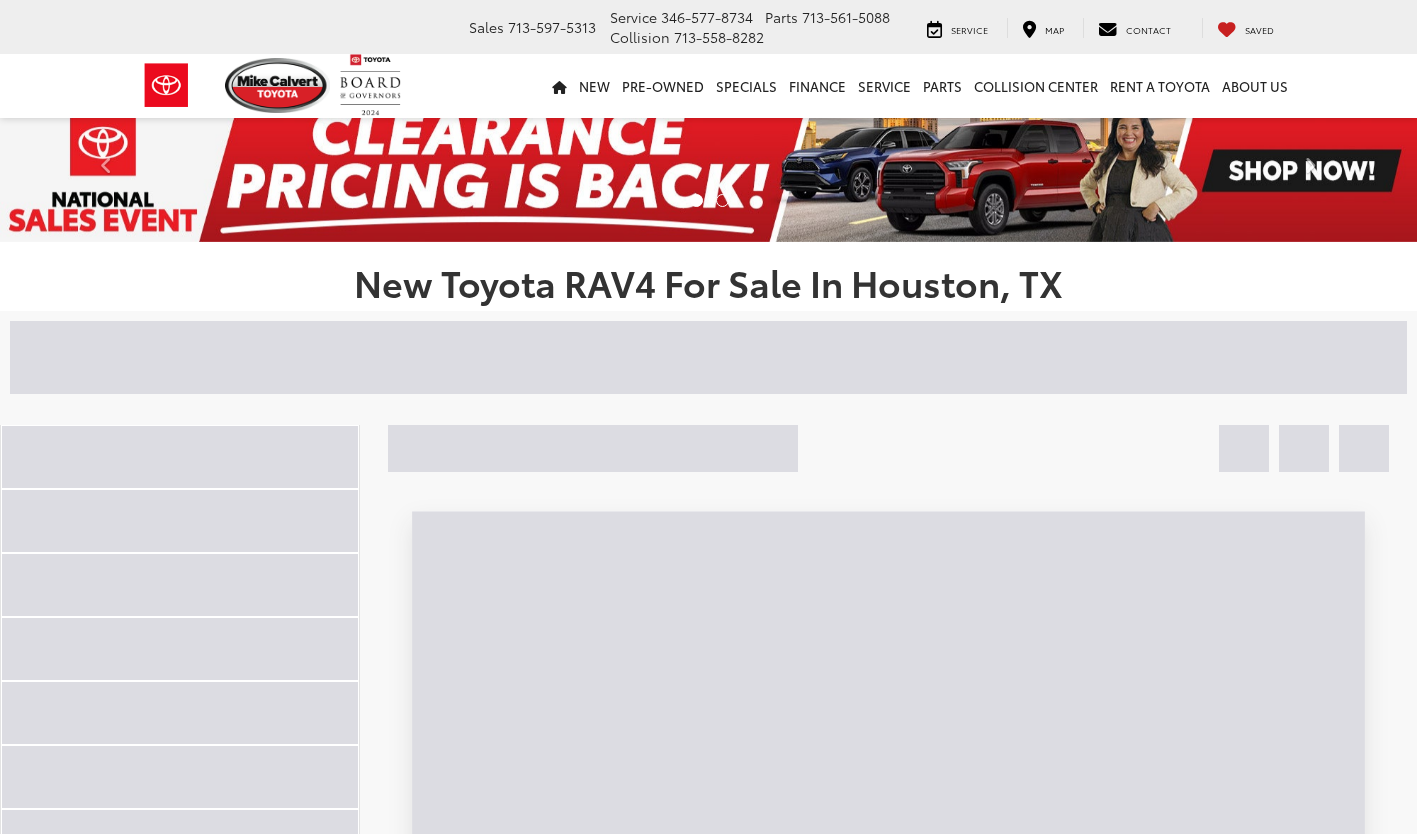 scroll, scrollTop: 0, scrollLeft: 0, axis: both 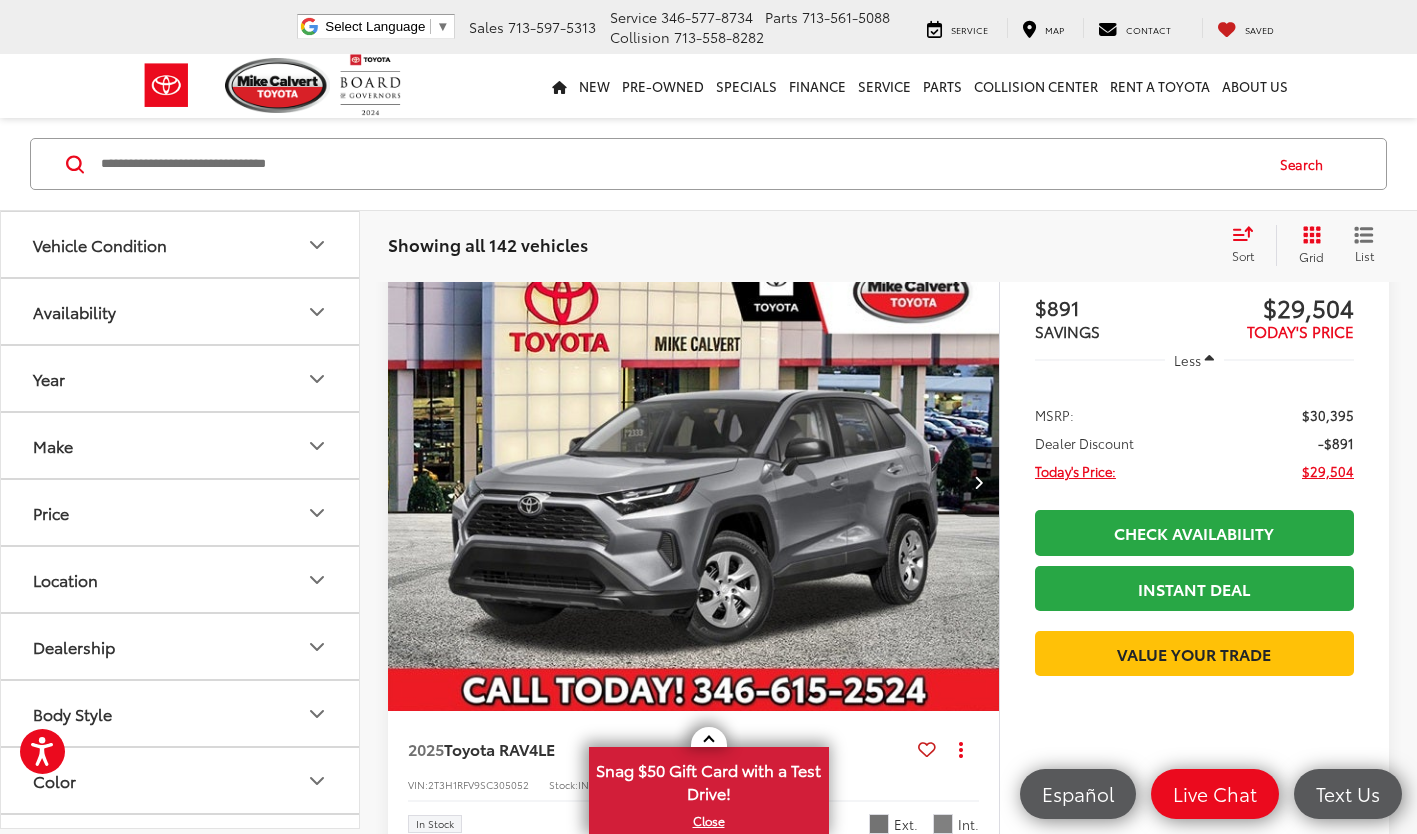 click at bounding box center [694, 482] 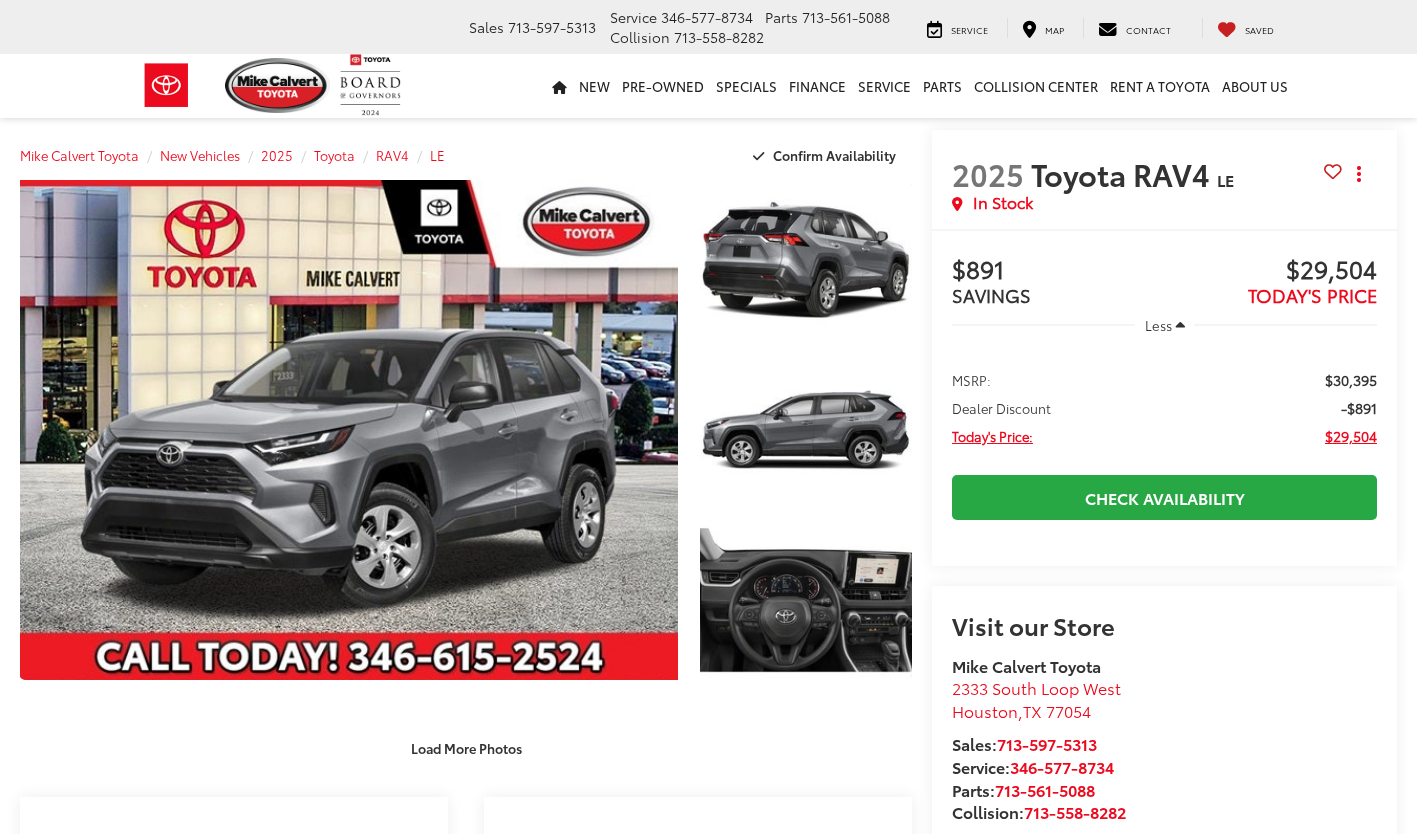 scroll, scrollTop: 0, scrollLeft: 0, axis: both 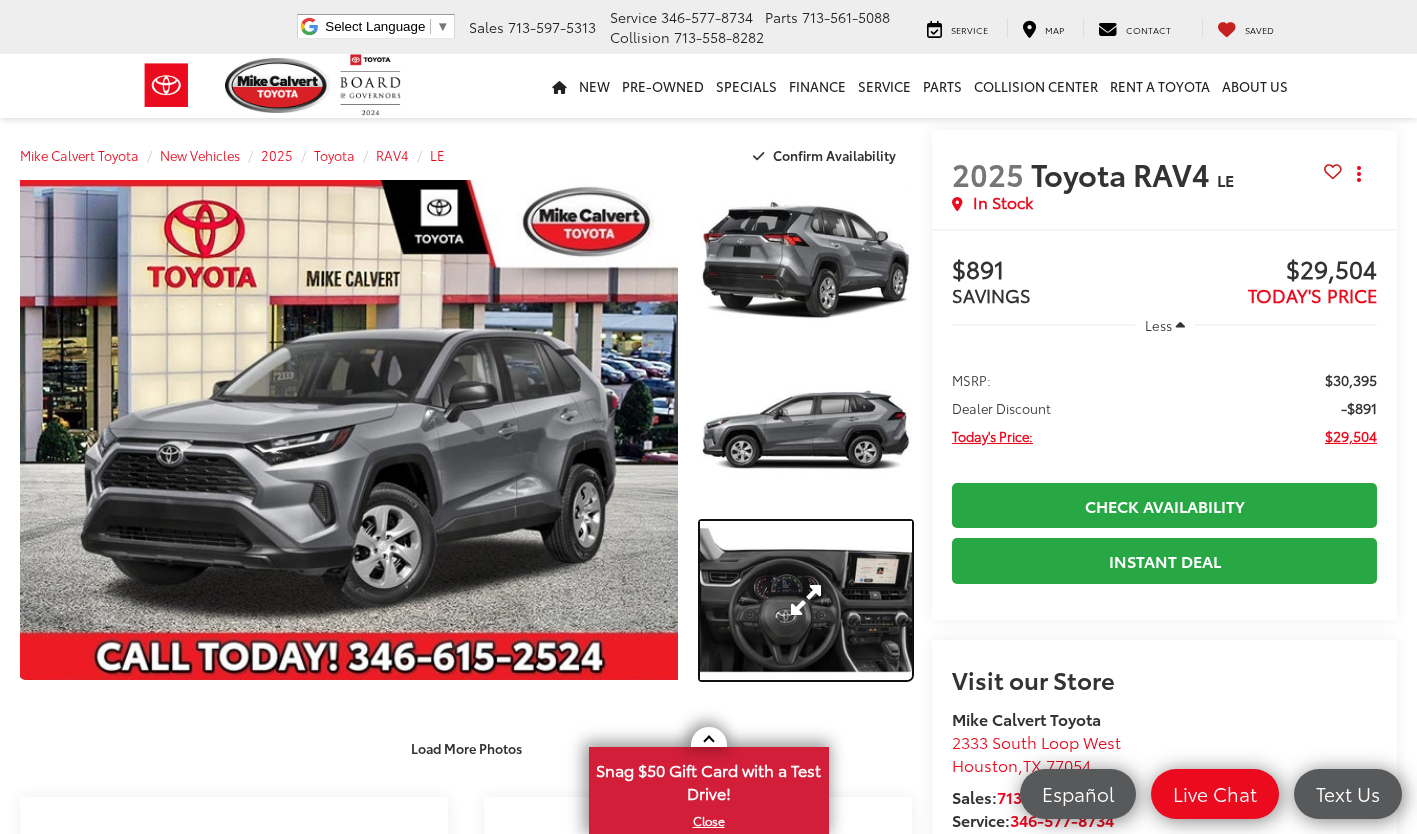 click at bounding box center (806, 600) 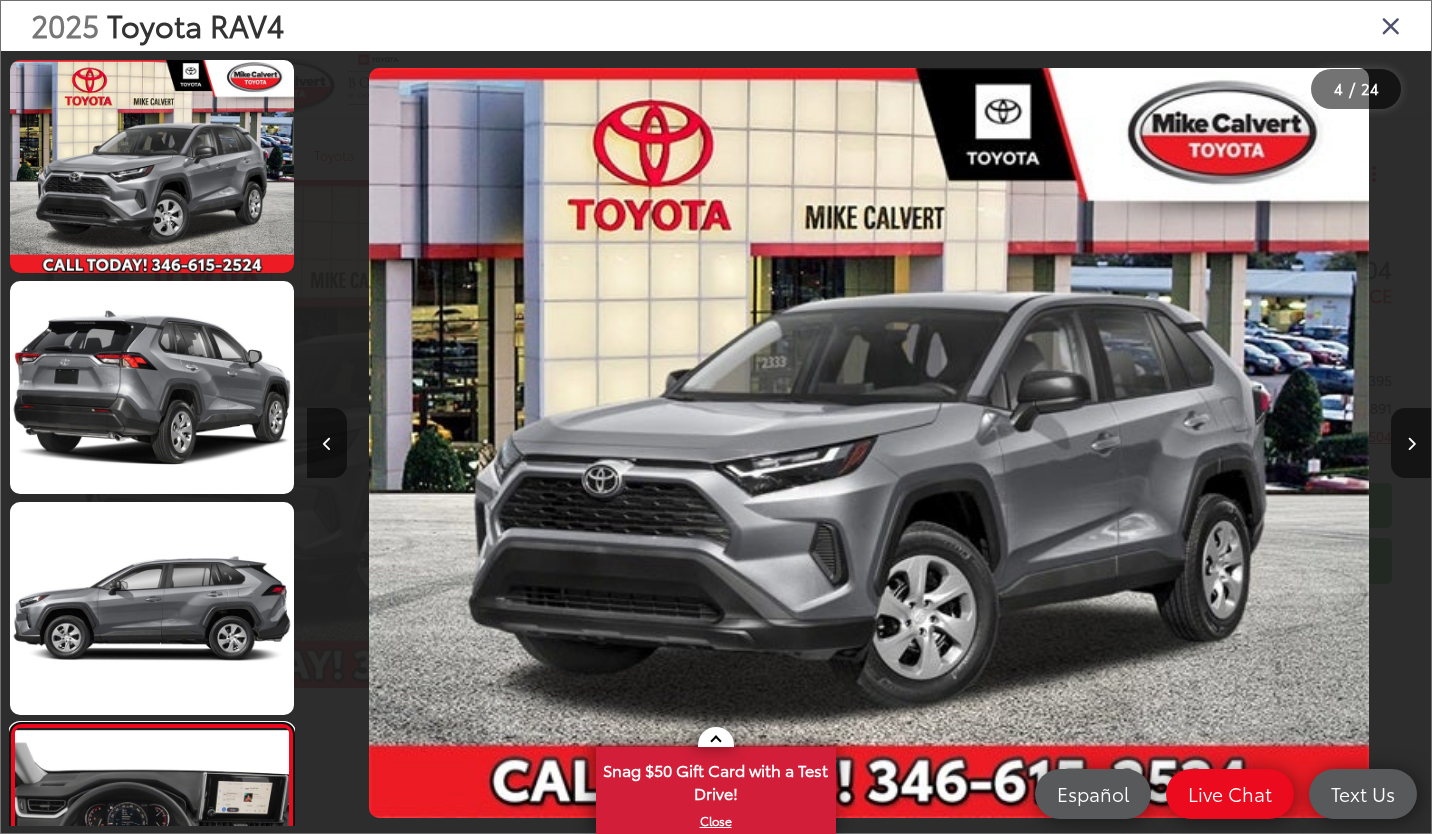 scroll, scrollTop: 126, scrollLeft: 0, axis: vertical 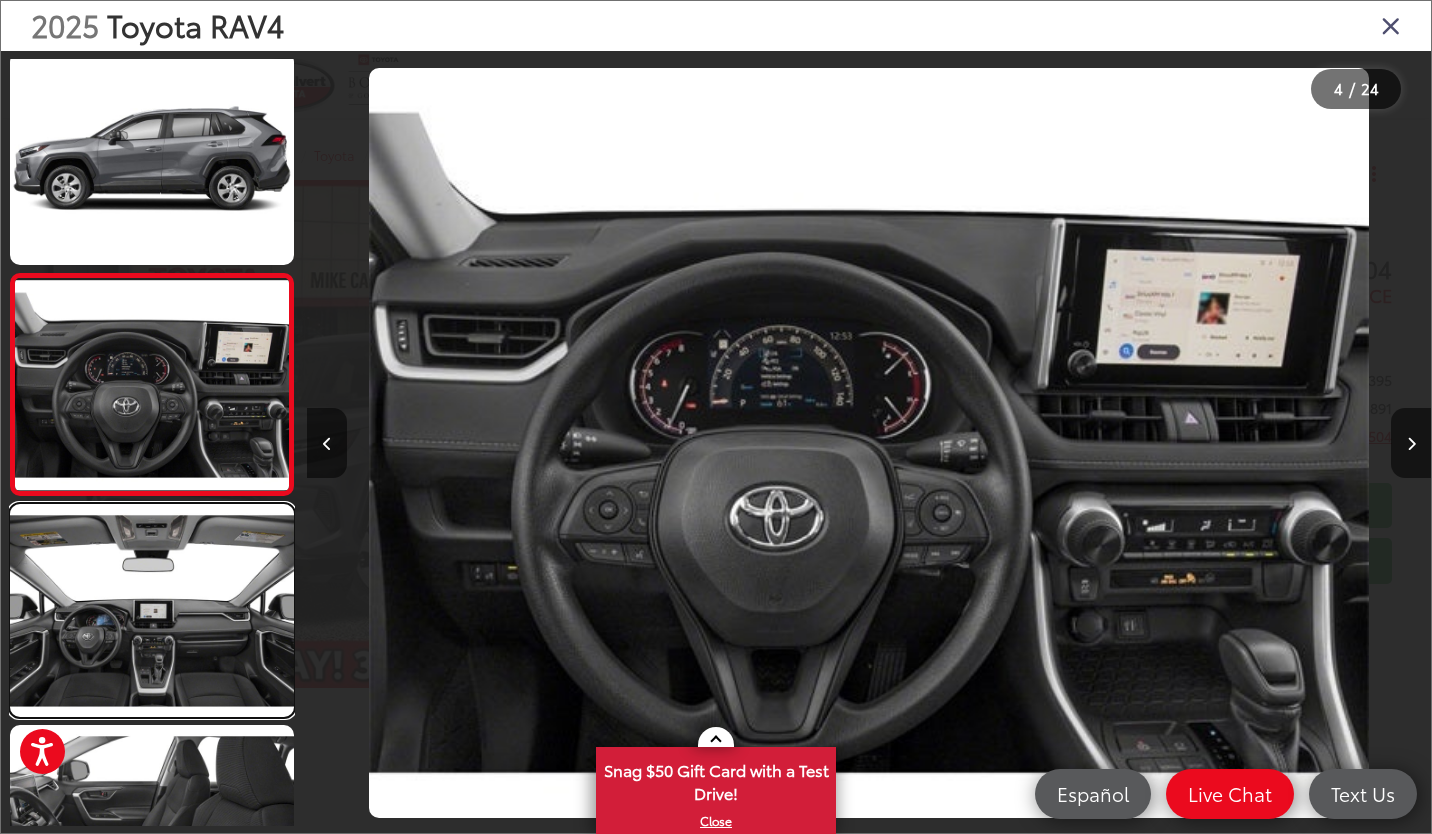 click at bounding box center (152, 610) 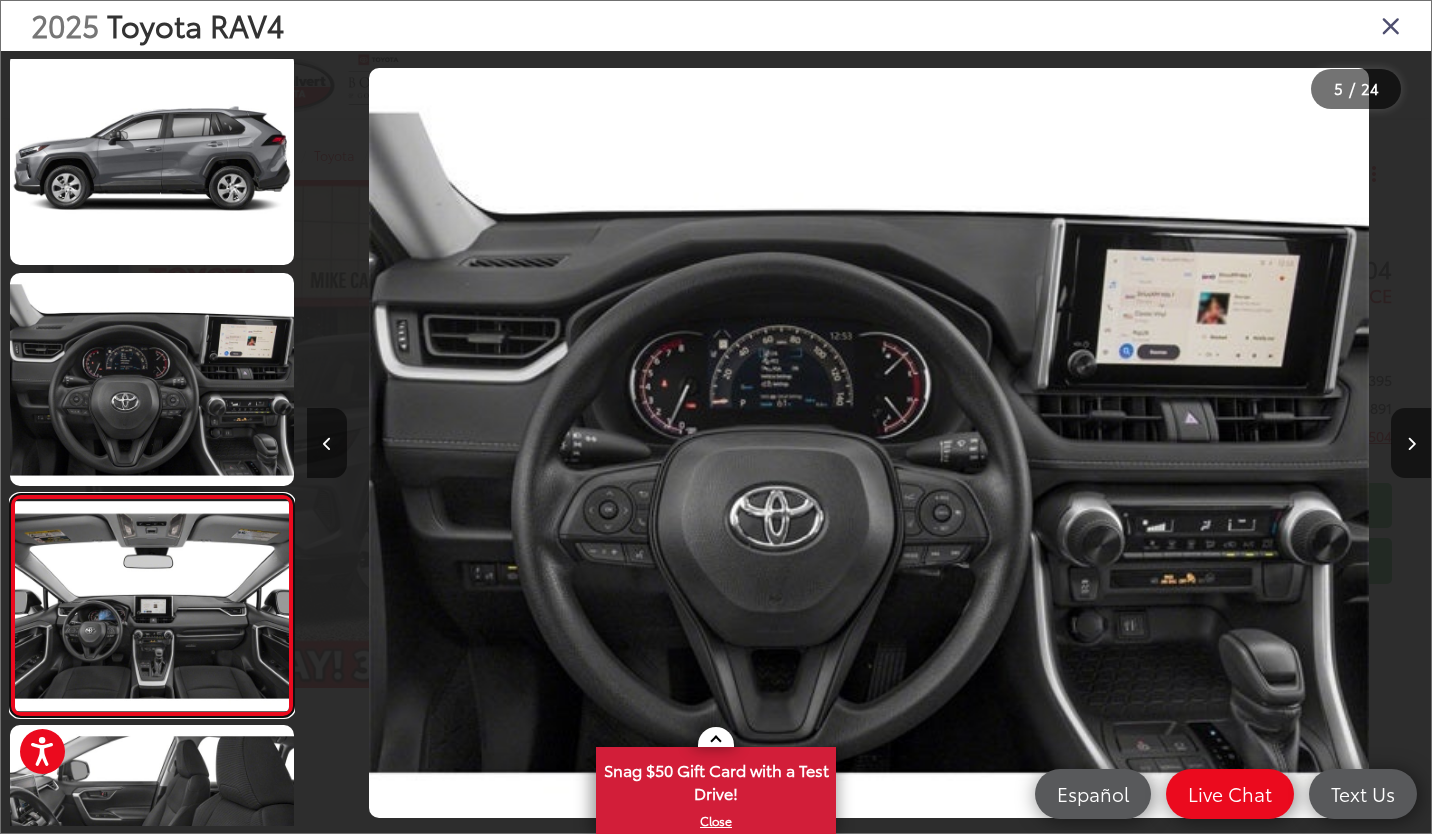 scroll, scrollTop: 0, scrollLeft: 3490, axis: horizontal 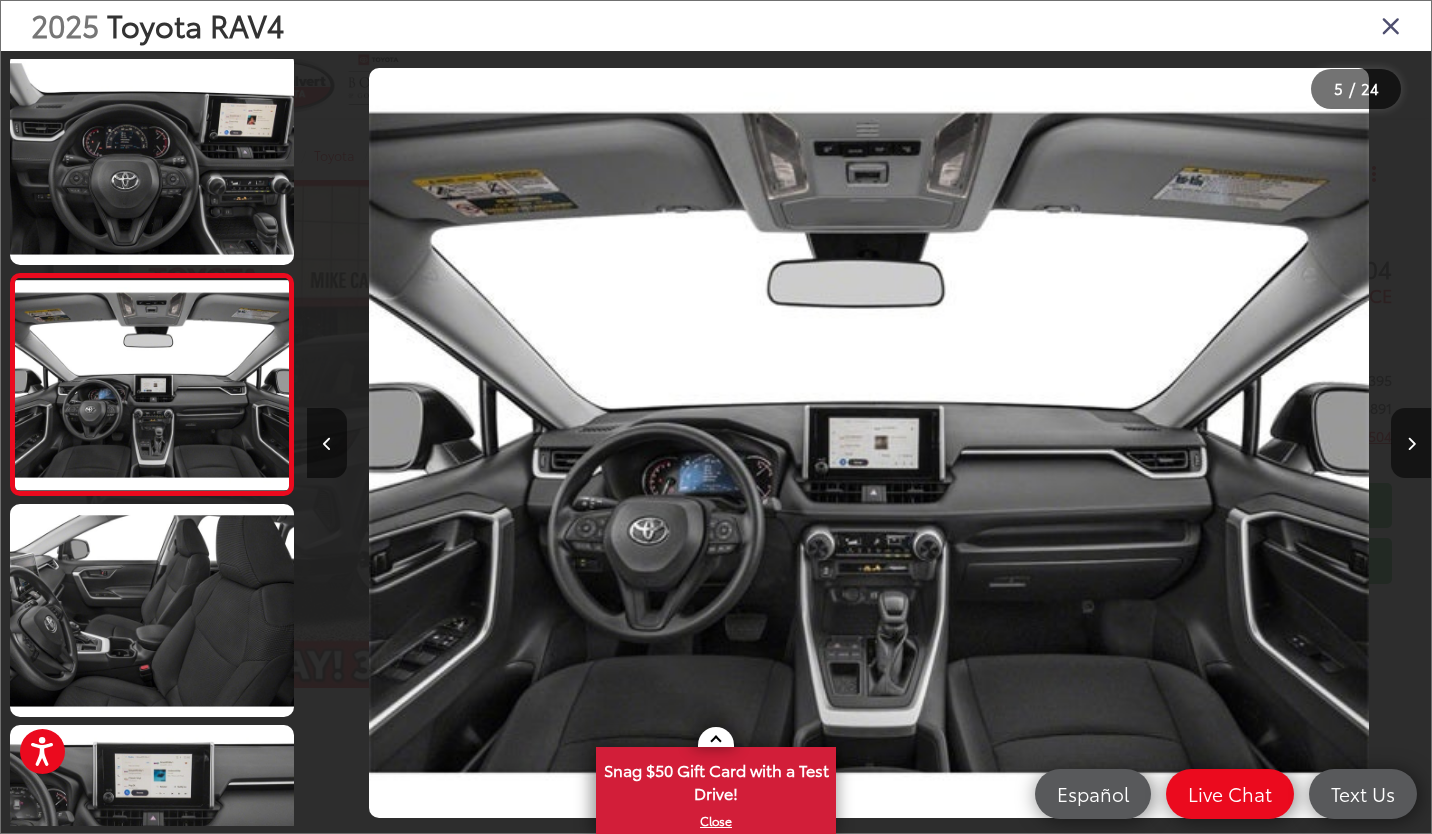 click at bounding box center (1411, 444) 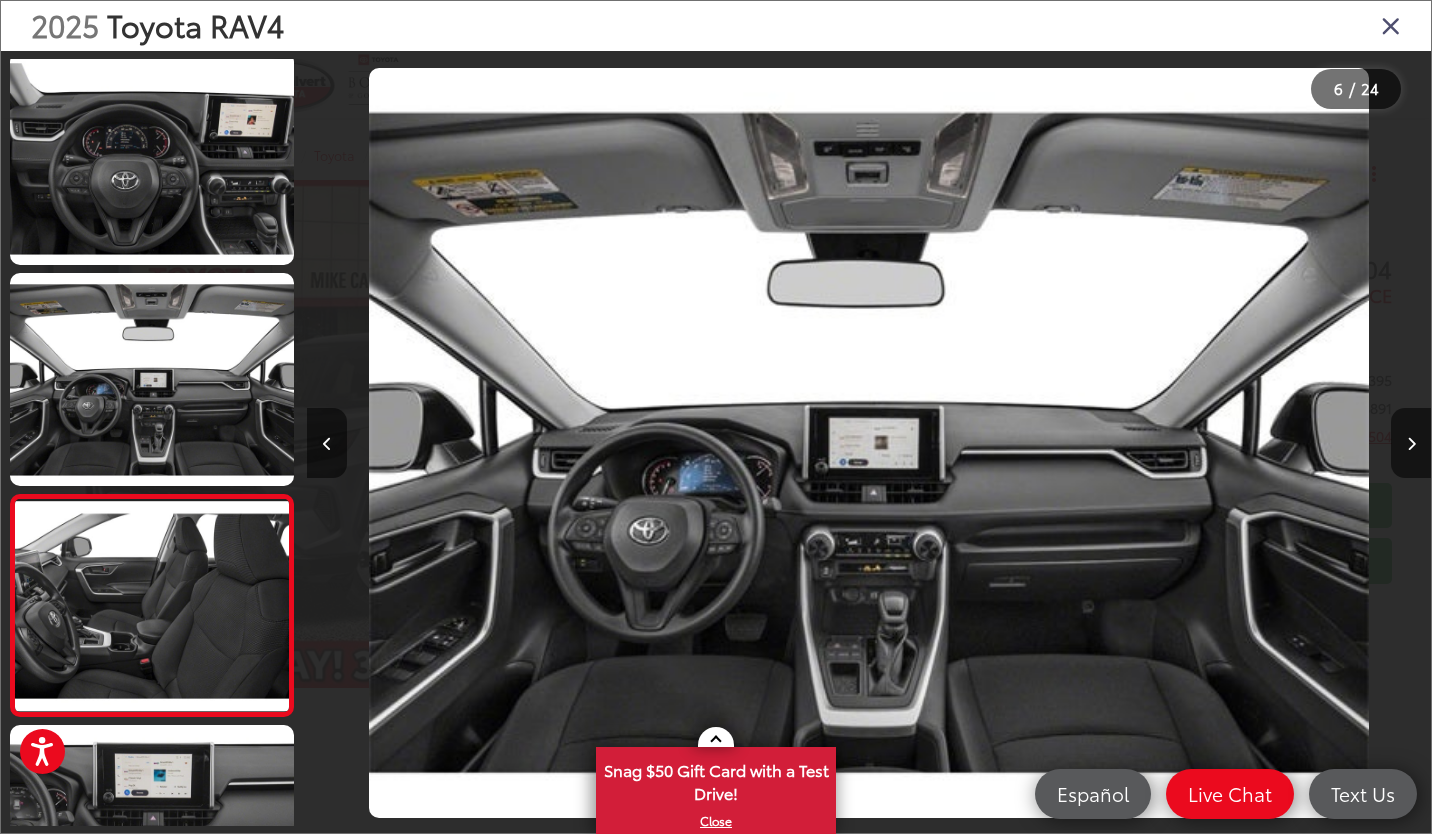 scroll, scrollTop: 0, scrollLeft: 4655, axis: horizontal 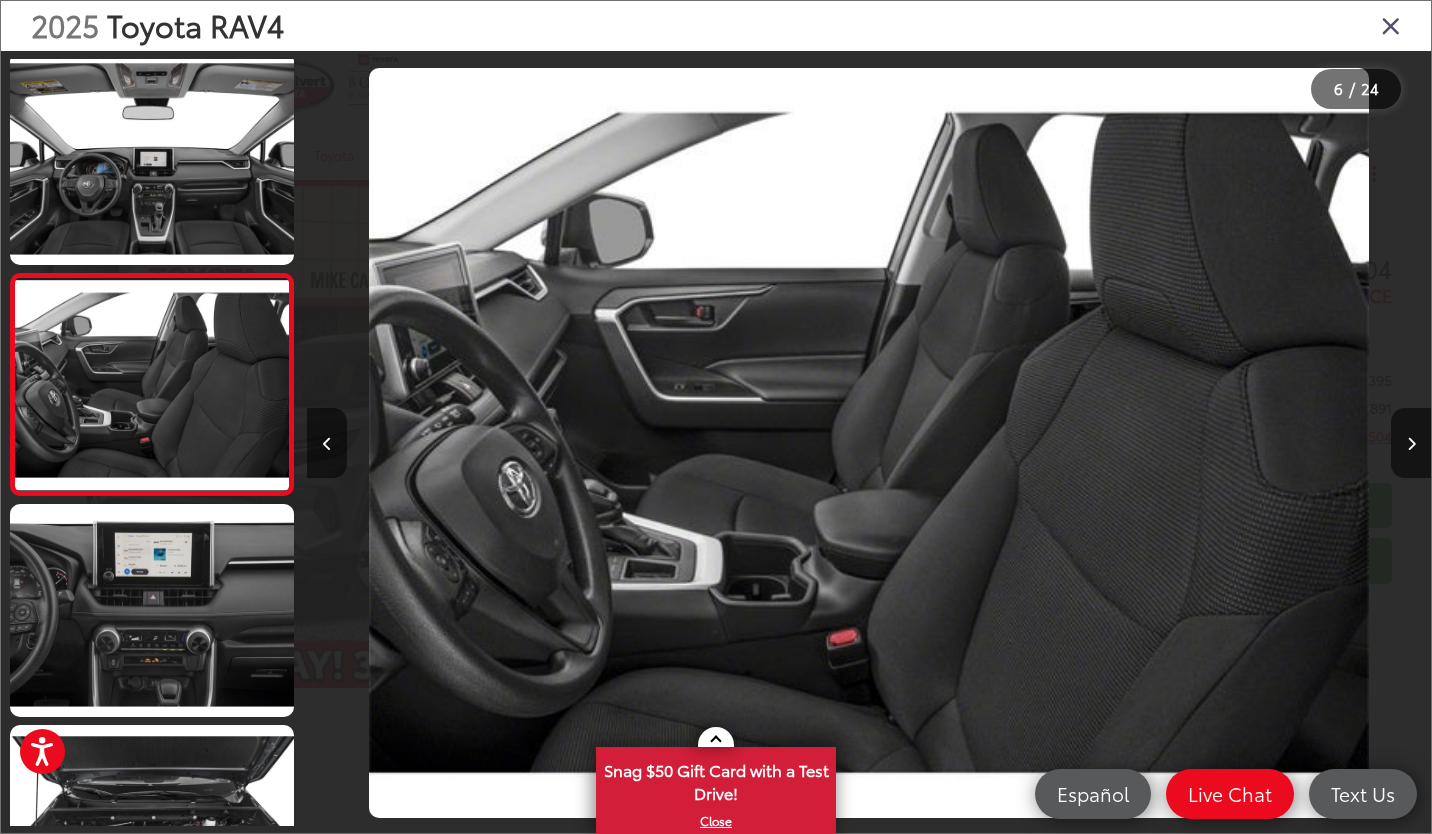 click at bounding box center [1391, 25] 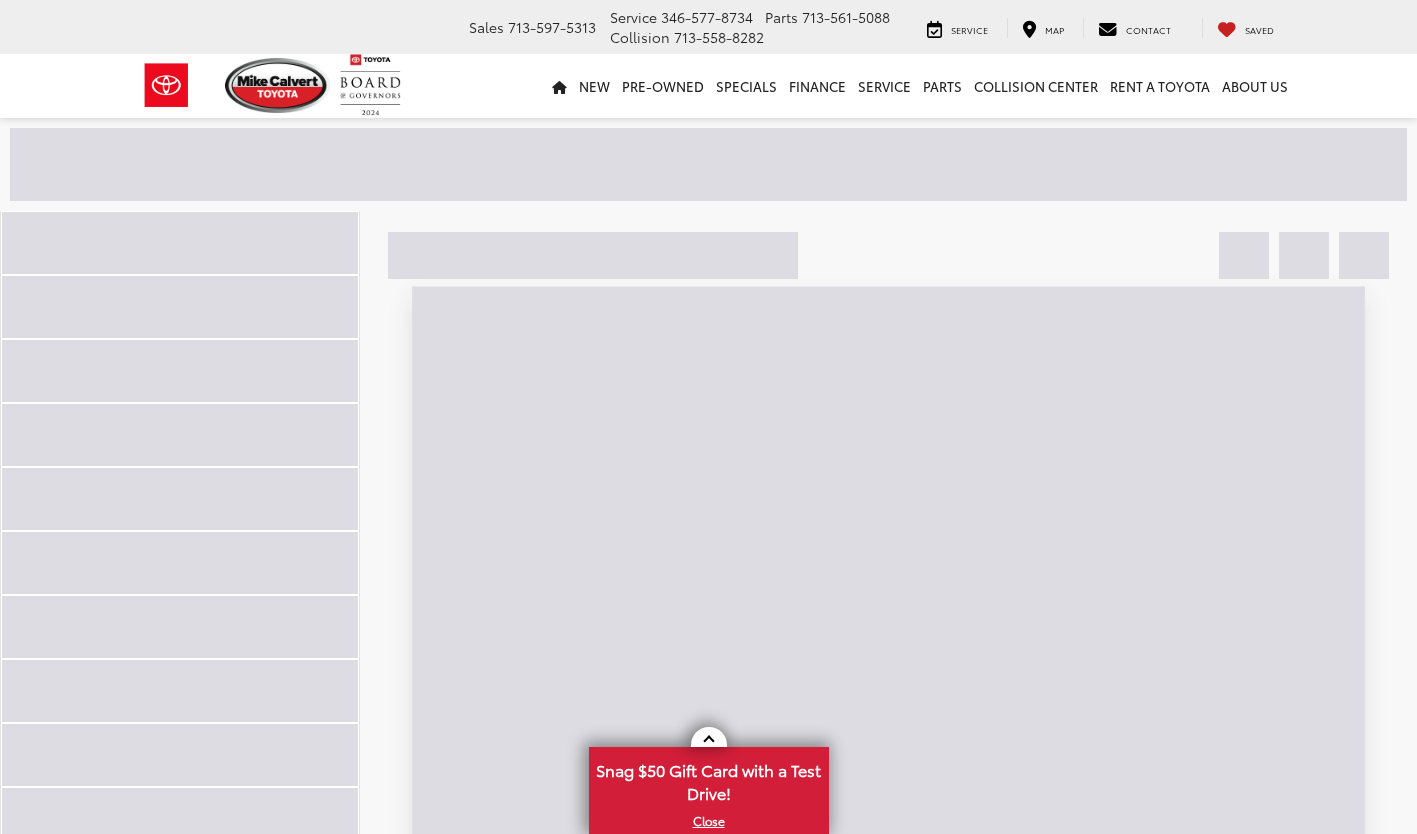 scroll, scrollTop: 193, scrollLeft: 0, axis: vertical 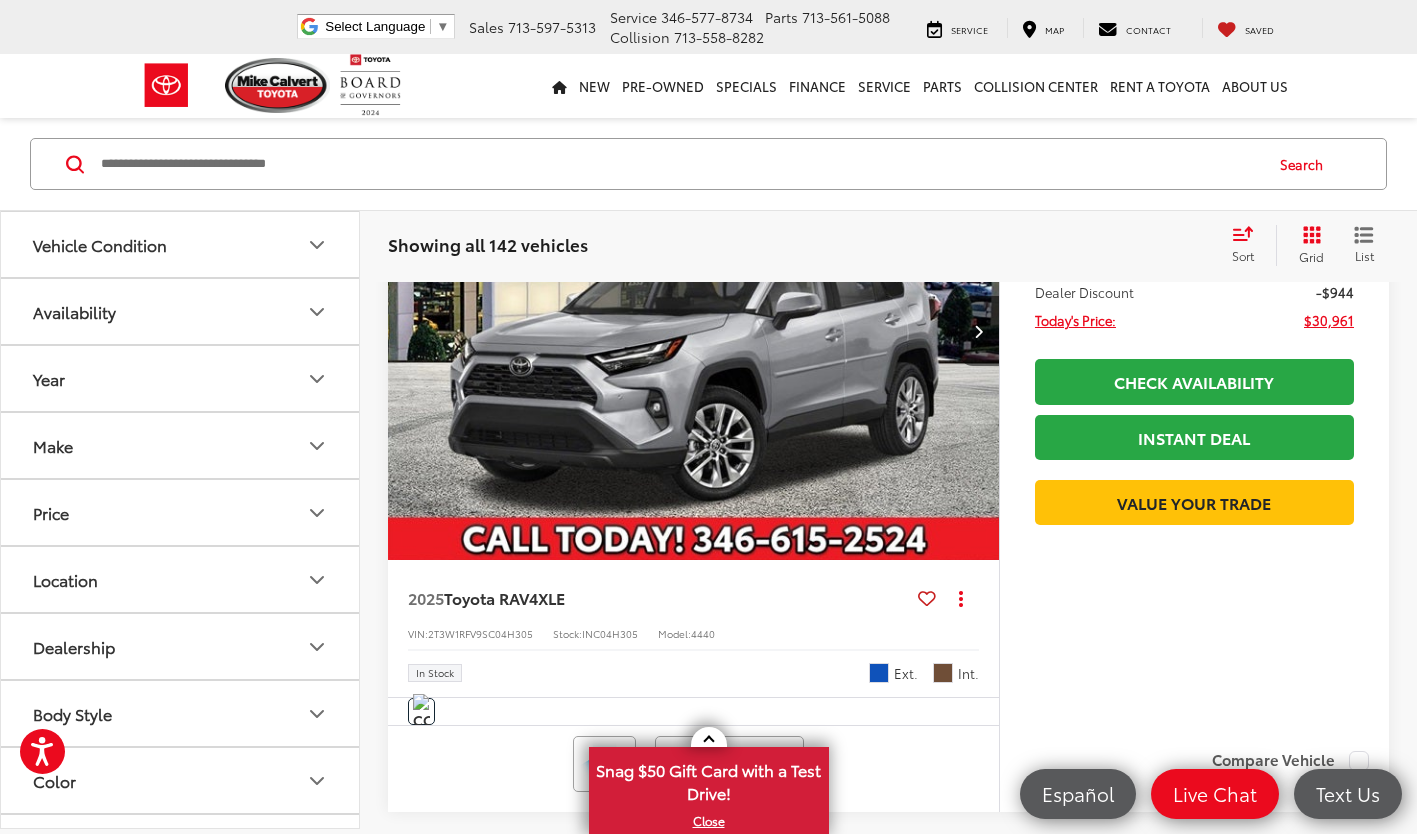 click at bounding box center (694, 331) 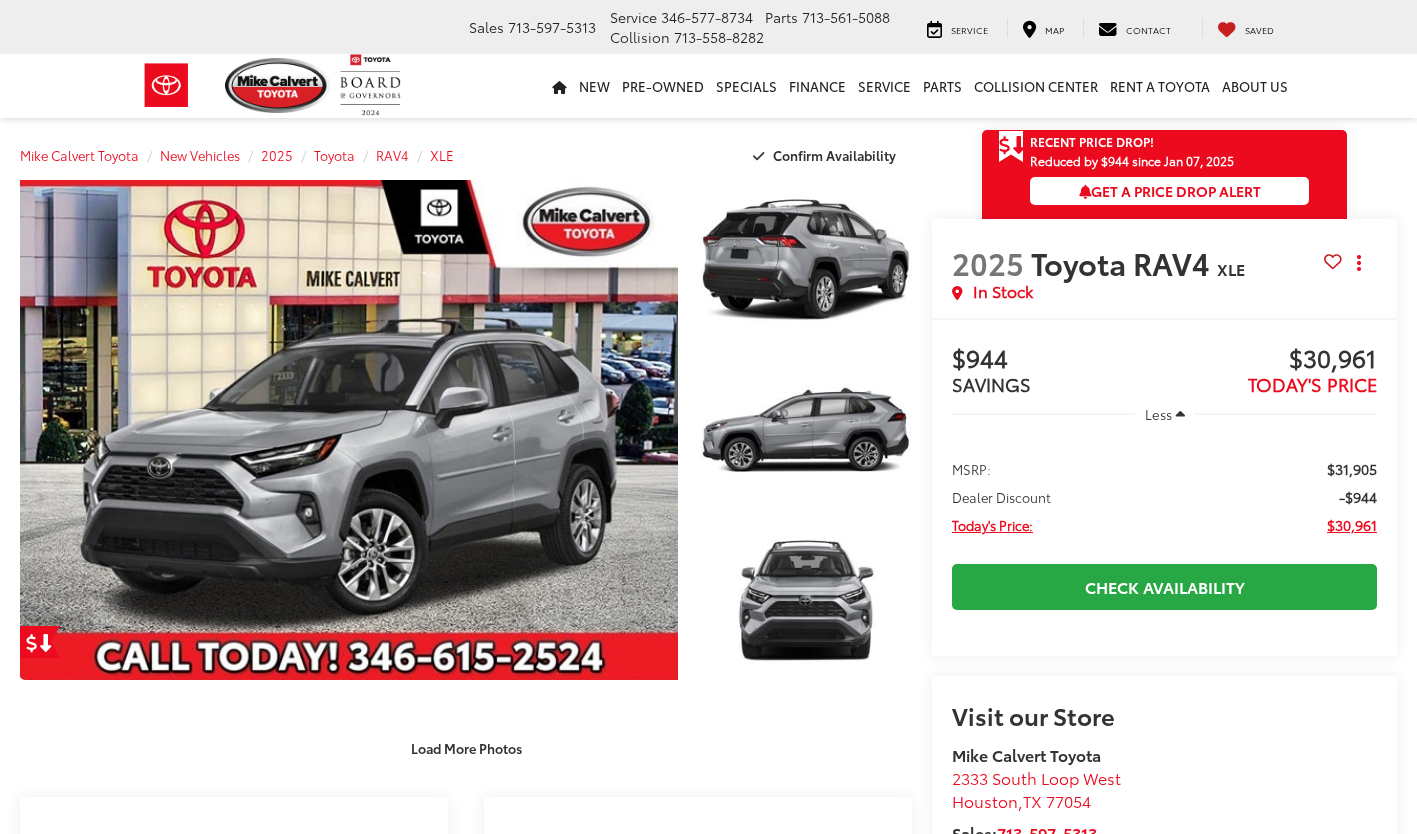 scroll, scrollTop: 0, scrollLeft: 0, axis: both 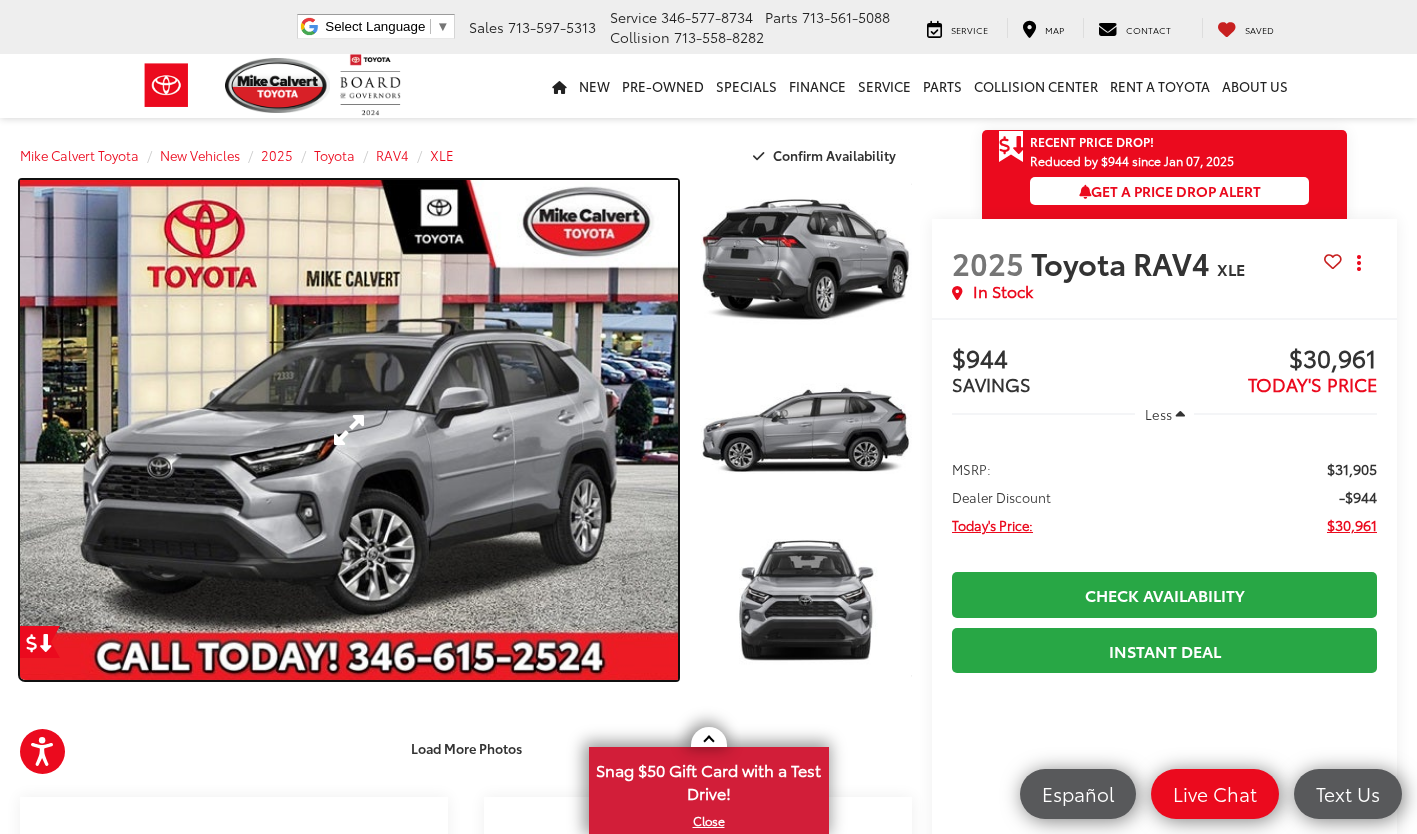 click at bounding box center [349, 430] 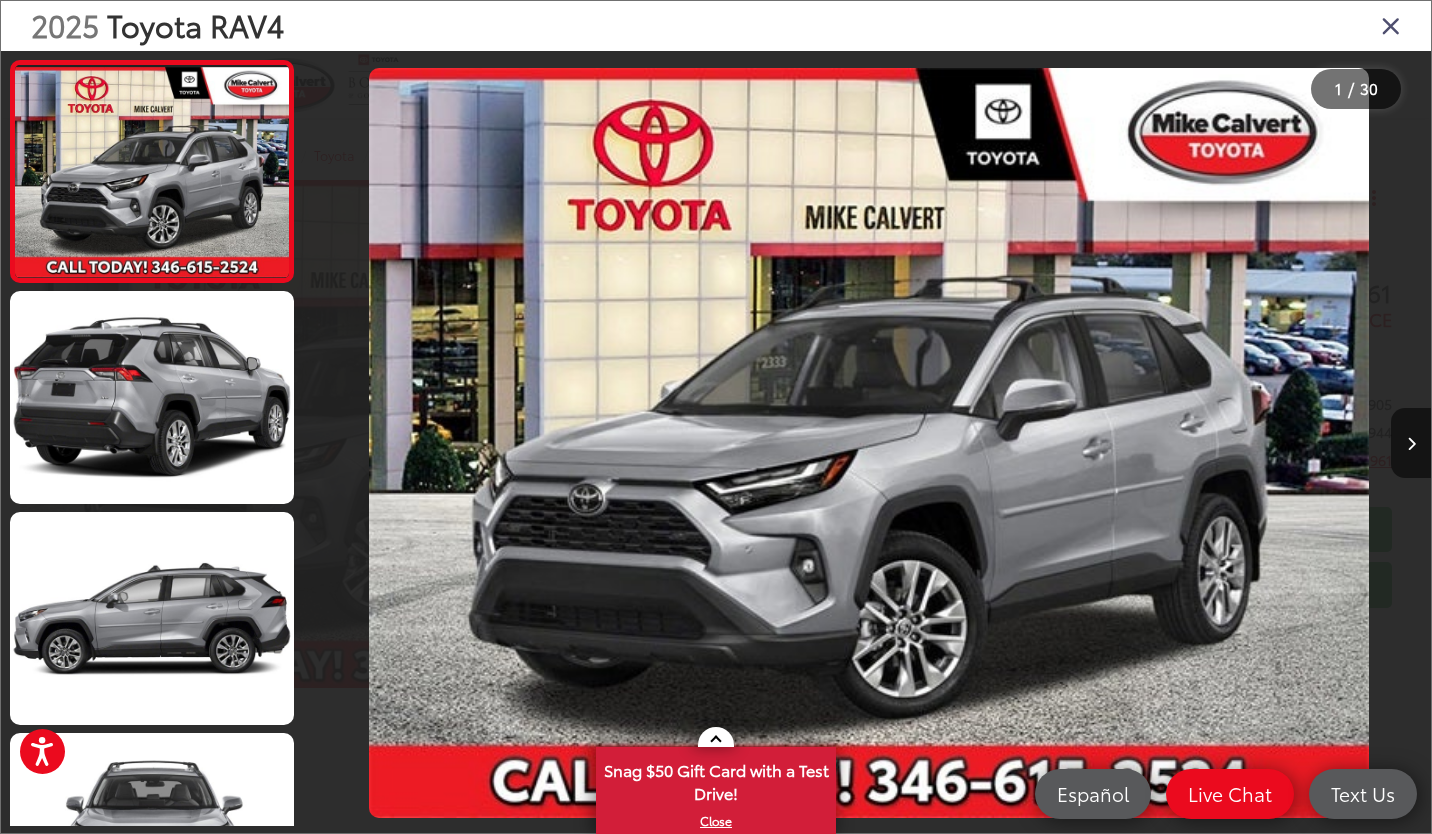 click at bounding box center (1411, 443) 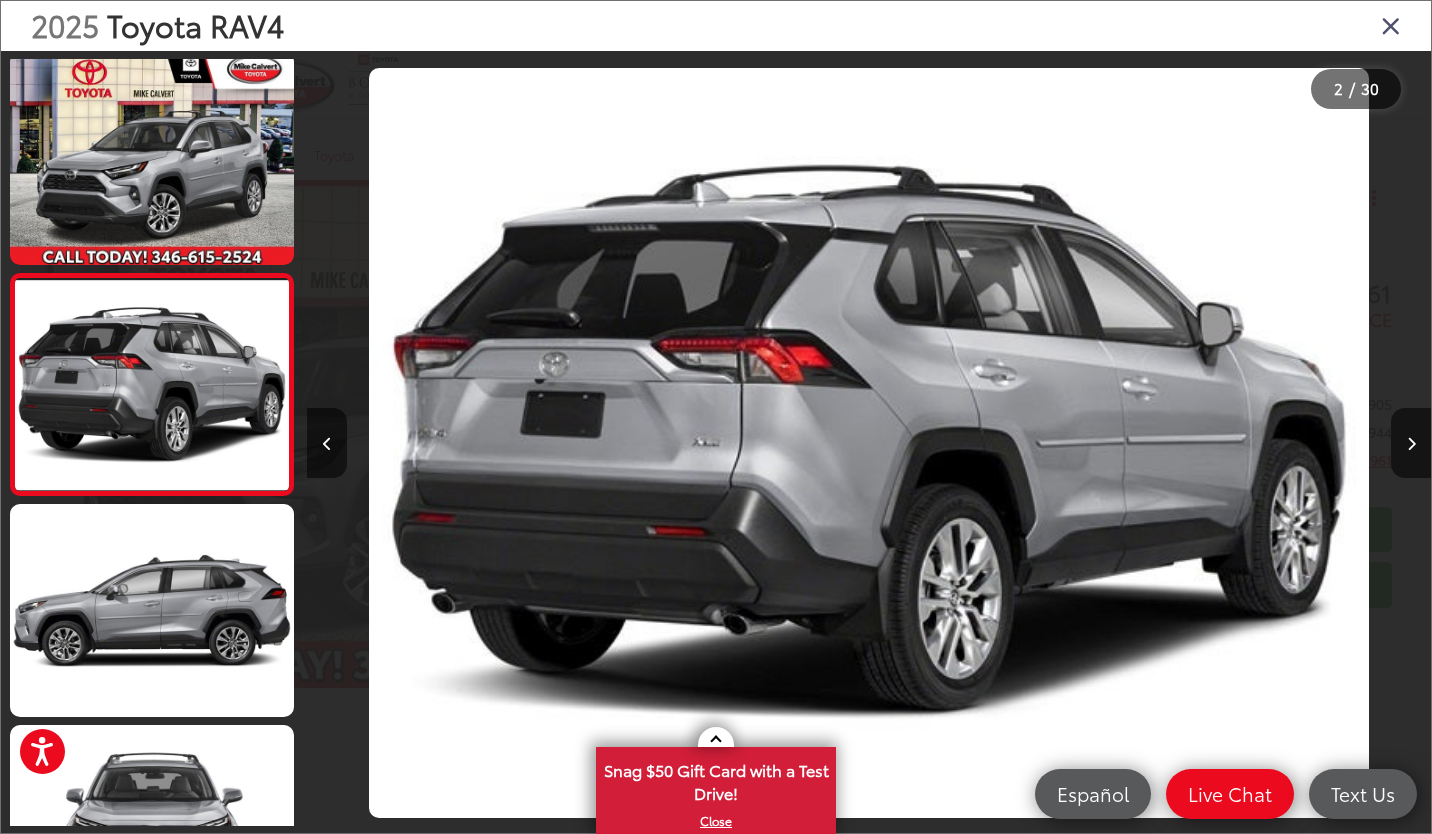 click at bounding box center (1411, 443) 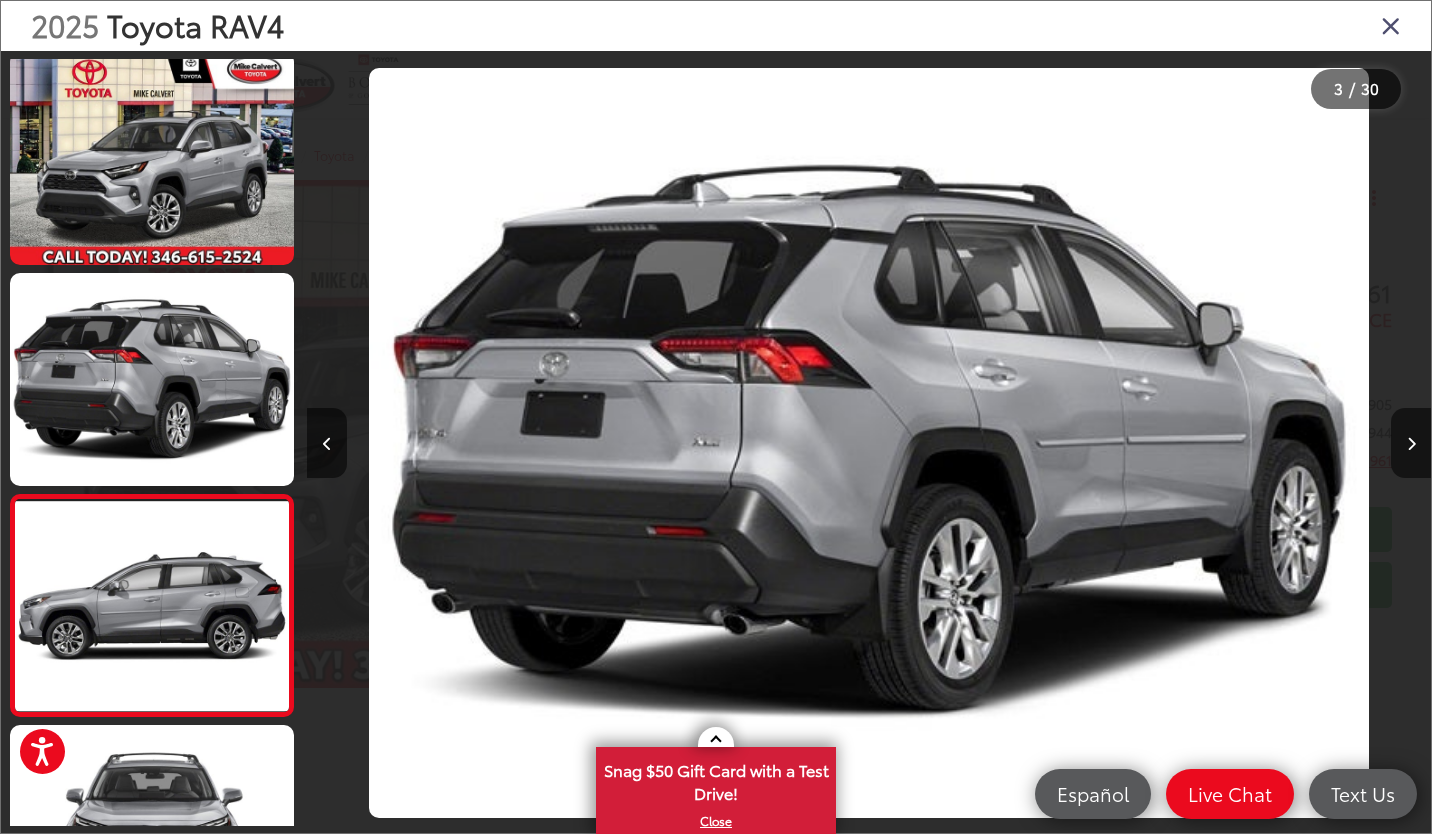 scroll, scrollTop: 0, scrollLeft: 1162, axis: horizontal 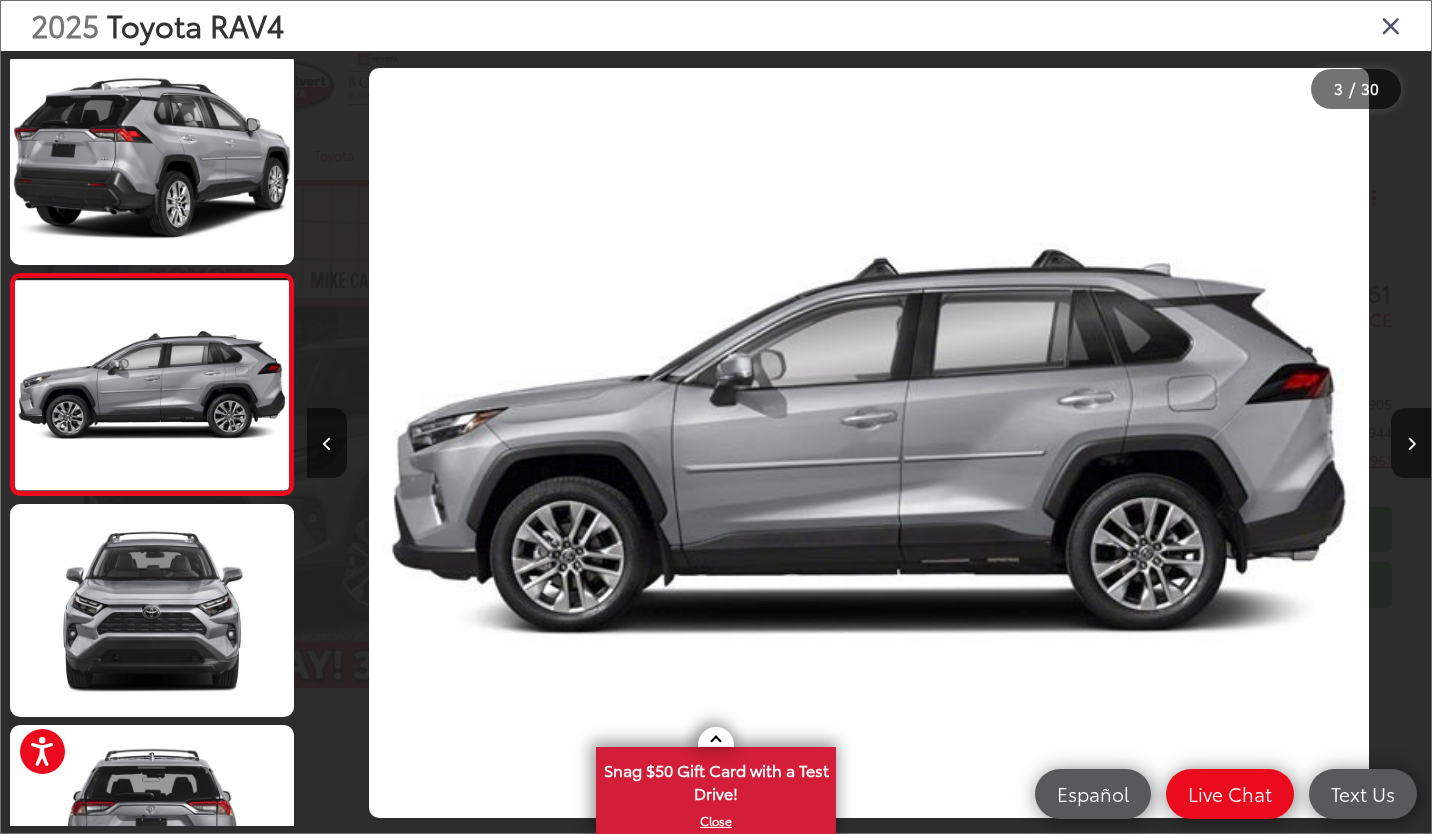 click at bounding box center (1411, 443) 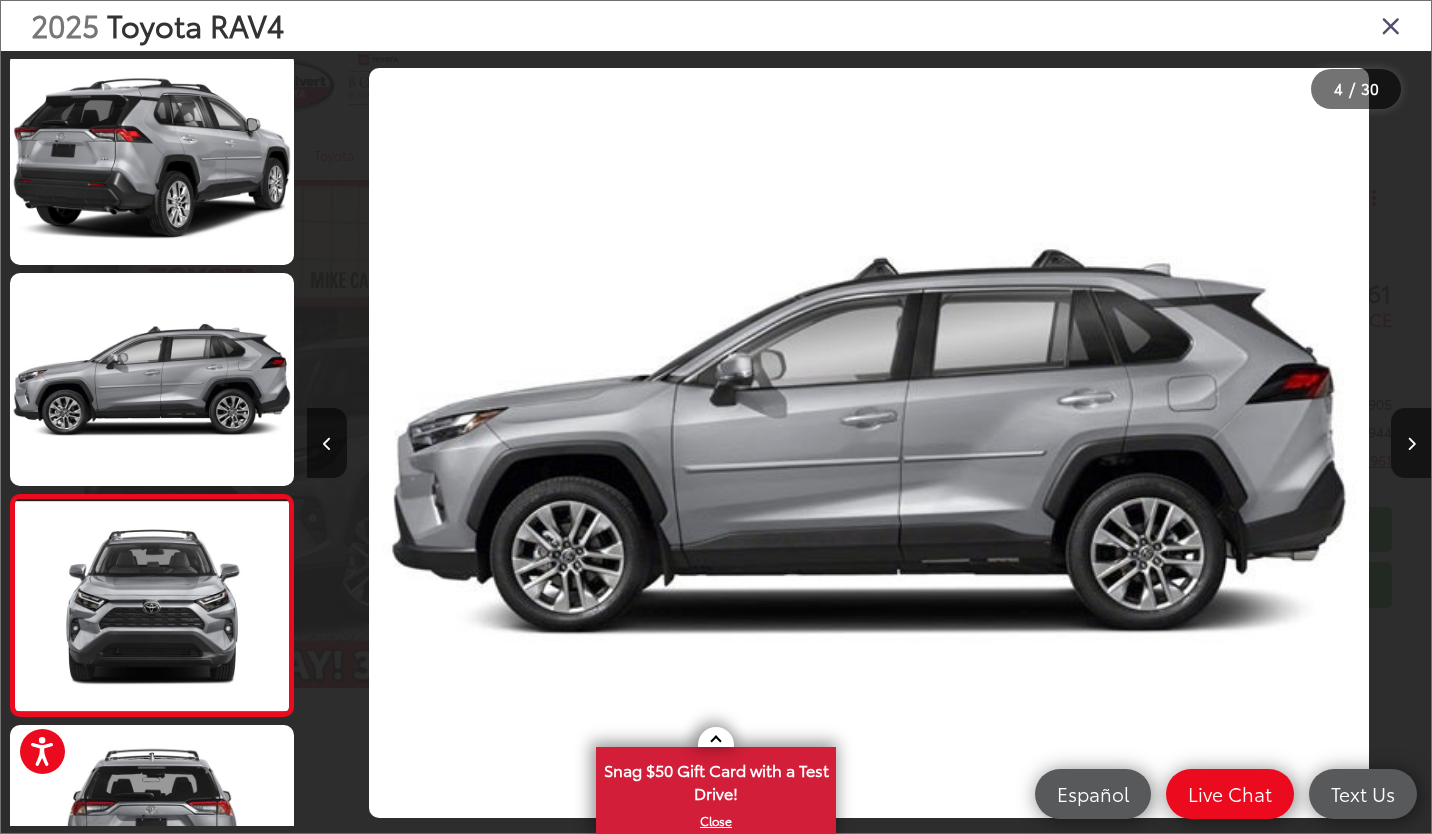 scroll, scrollTop: 0, scrollLeft: 2286, axis: horizontal 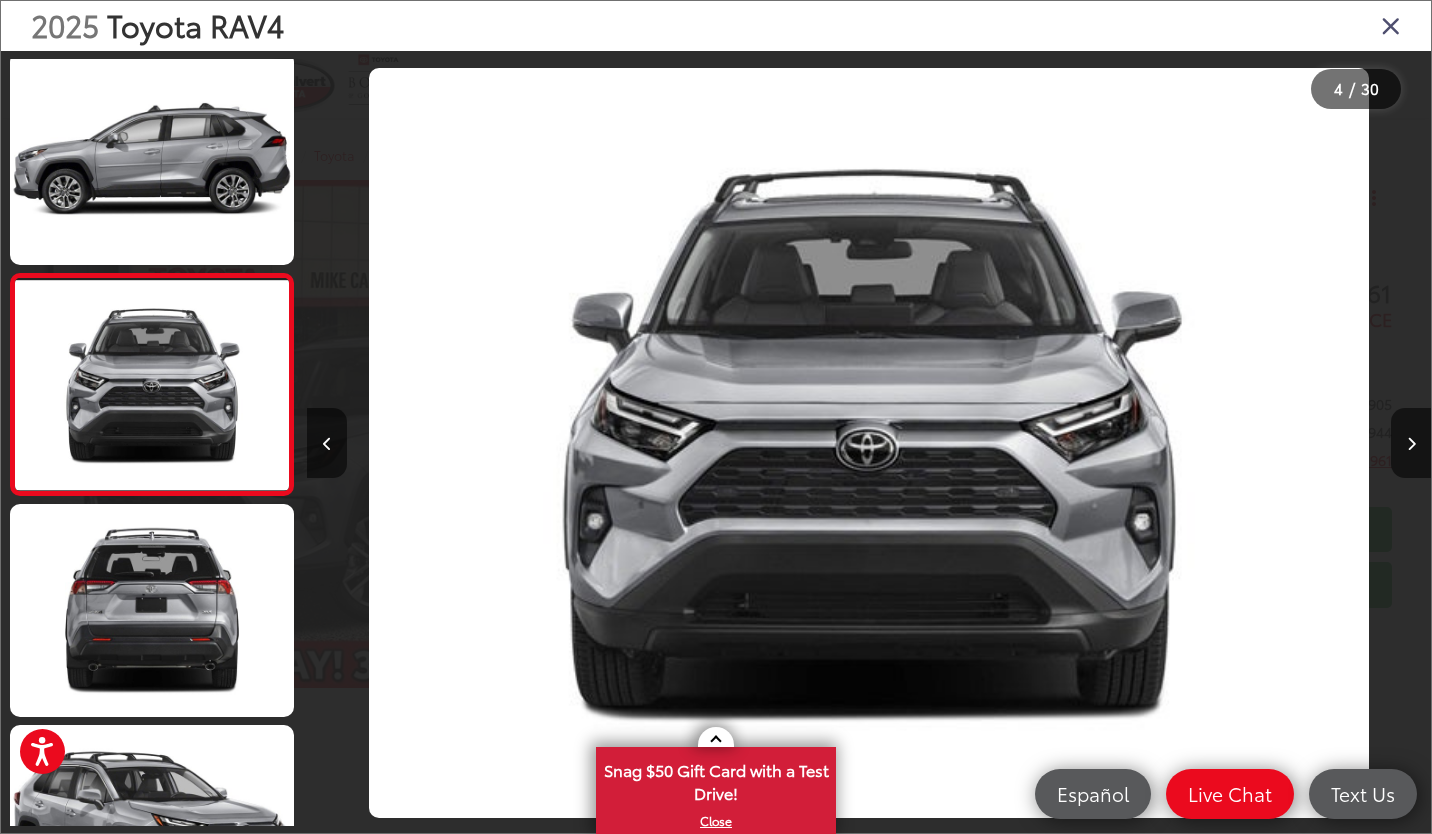 click at bounding box center (1411, 444) 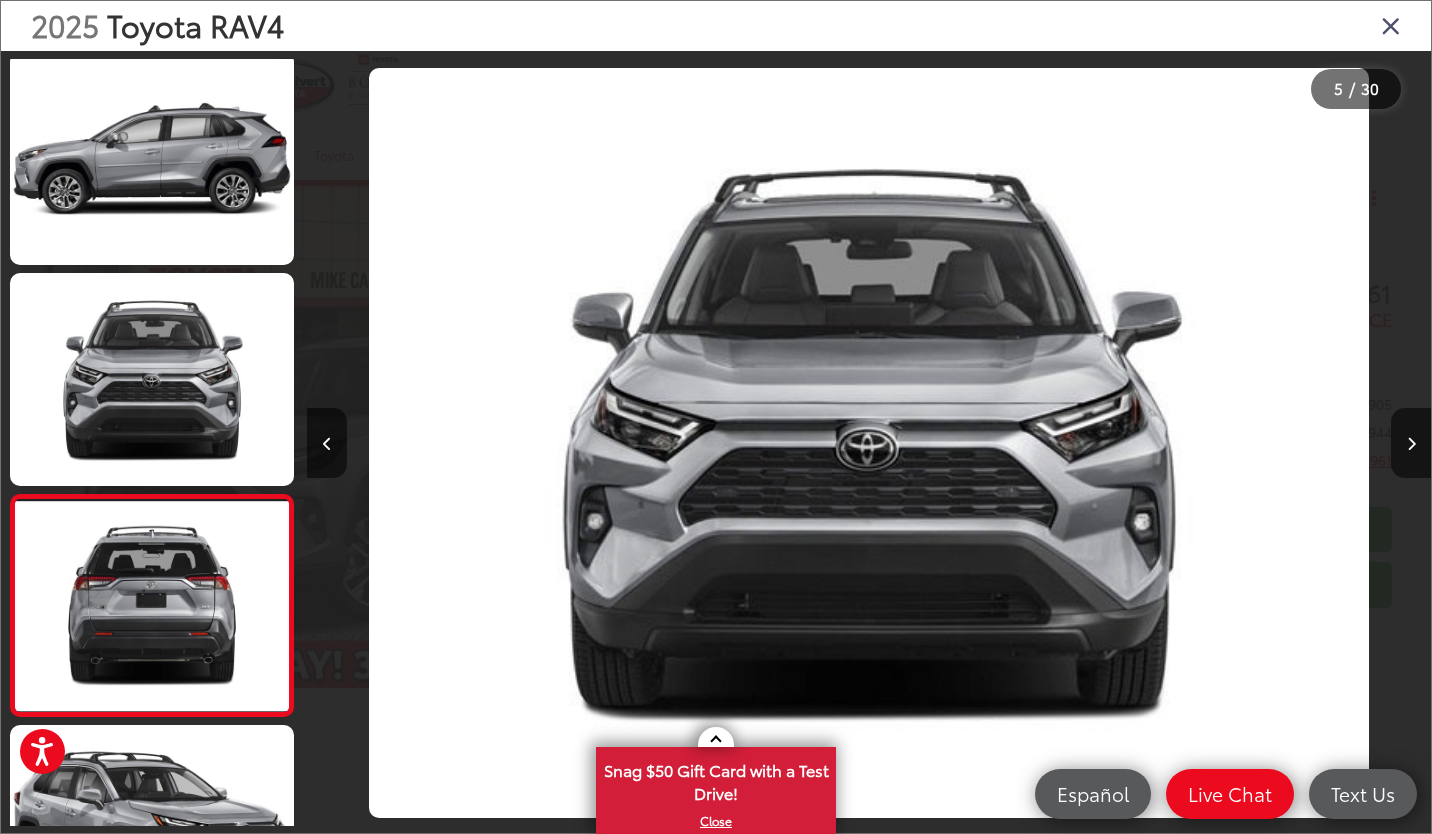 scroll, scrollTop: 0, scrollLeft: 3514, axis: horizontal 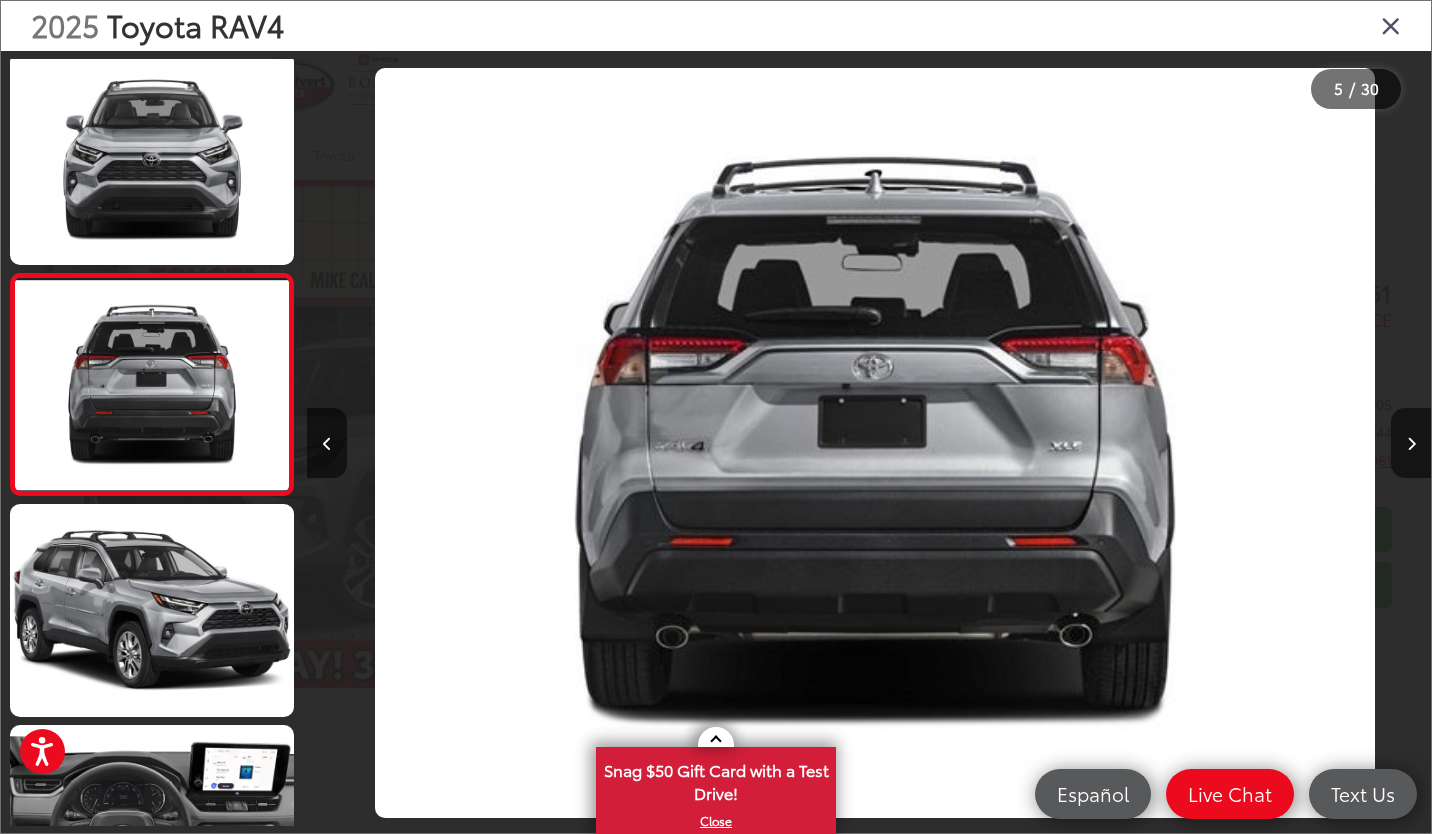 click at bounding box center [1411, 443] 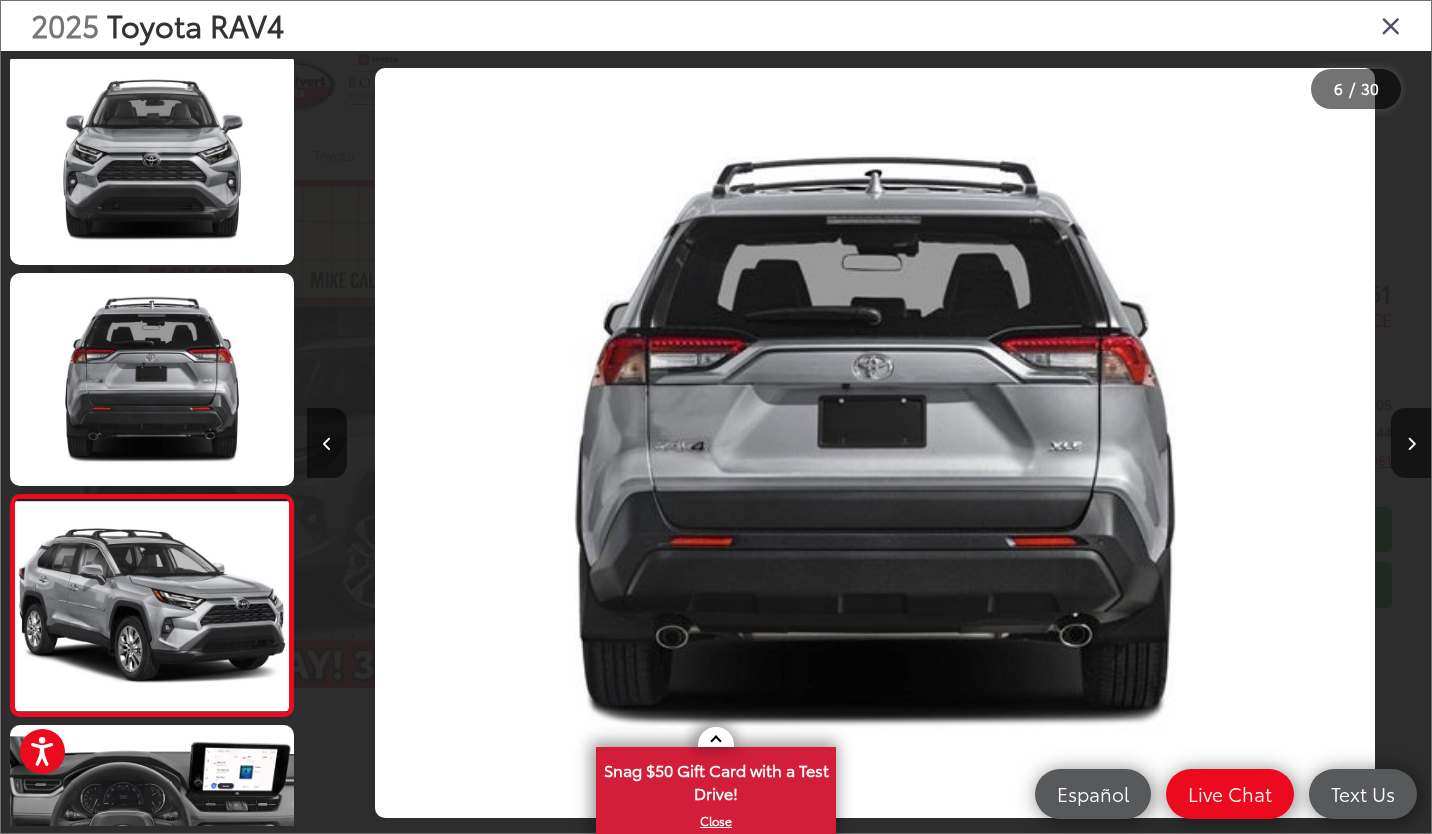 scroll, scrollTop: 0, scrollLeft: 4541, axis: horizontal 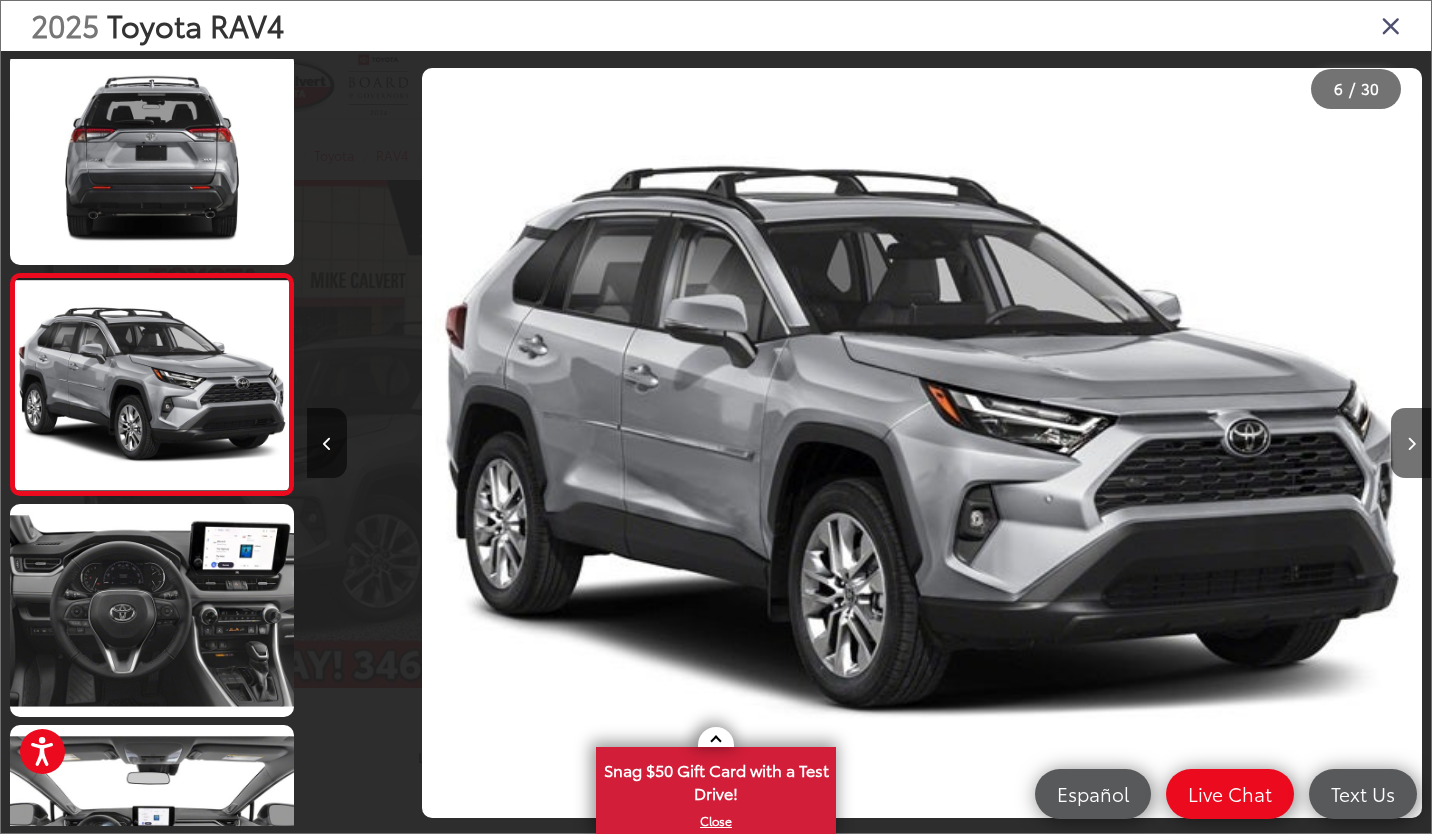 click at bounding box center (1411, 443) 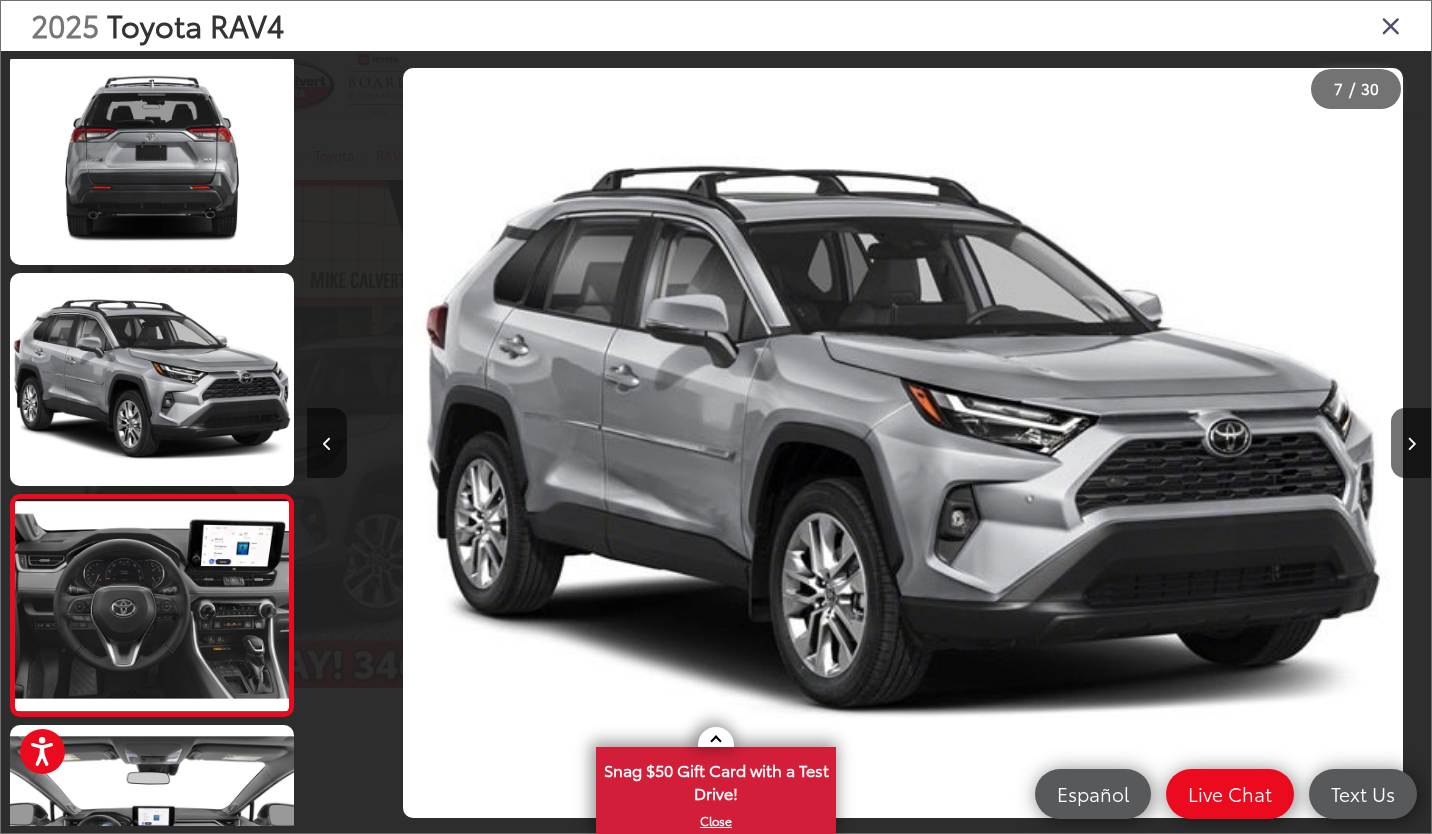 scroll, scrollTop: 912, scrollLeft: 0, axis: vertical 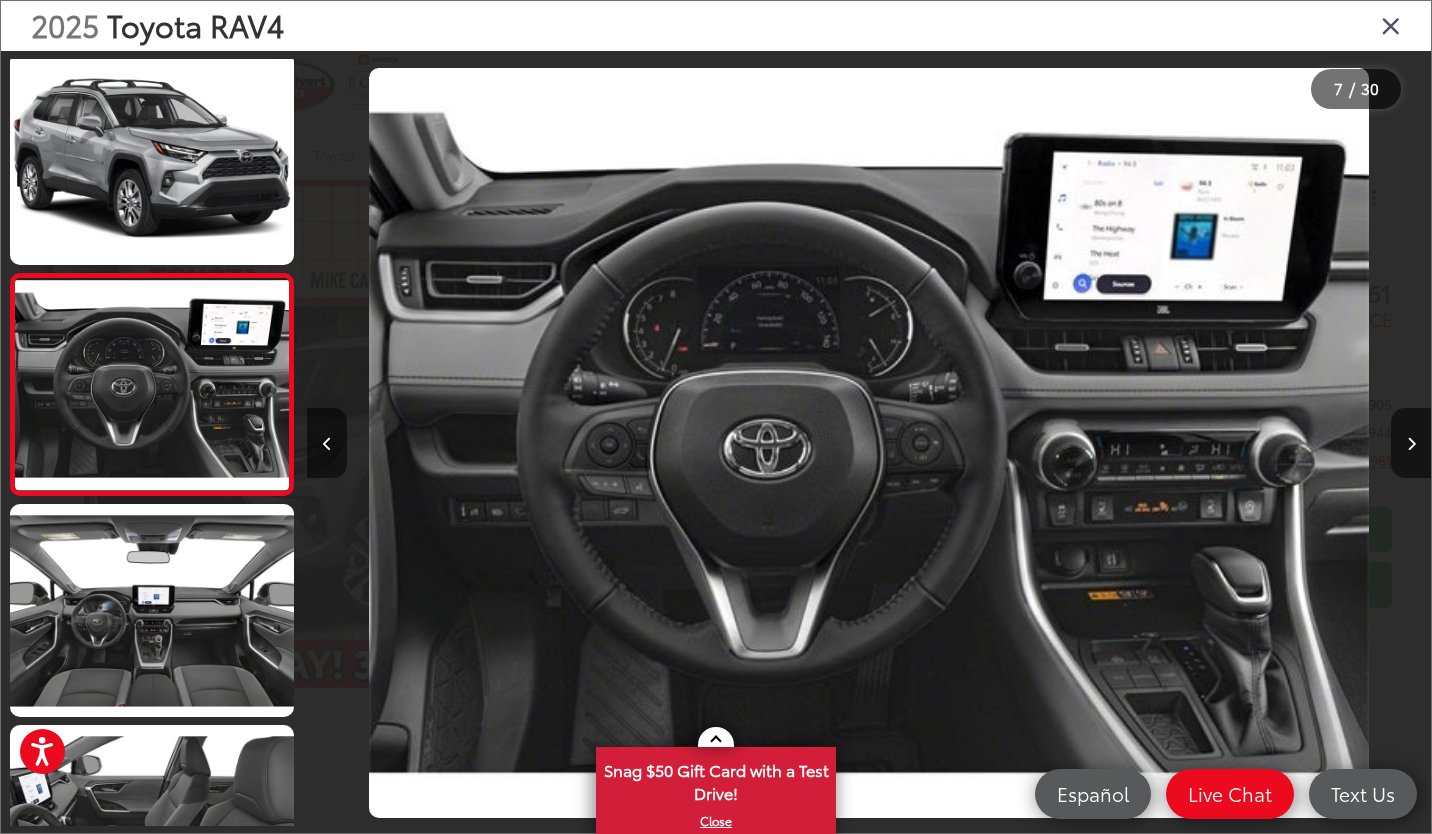 click at bounding box center [1411, 443] 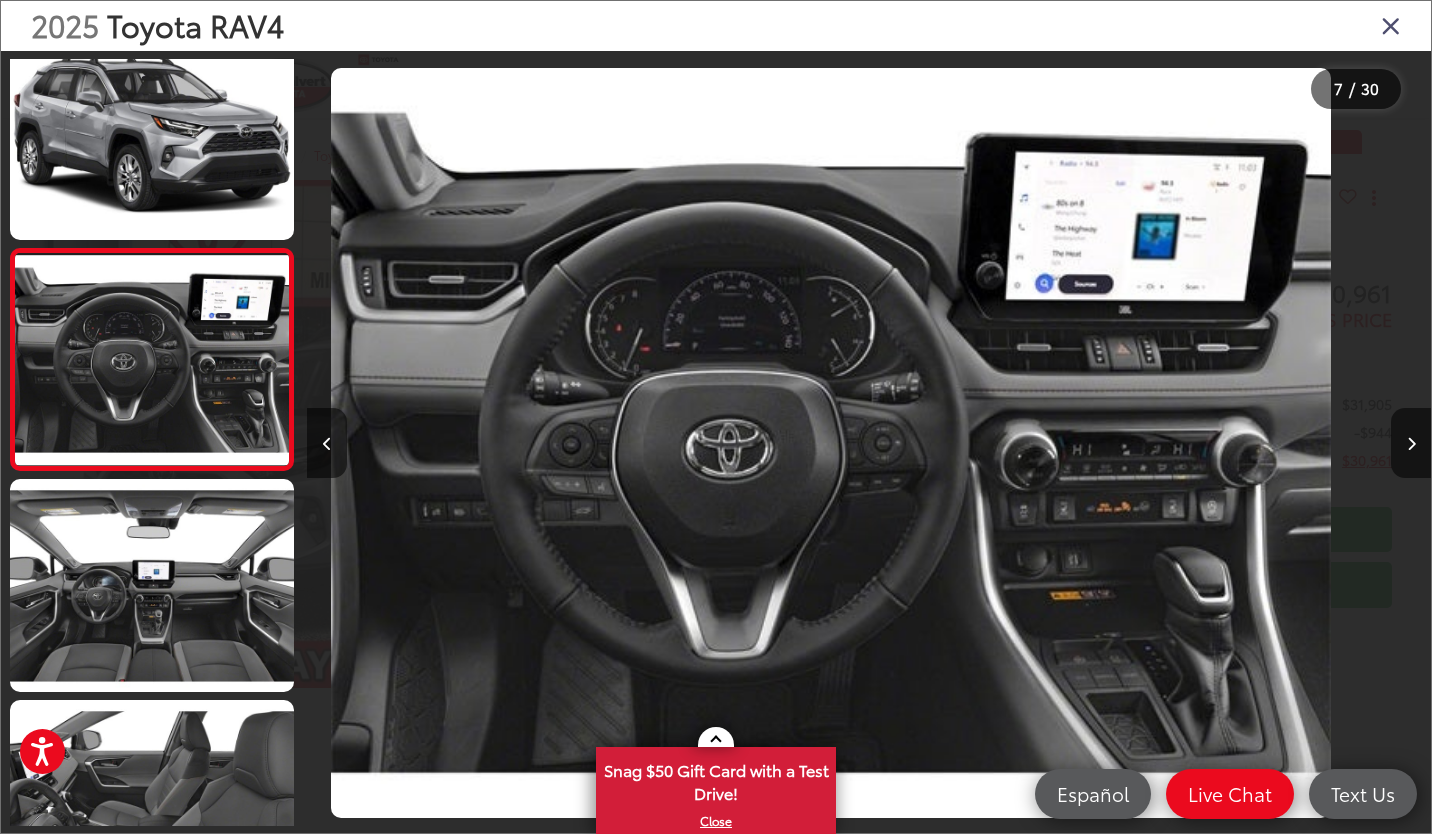 scroll, scrollTop: 1213, scrollLeft: 0, axis: vertical 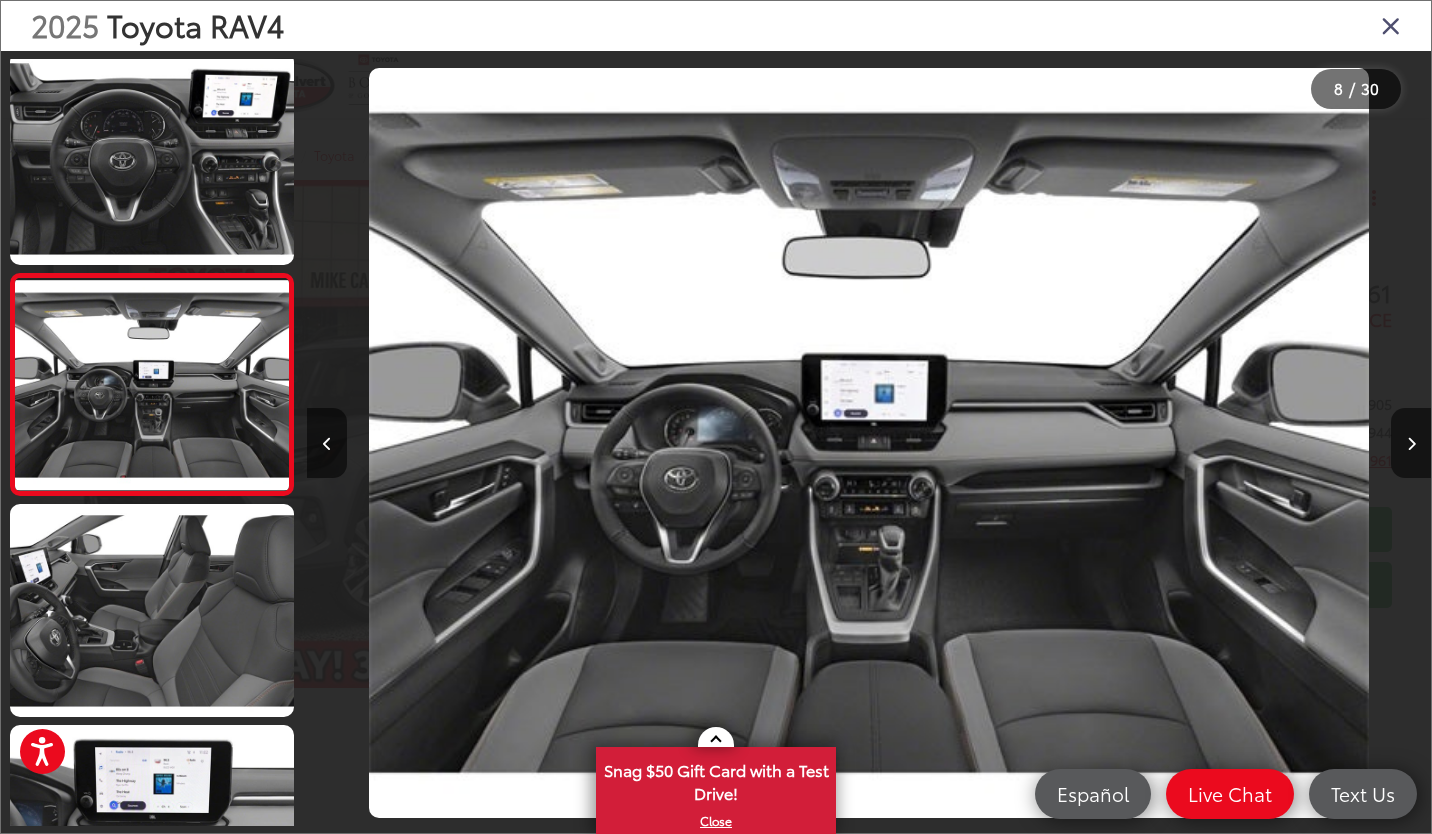 click at bounding box center [1411, 443] 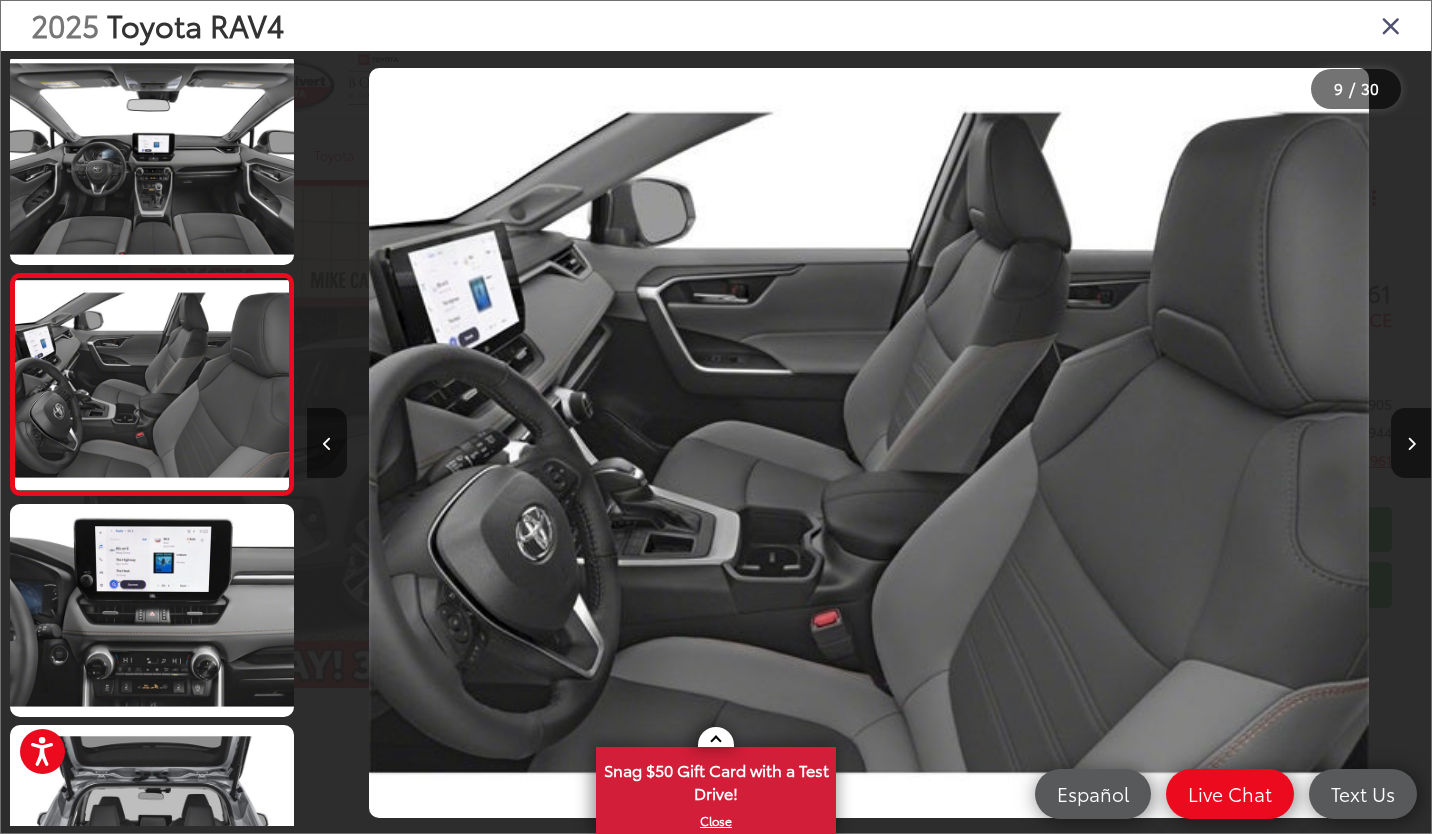 click at bounding box center [1391, 25] 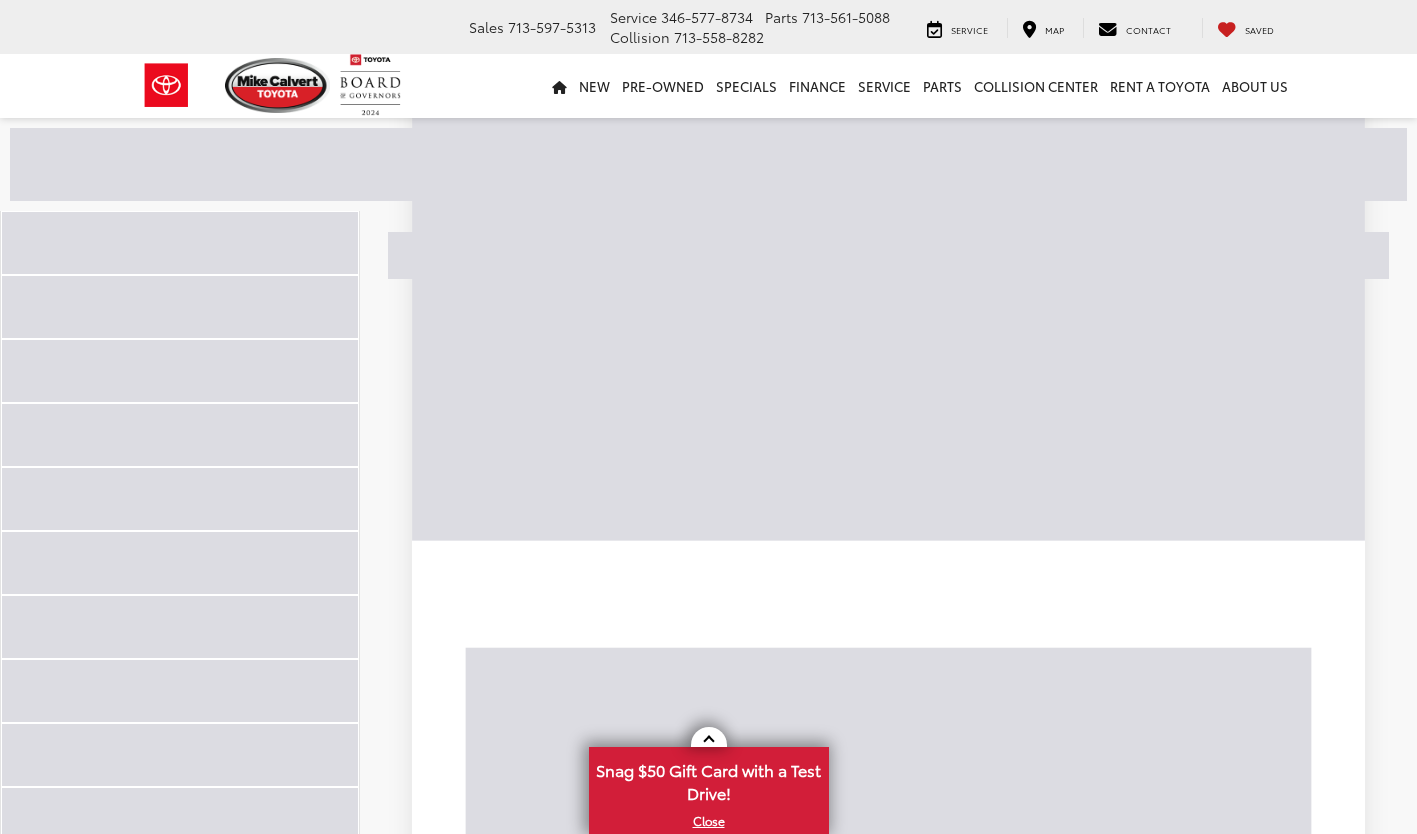 scroll, scrollTop: 0, scrollLeft: 0, axis: both 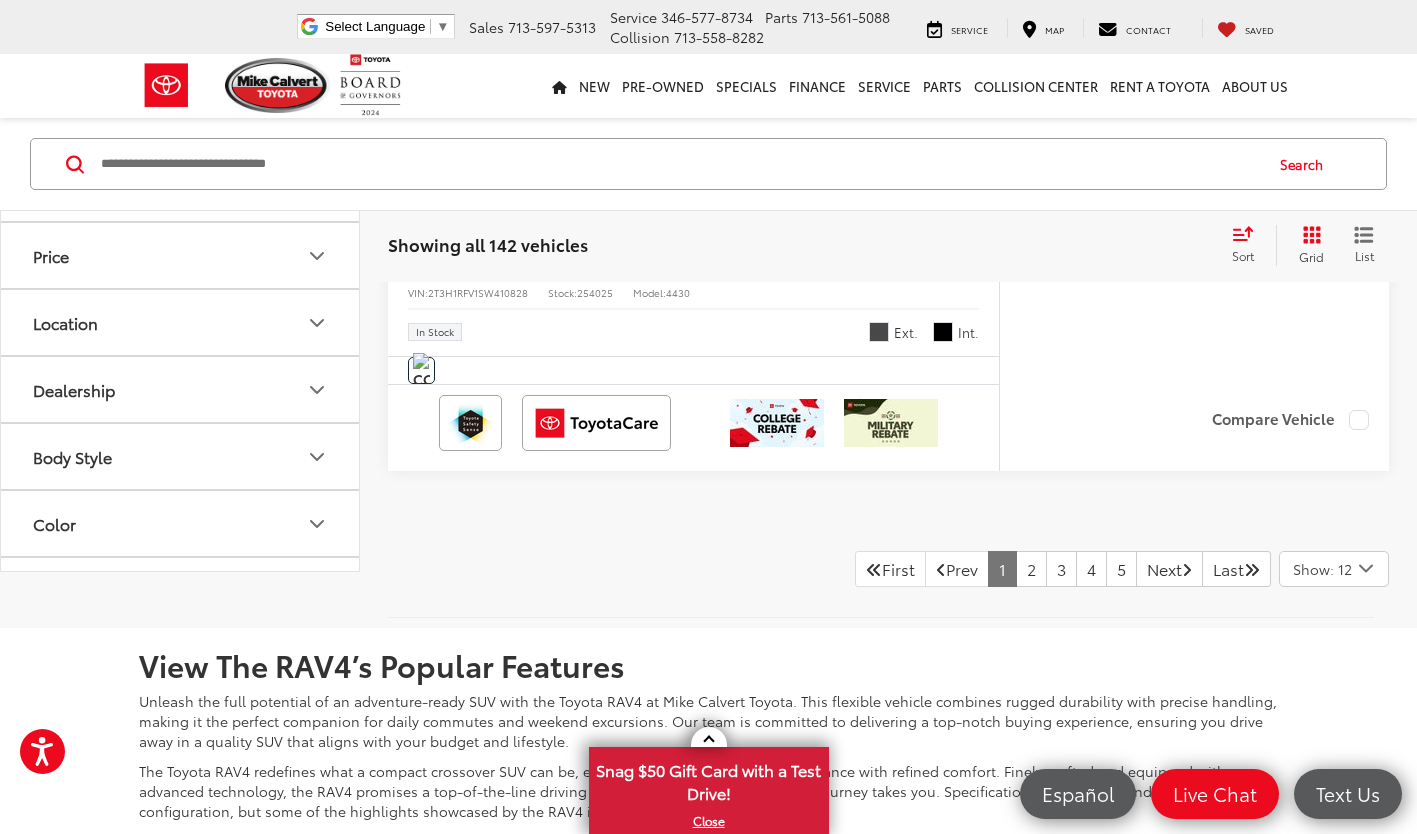 click 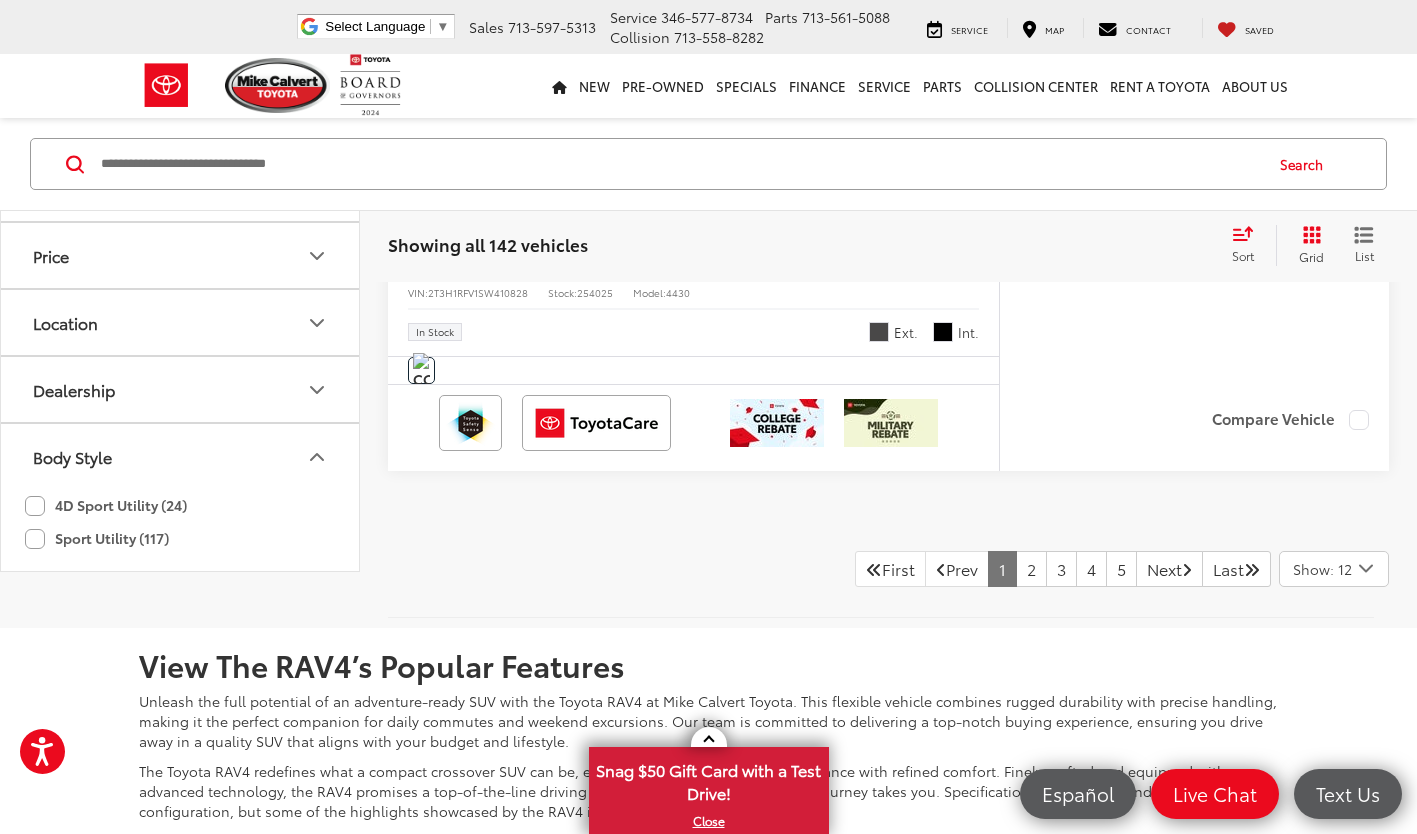 click 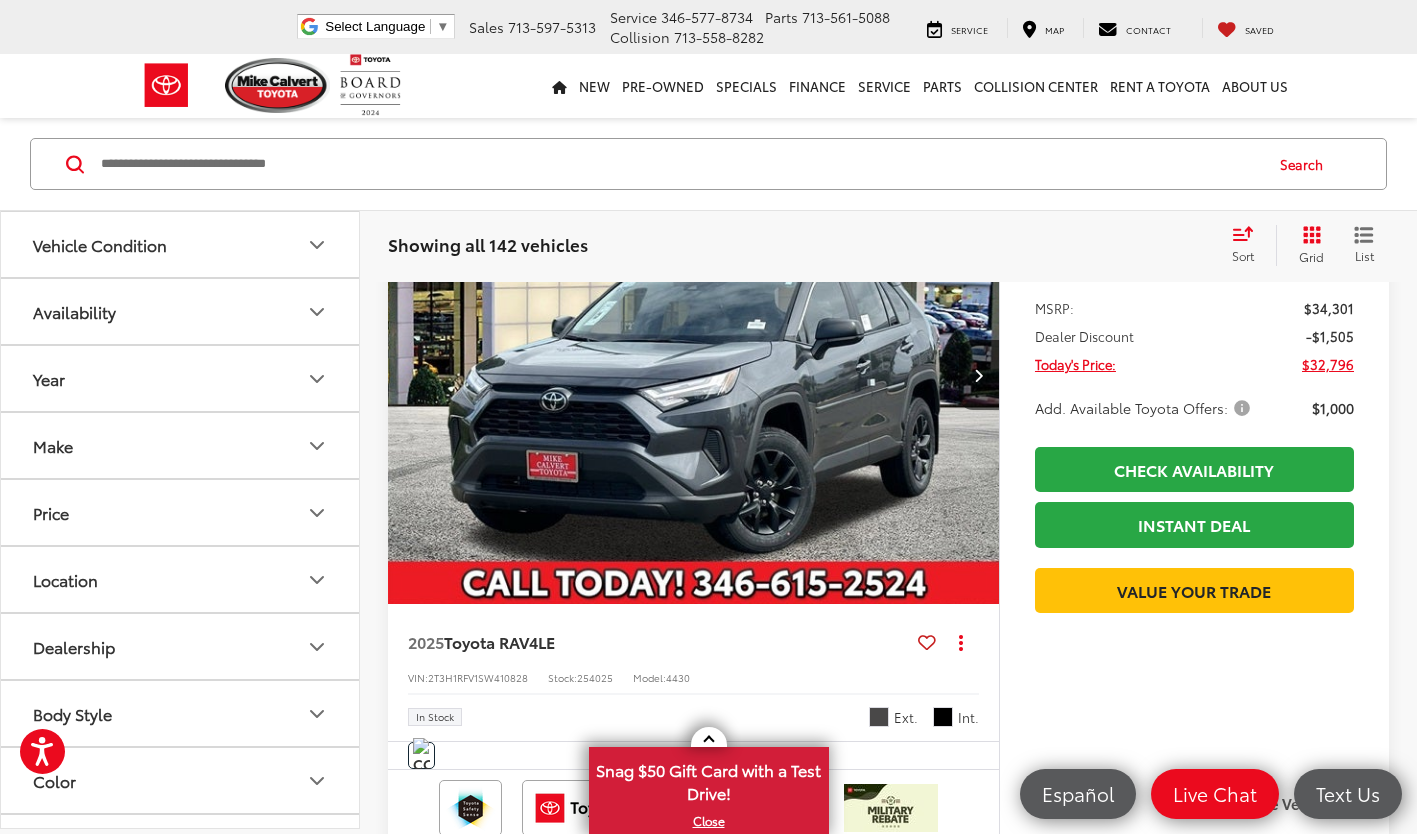 scroll, scrollTop: 8409, scrollLeft: 0, axis: vertical 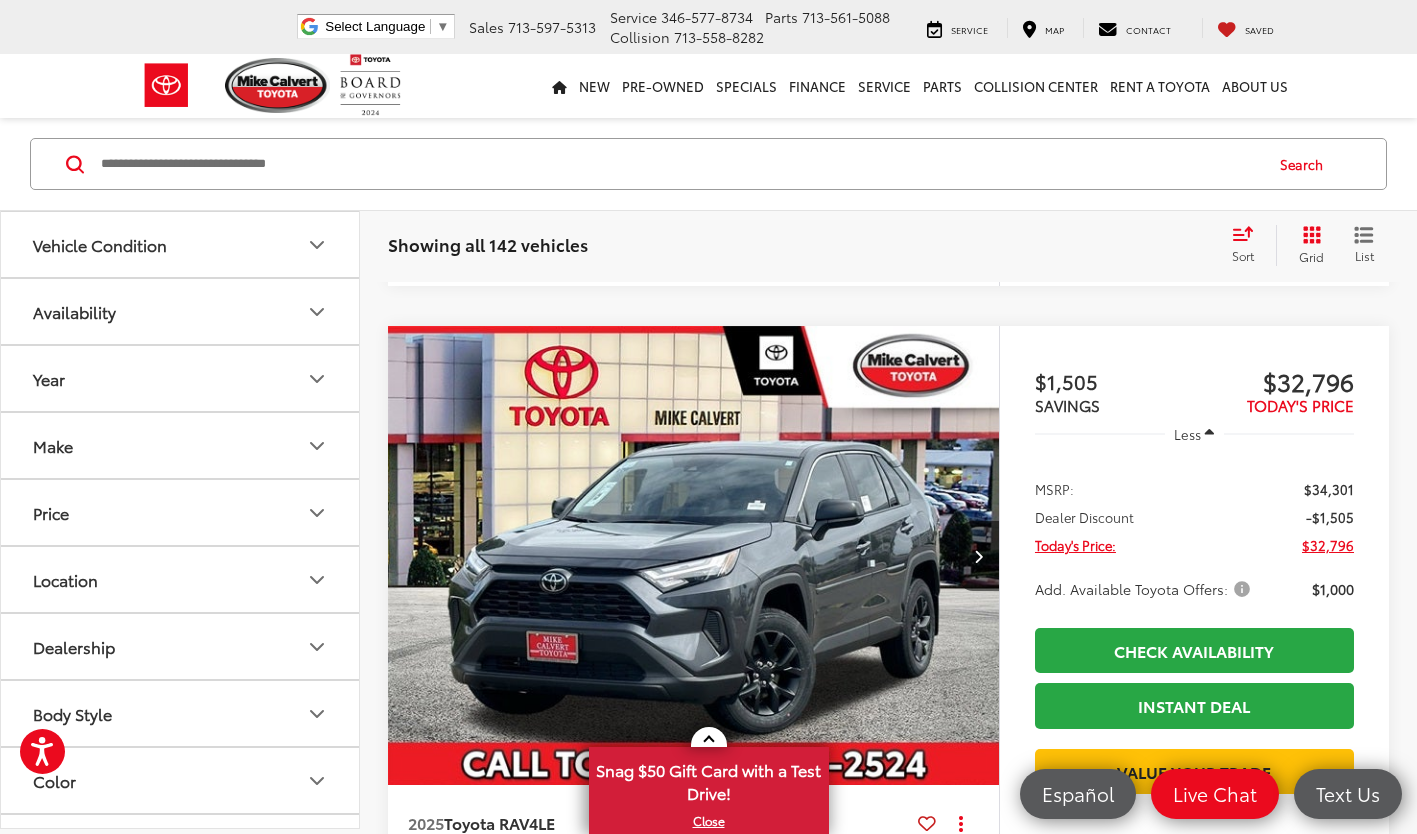 click 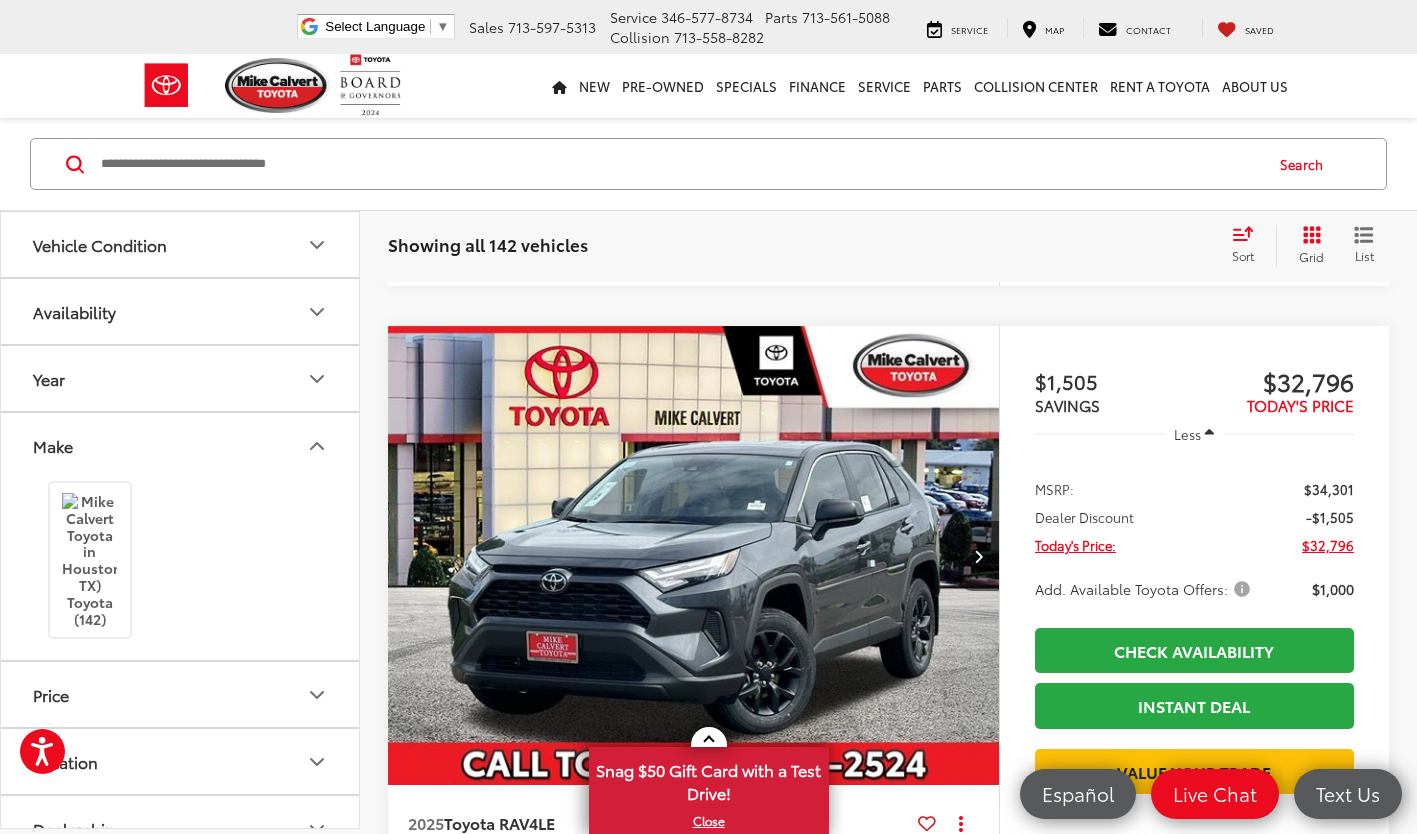 click 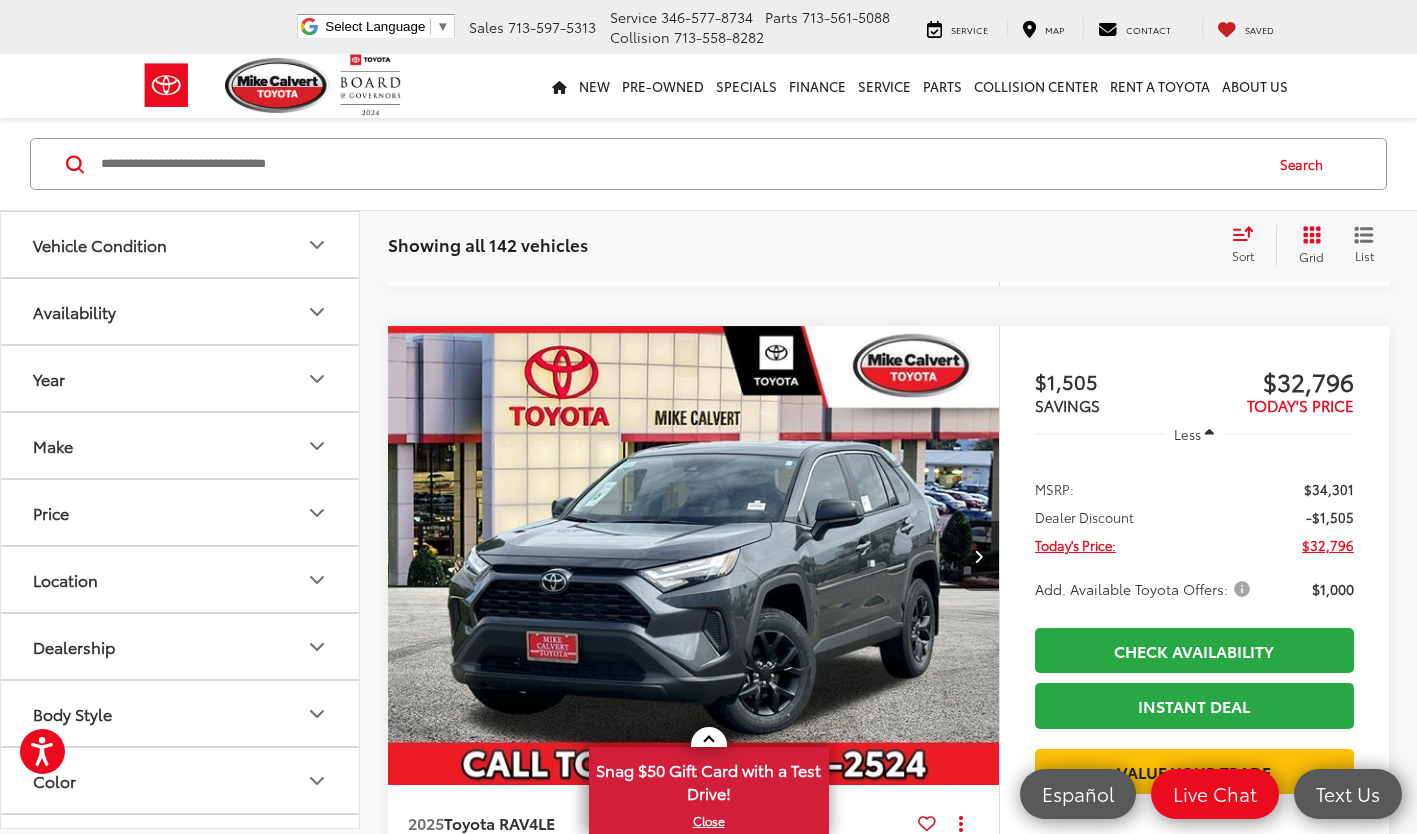 scroll, scrollTop: 0, scrollLeft: 0, axis: both 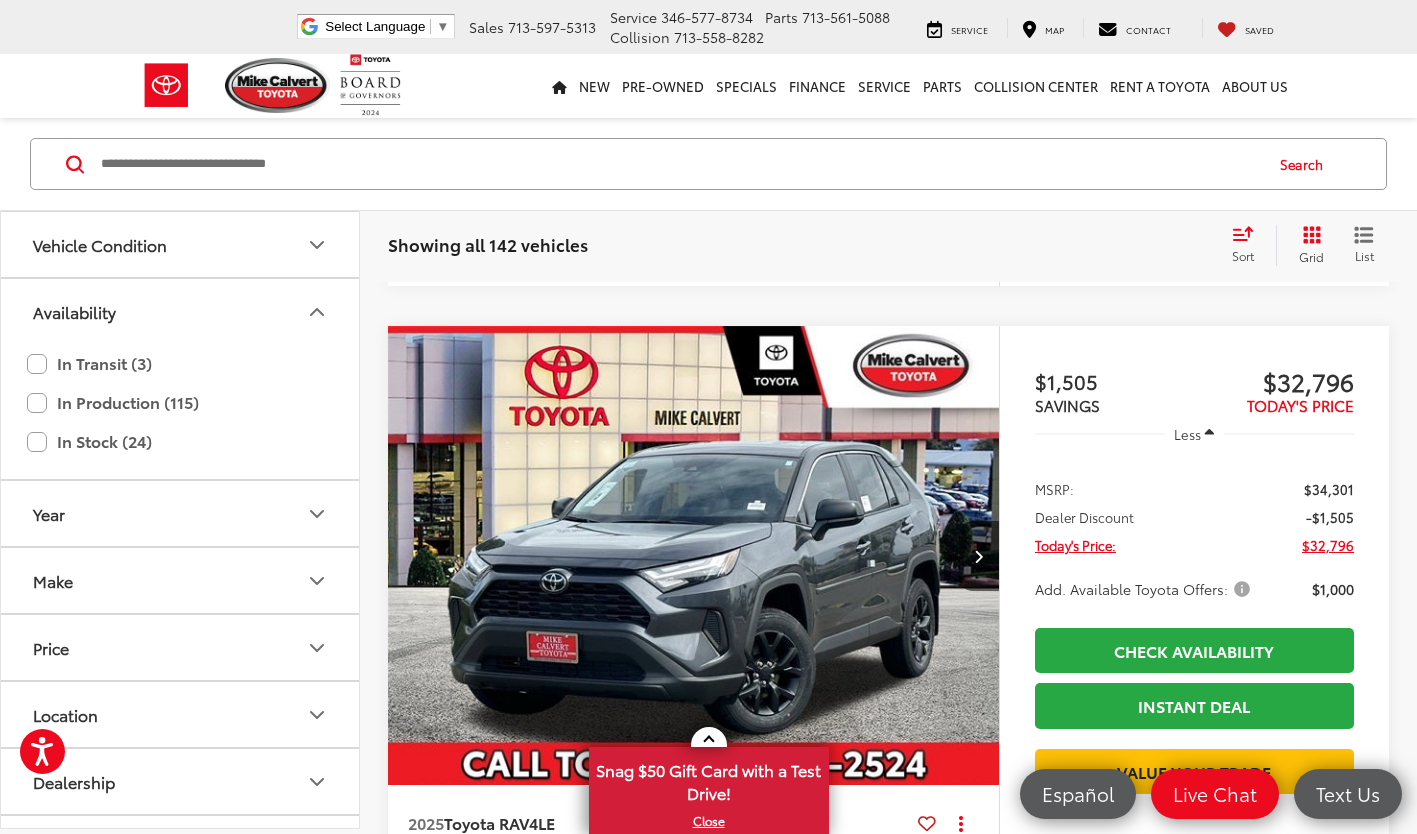 click on "In Stock (24)" at bounding box center [180, 441] 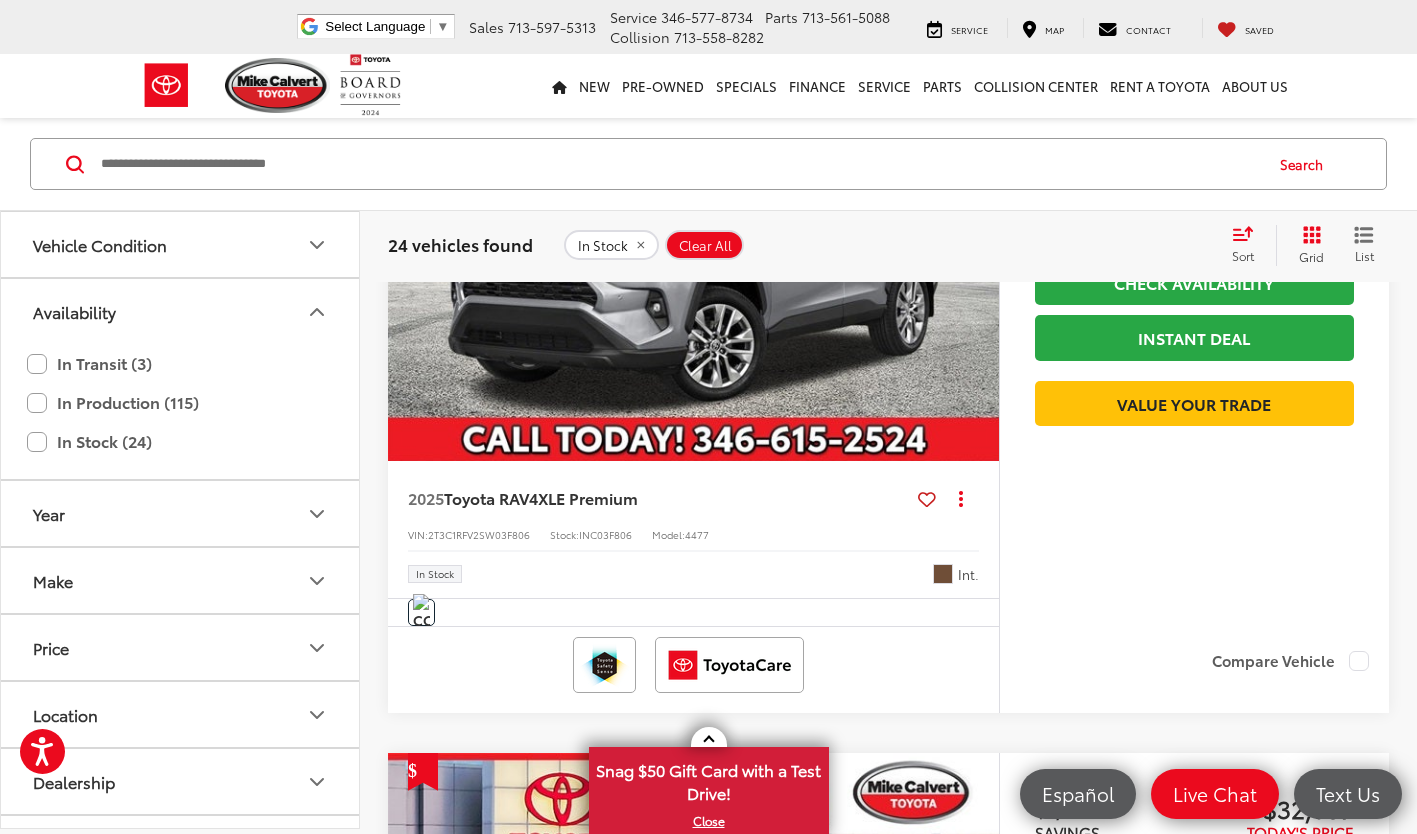 scroll, scrollTop: 1228, scrollLeft: 0, axis: vertical 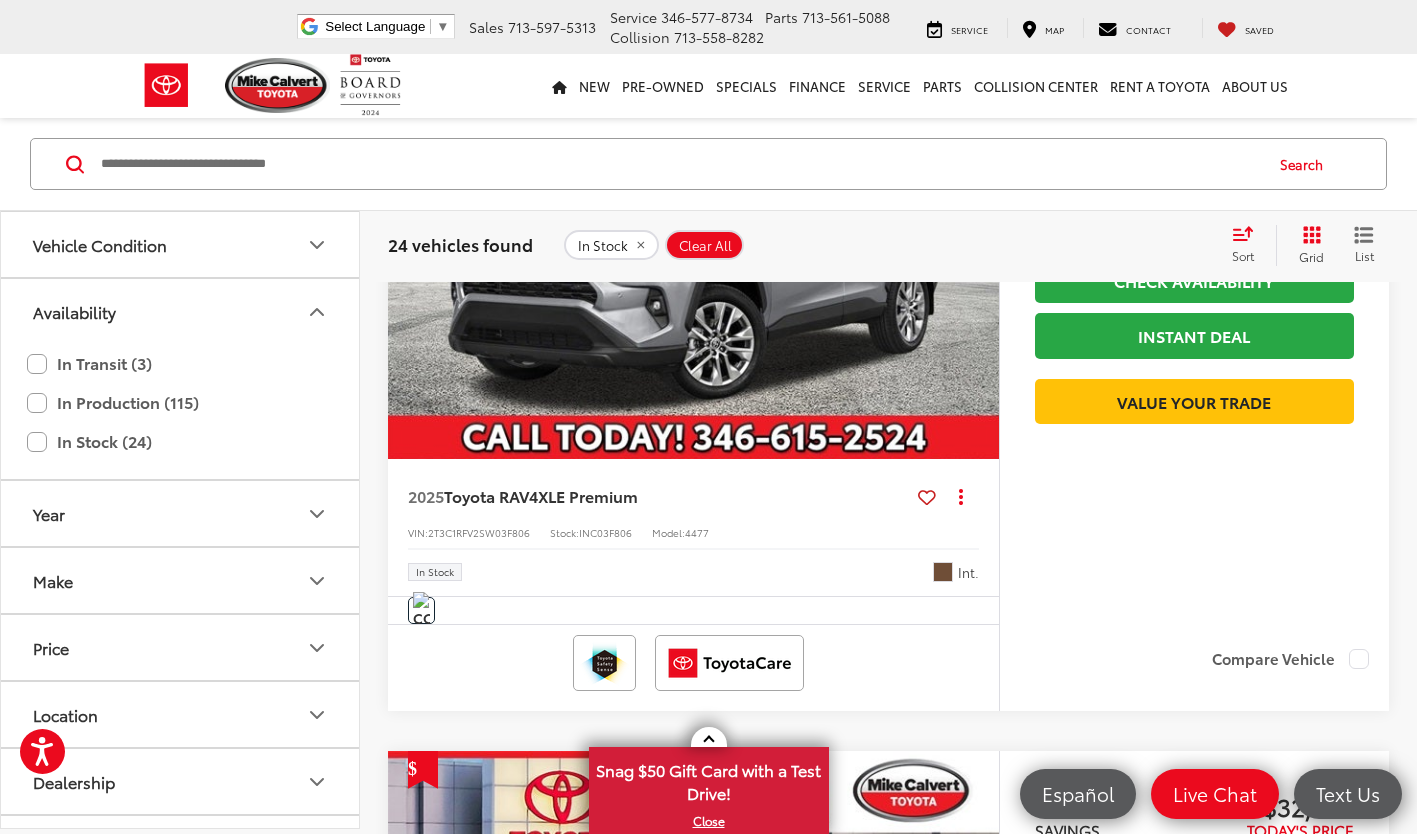 click 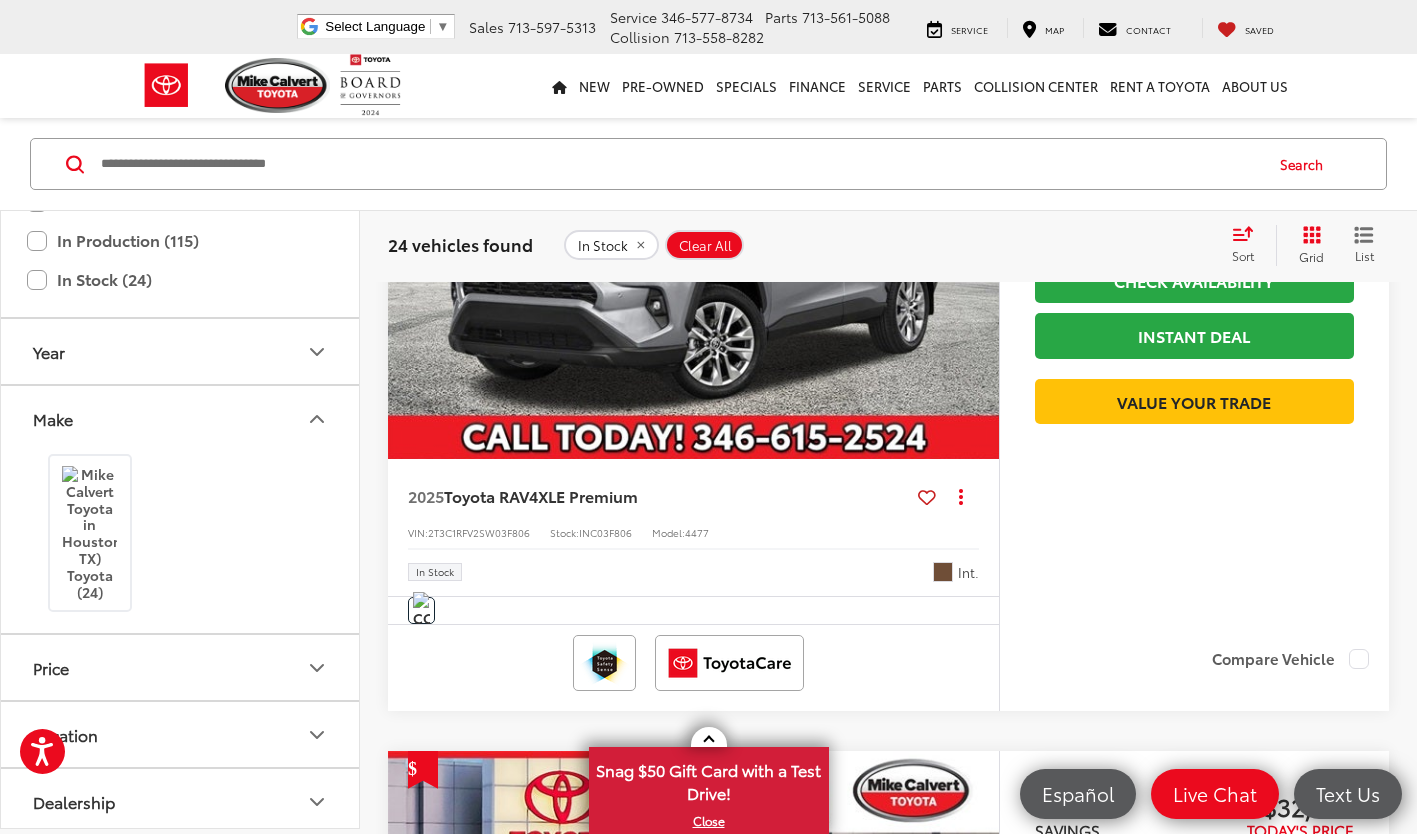 scroll, scrollTop: 166, scrollLeft: 0, axis: vertical 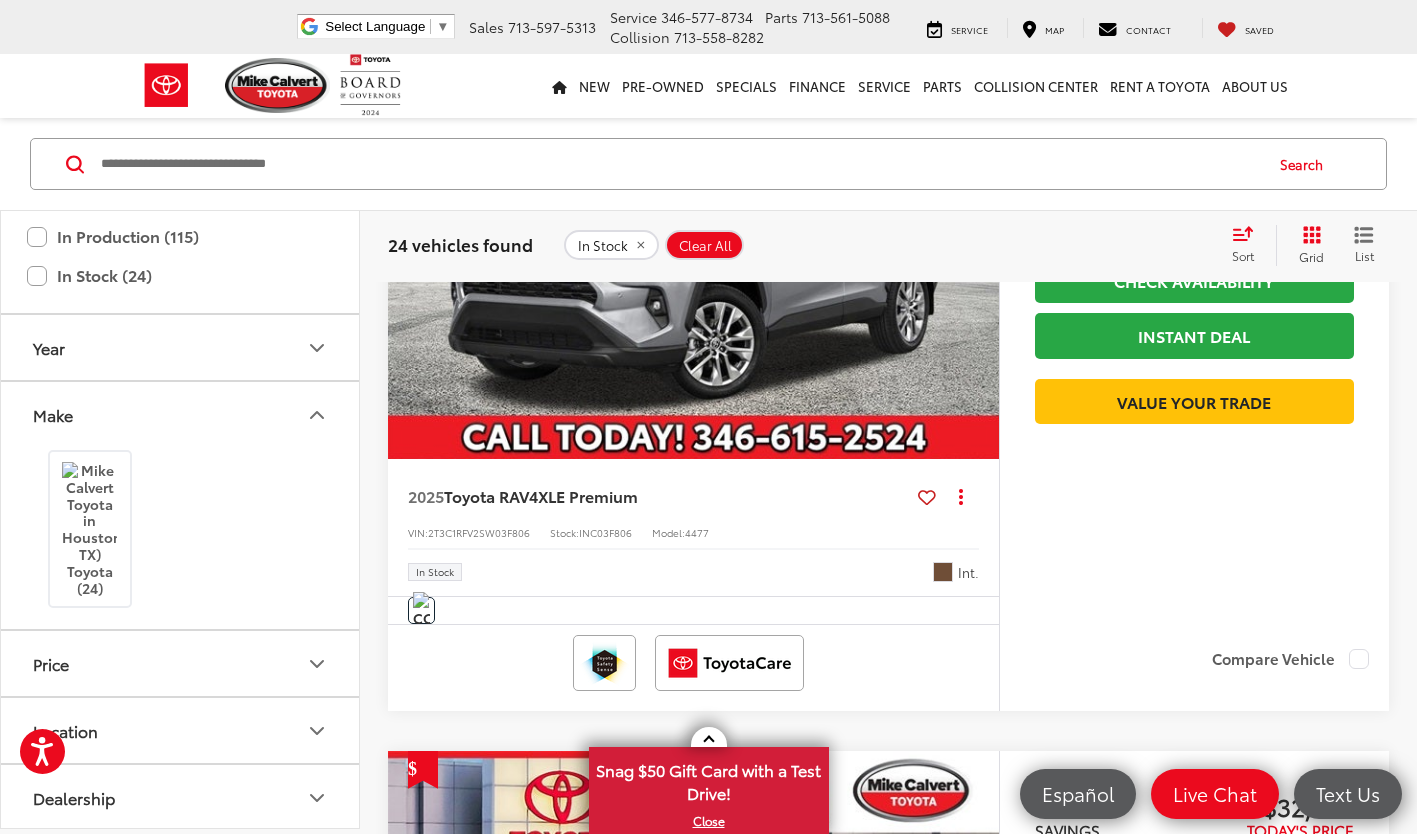 click 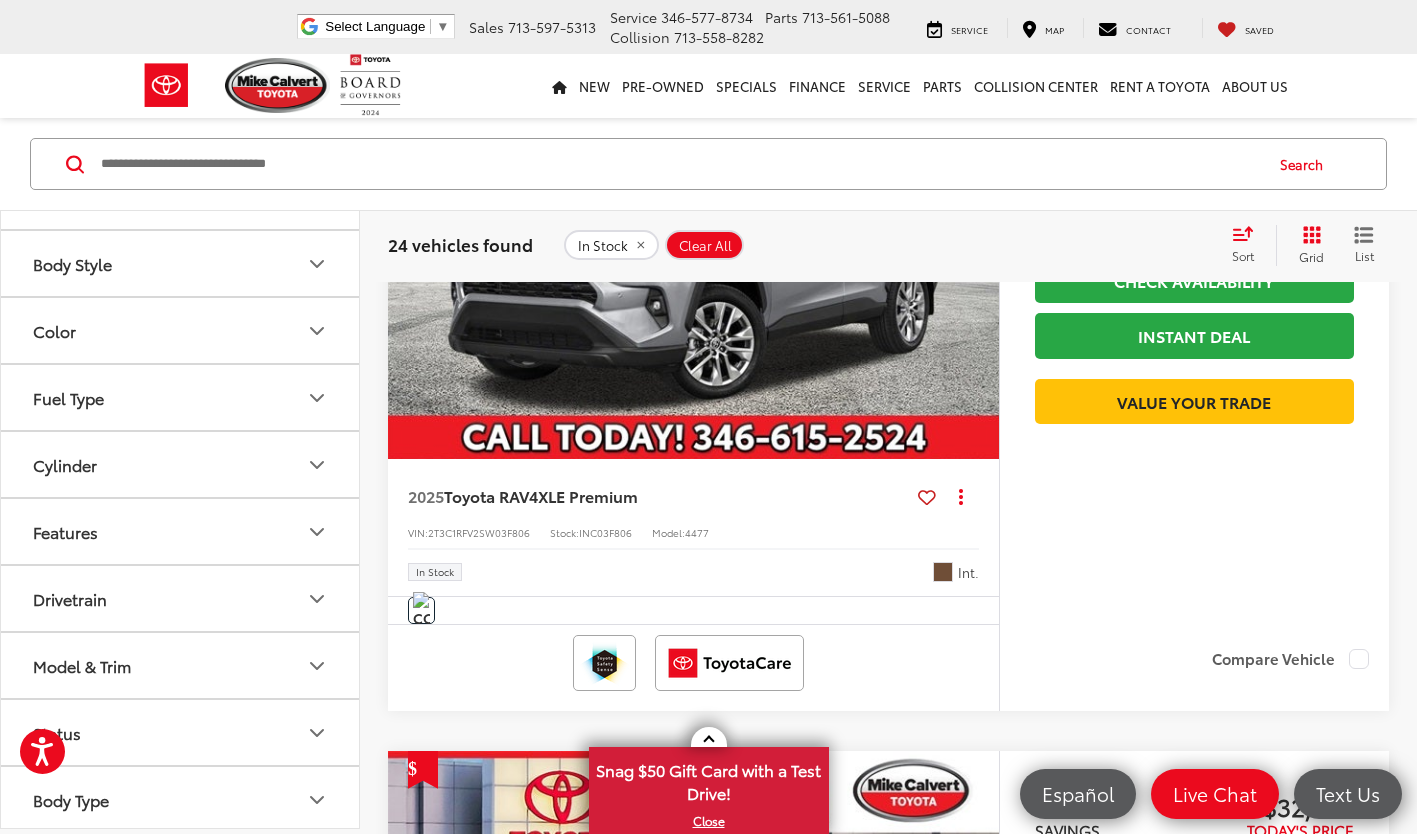 scroll, scrollTop: 590, scrollLeft: 0, axis: vertical 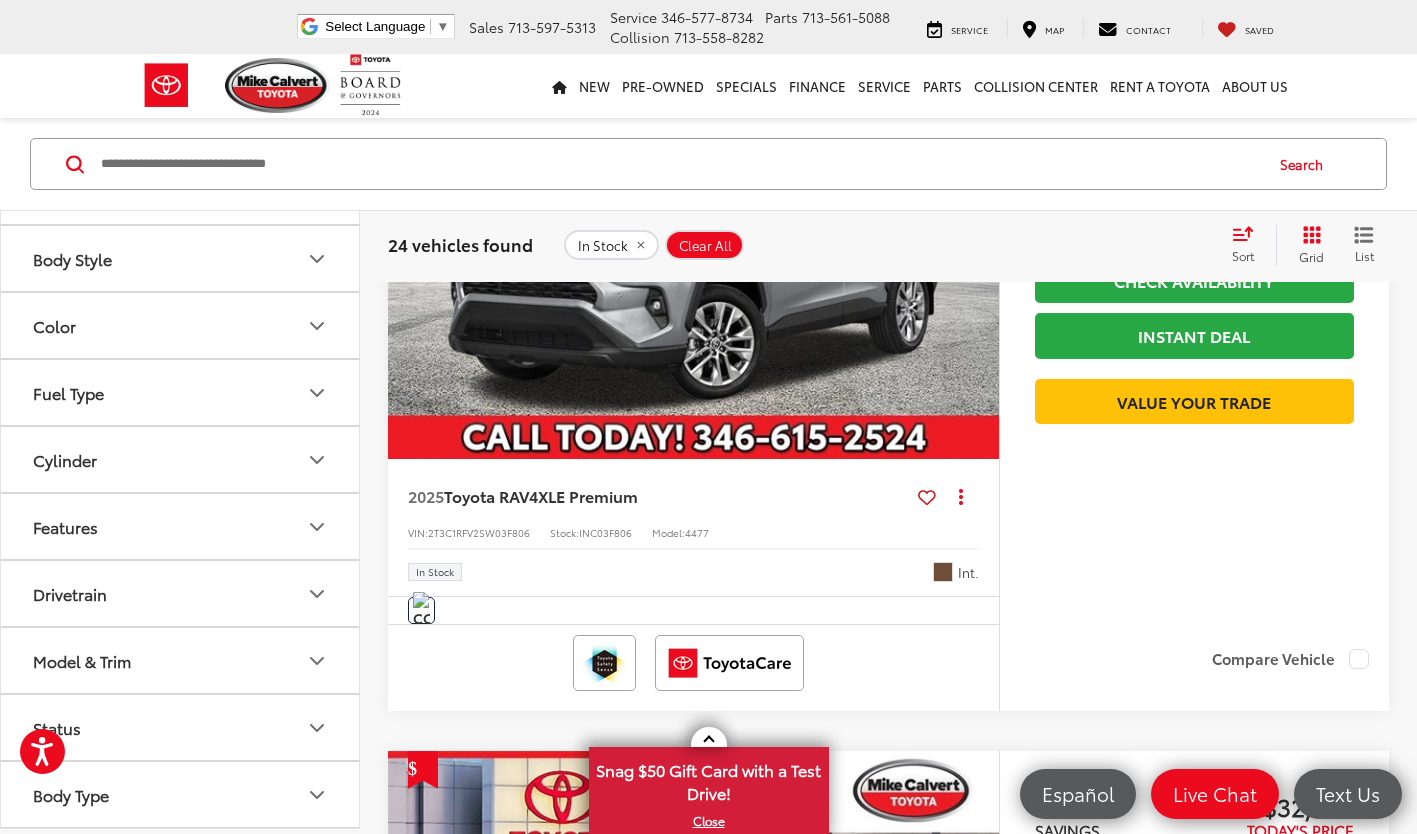 click 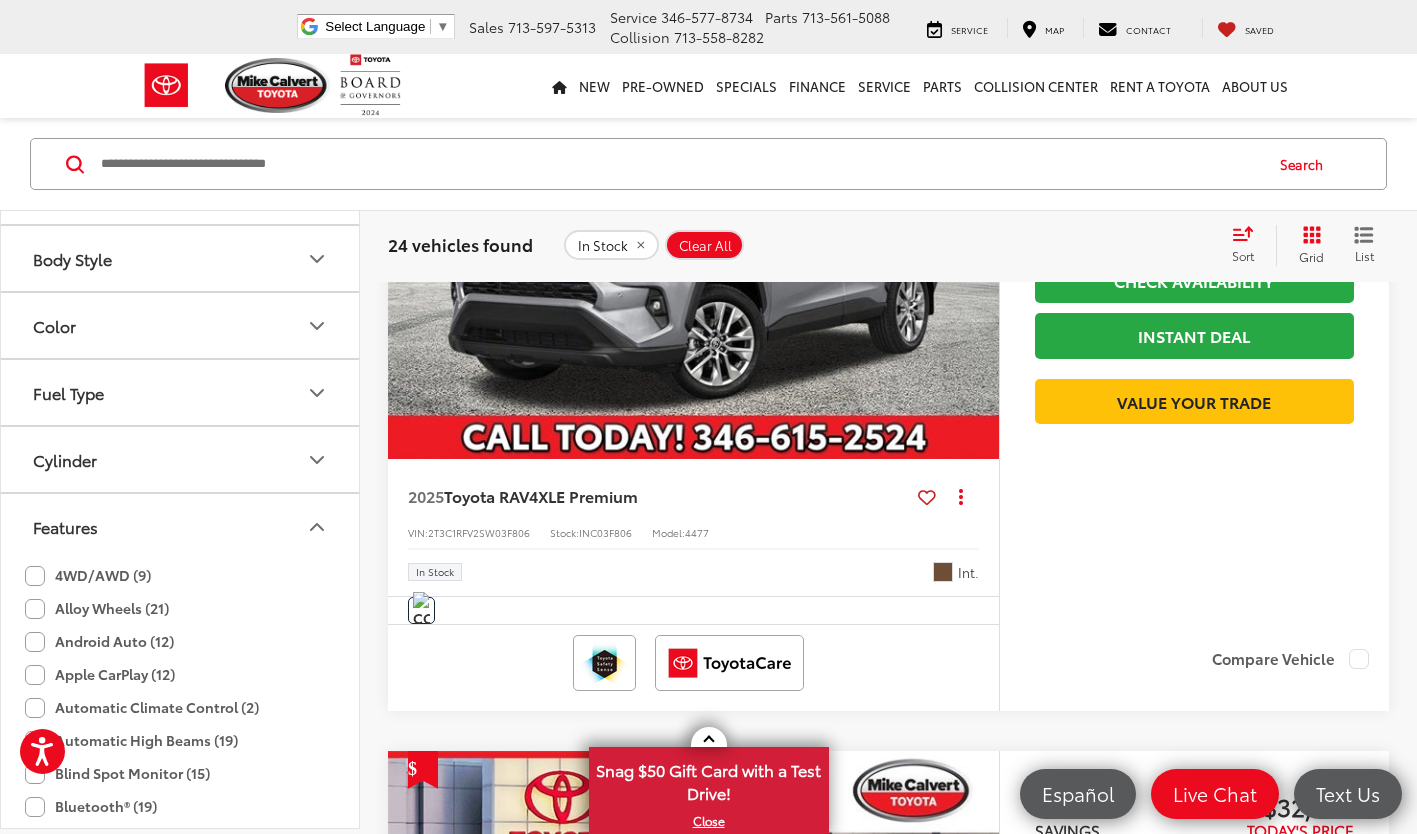 click on "Features" at bounding box center [181, 526] 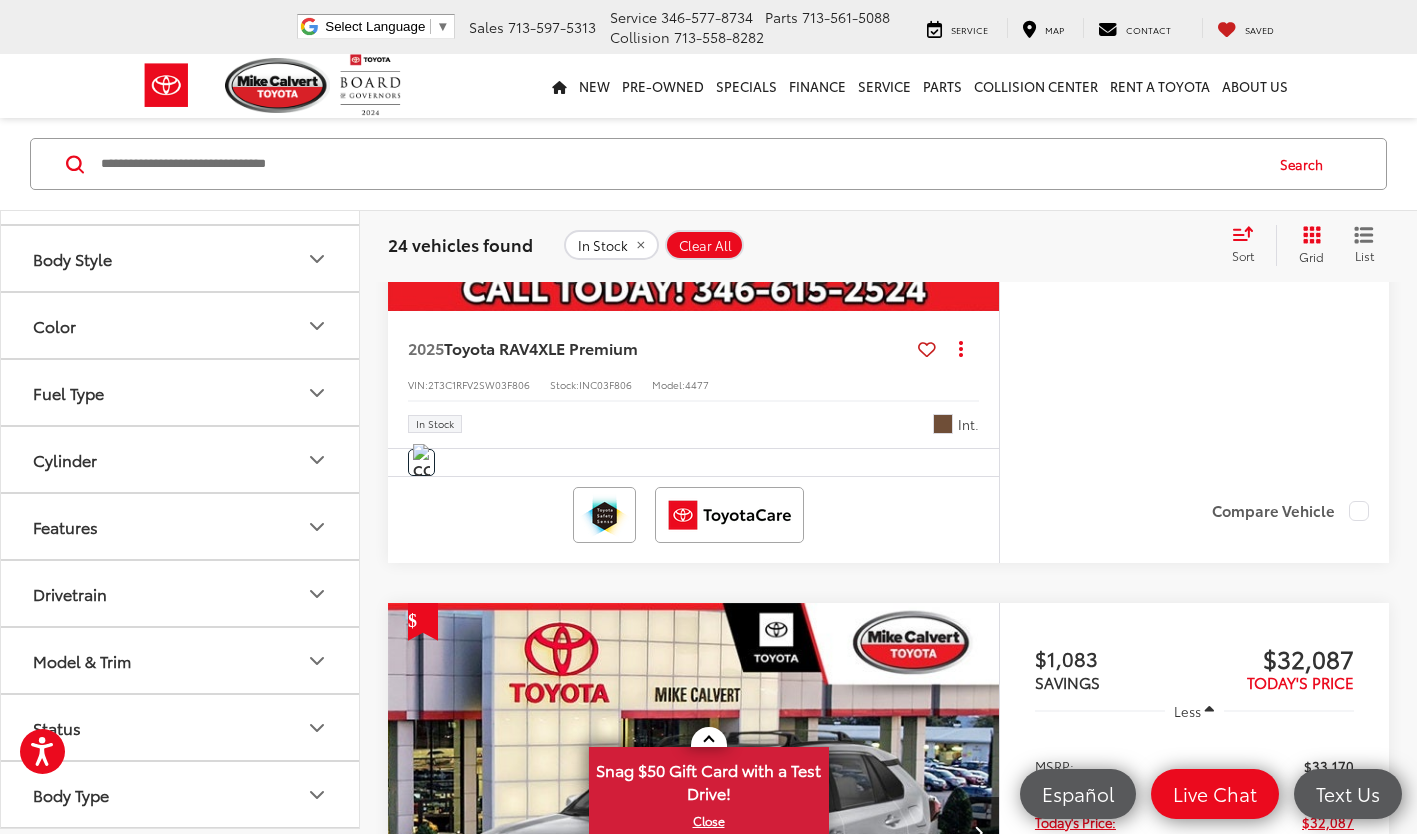 scroll, scrollTop: 1377, scrollLeft: 0, axis: vertical 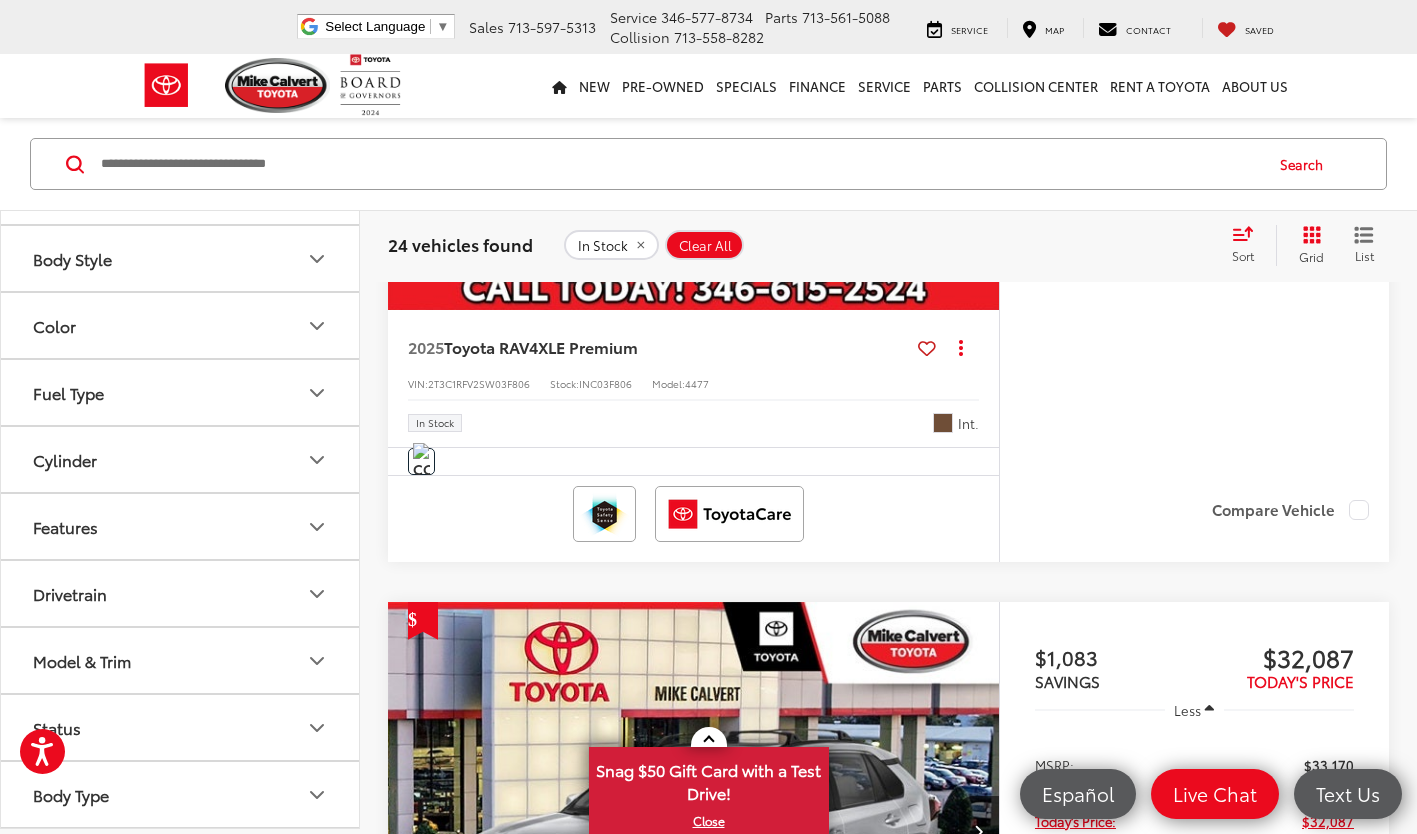 click 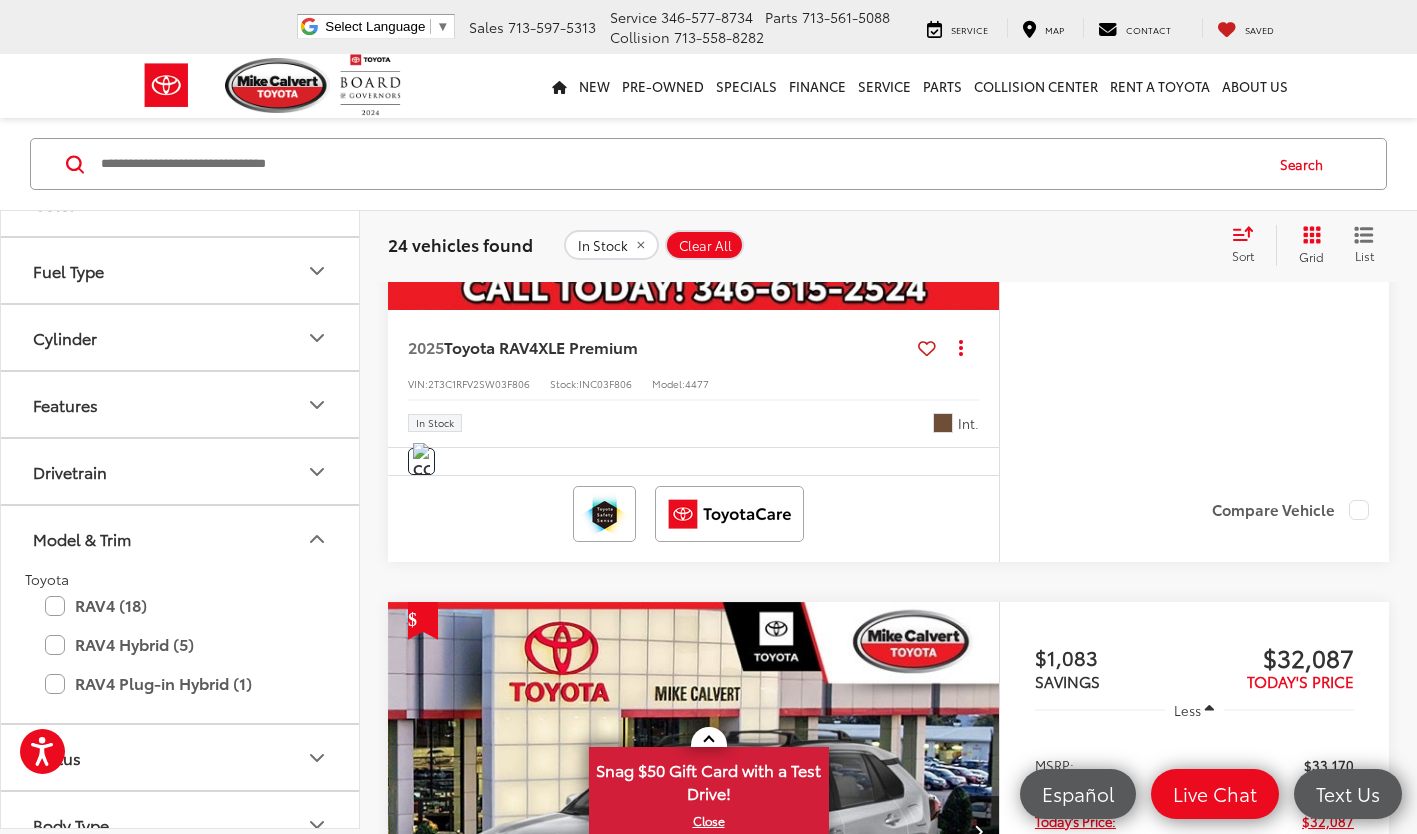 scroll, scrollTop: 742, scrollLeft: 0, axis: vertical 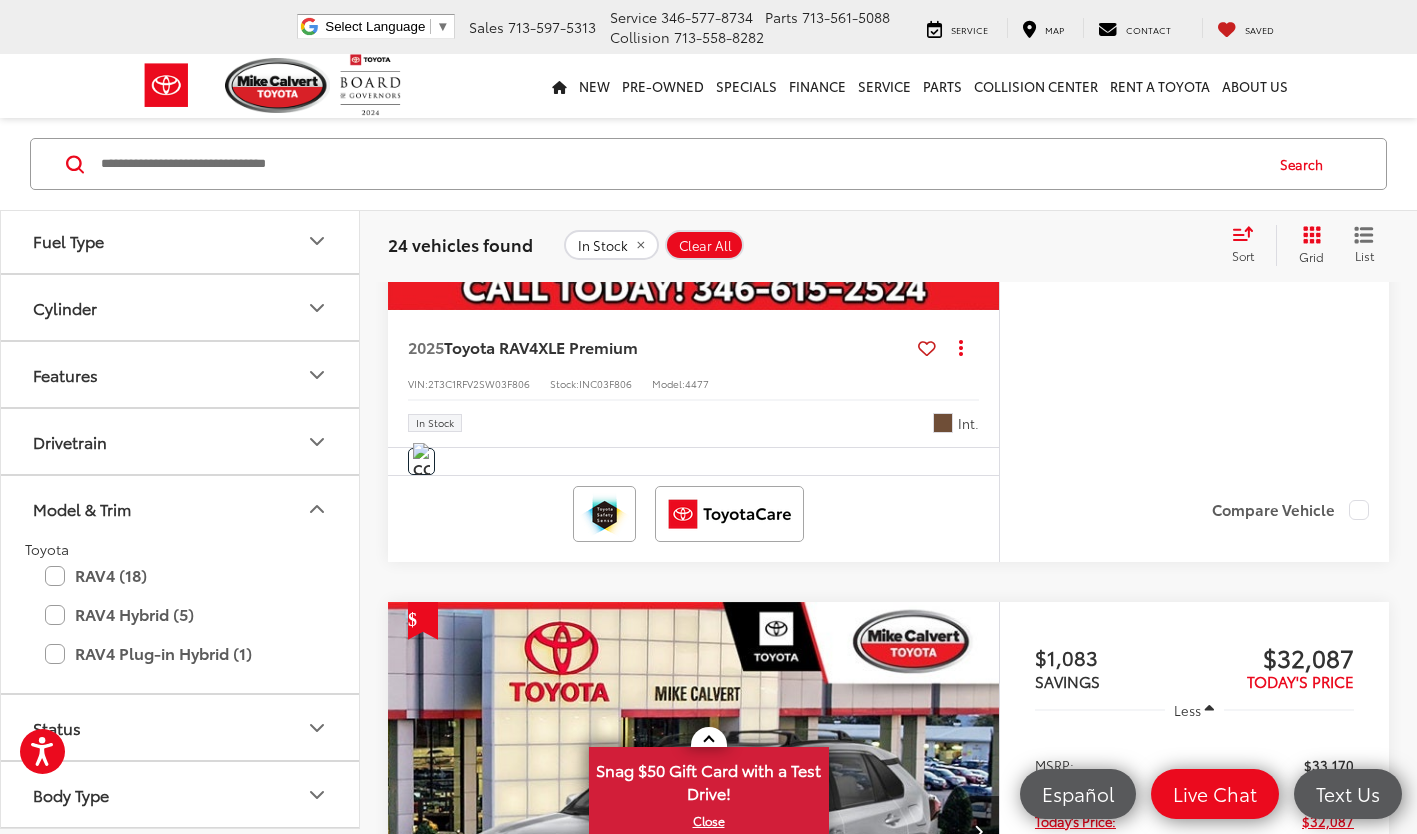 click on "Model & Trim" at bounding box center (181, 508) 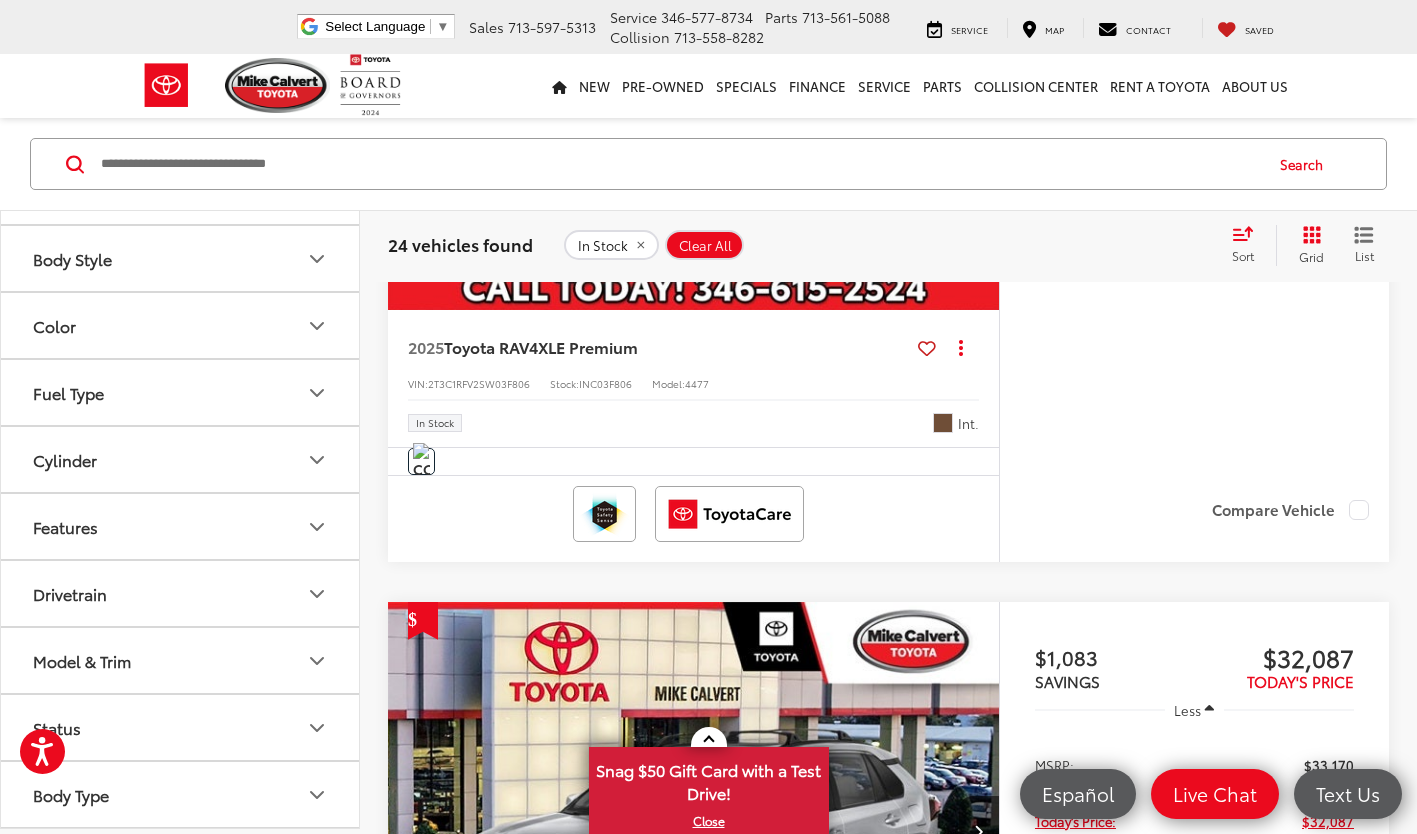 scroll, scrollTop: 590, scrollLeft: 0, axis: vertical 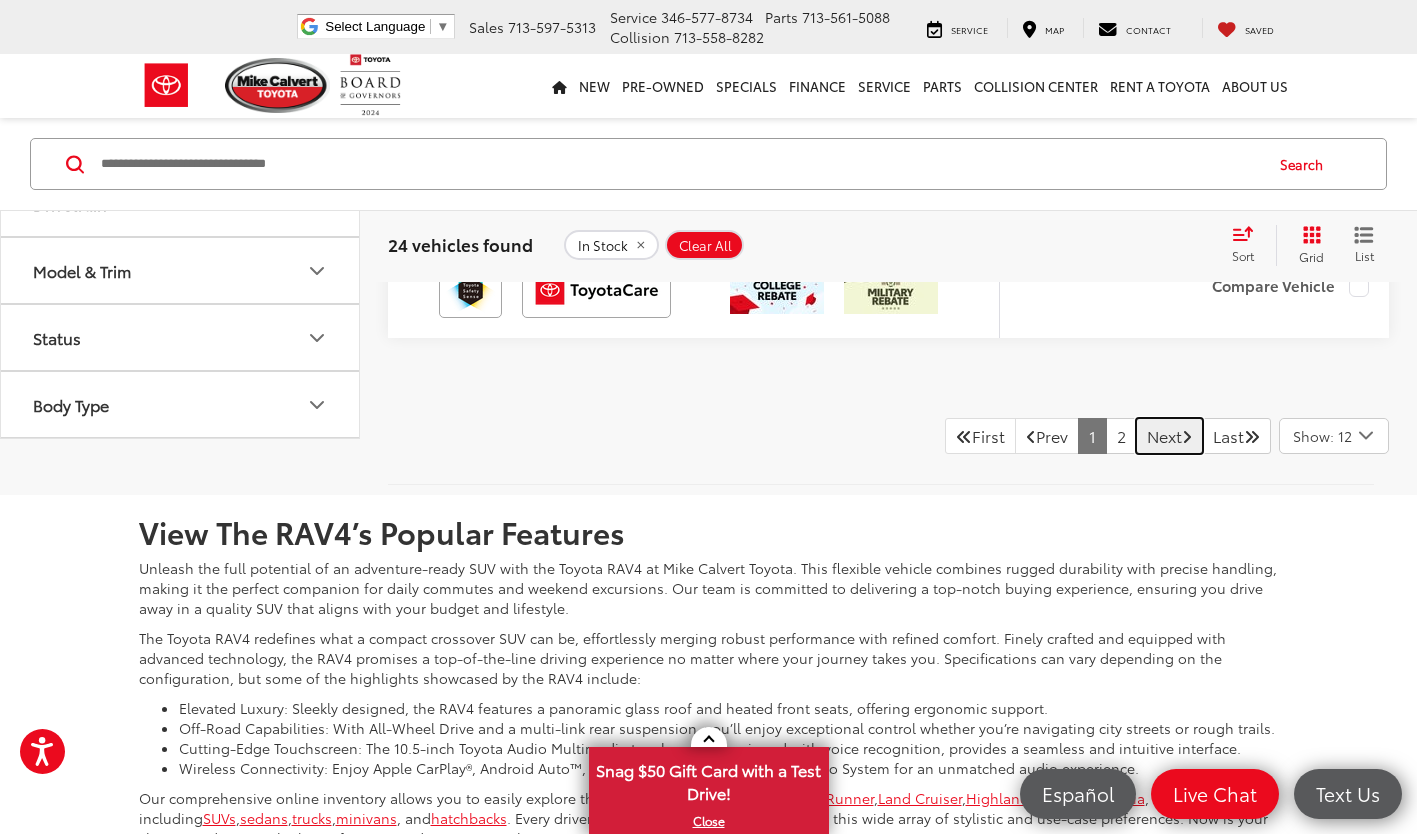 click on "Next" at bounding box center [1169, 436] 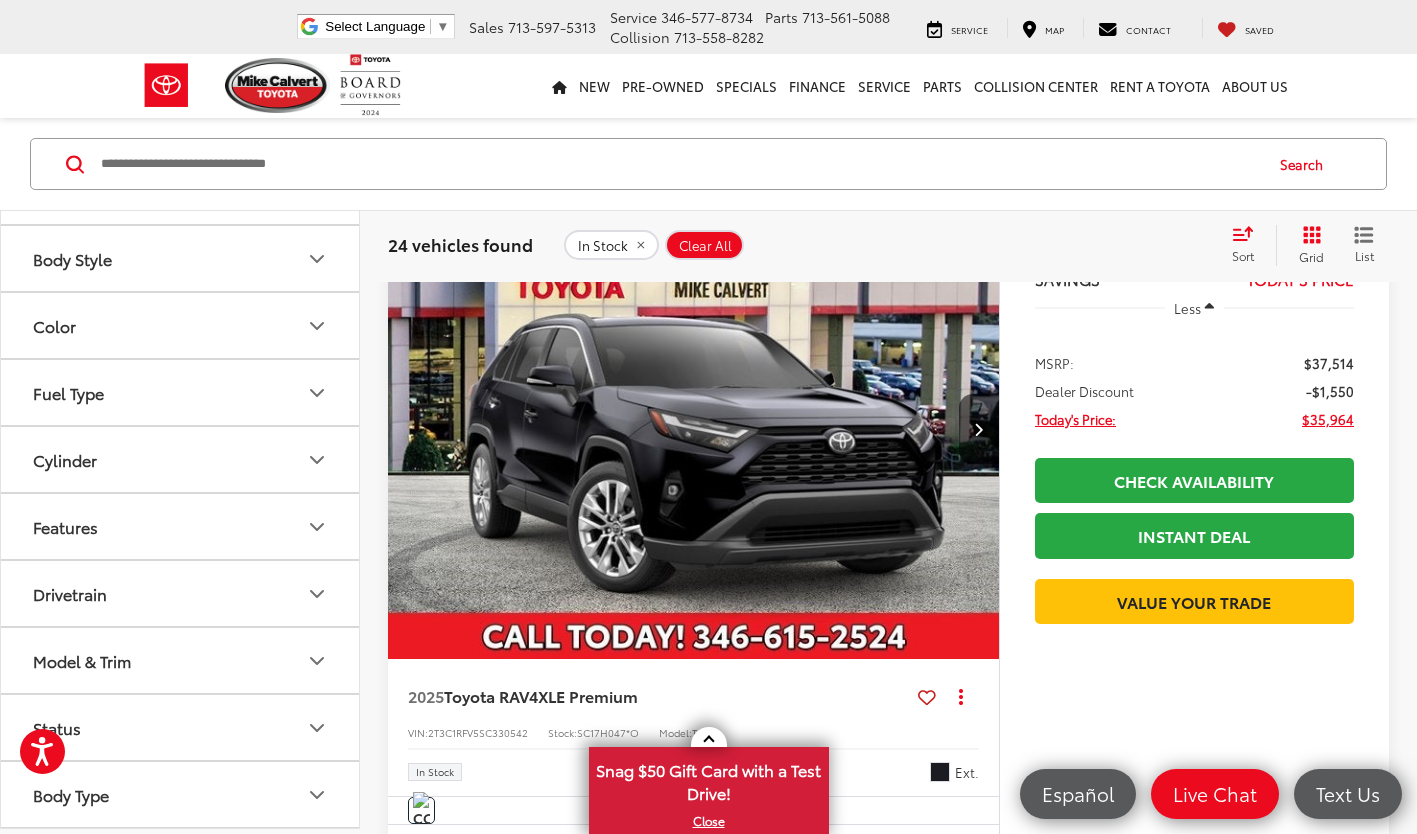 scroll, scrollTop: 1030, scrollLeft: 0, axis: vertical 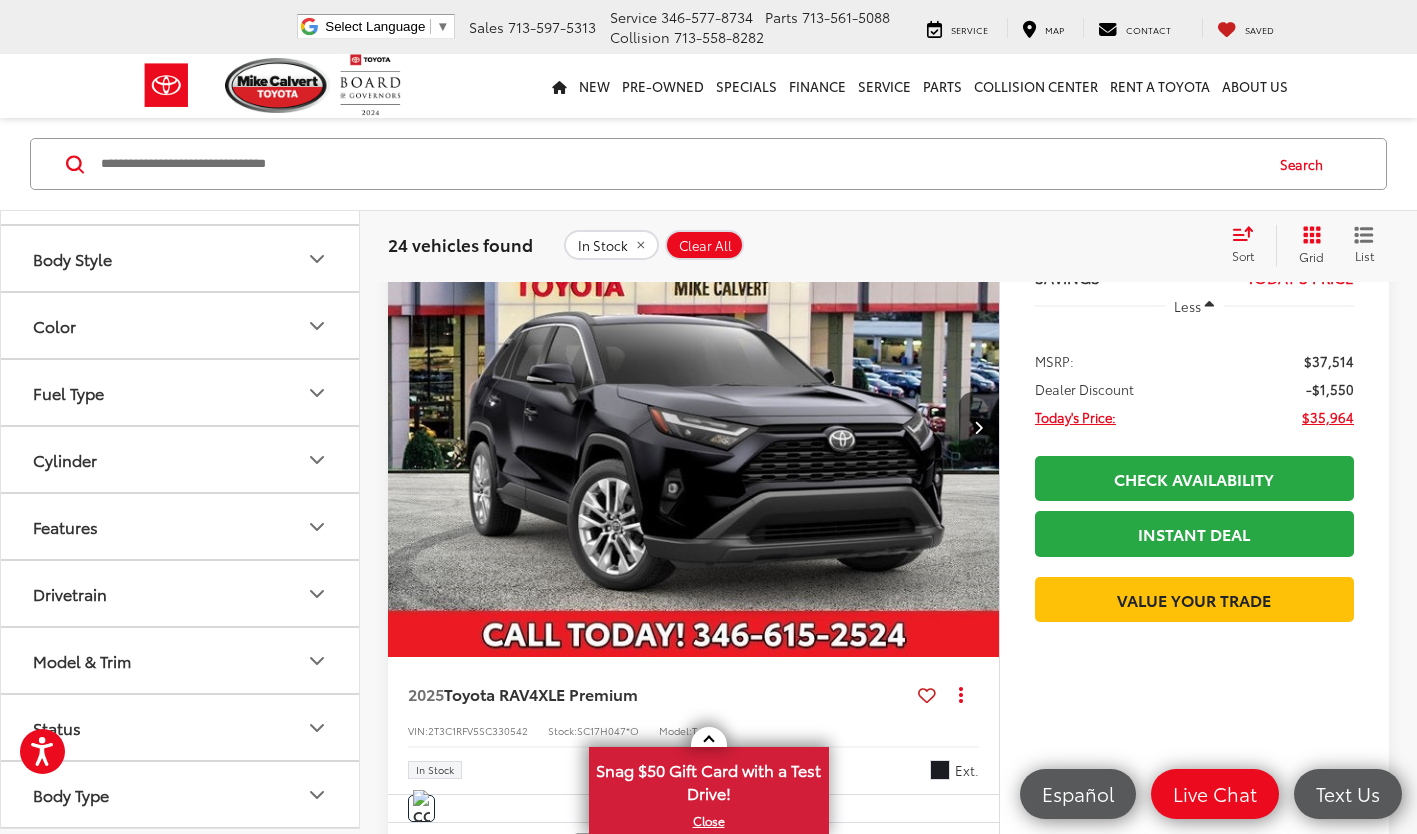 click at bounding box center [694, 428] 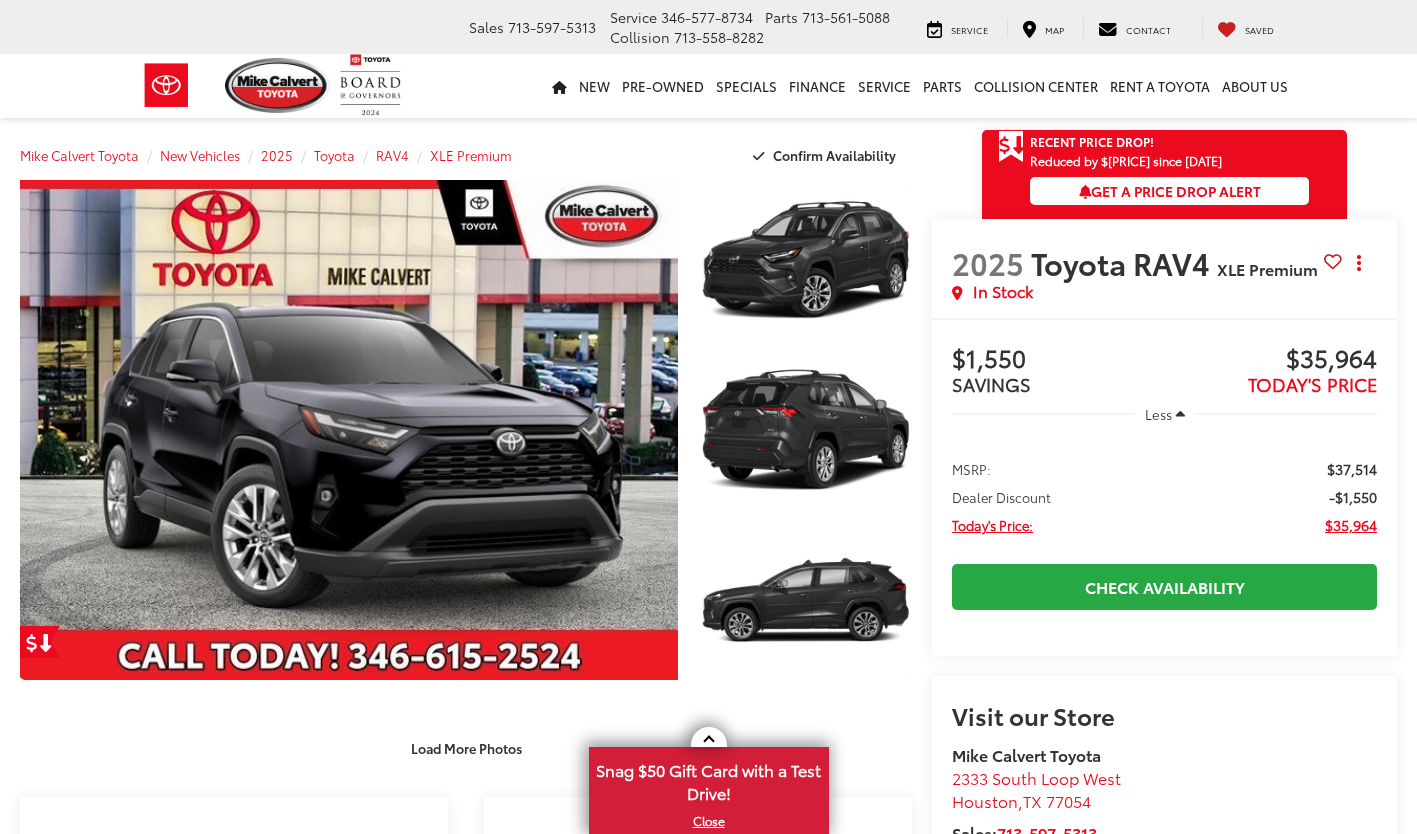 scroll, scrollTop: 0, scrollLeft: 0, axis: both 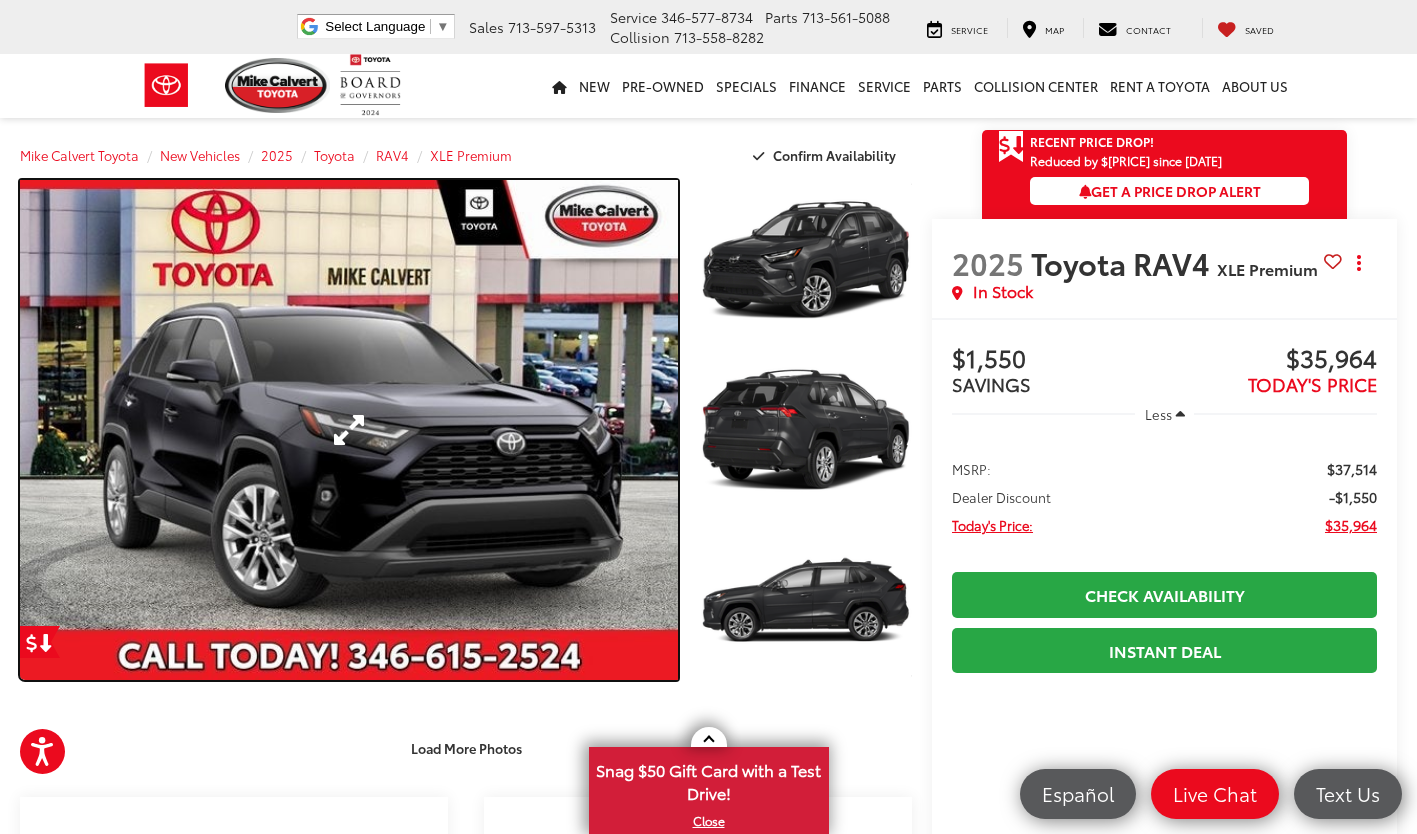 click at bounding box center (349, 430) 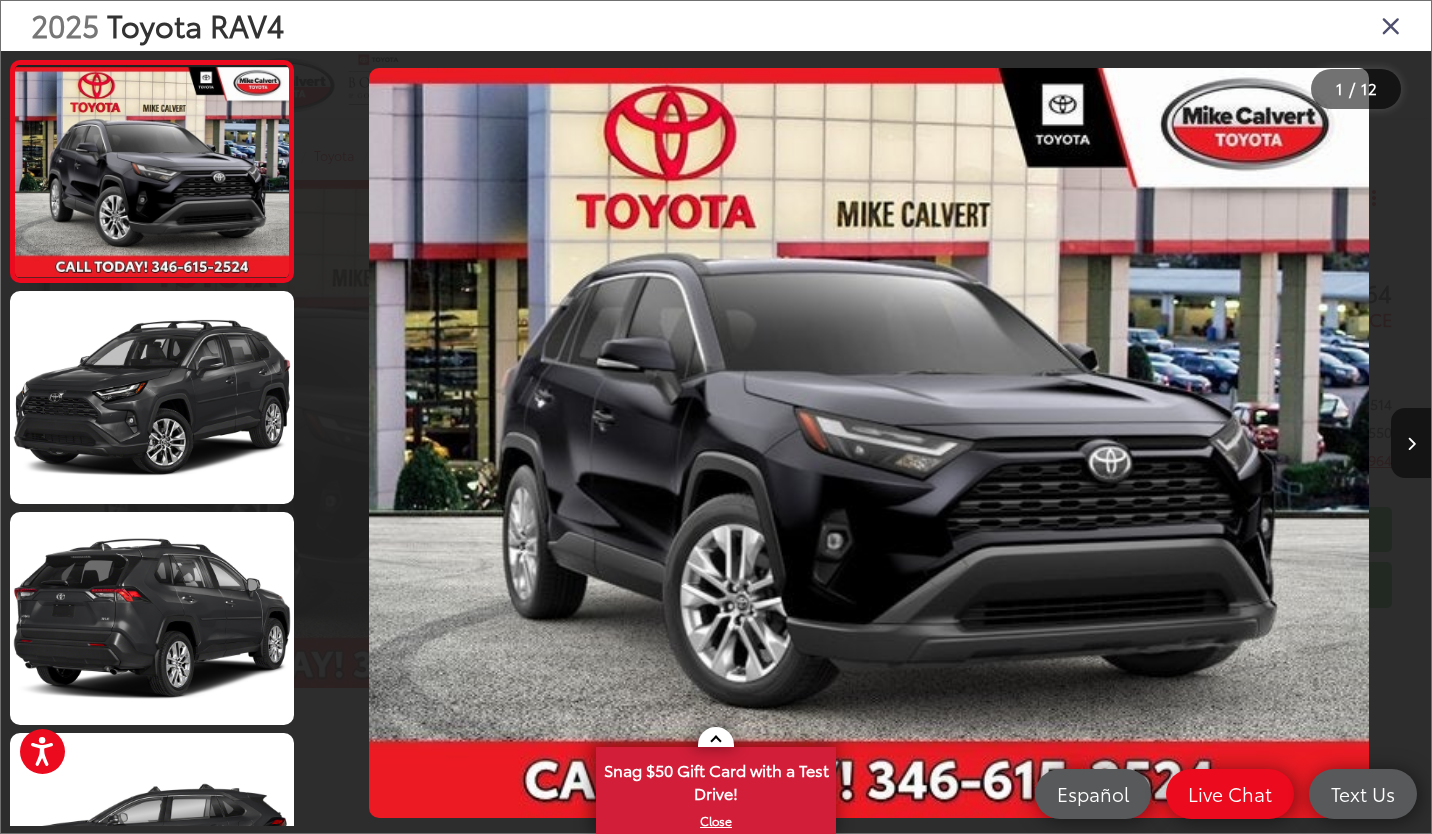 click at bounding box center [1411, 443] 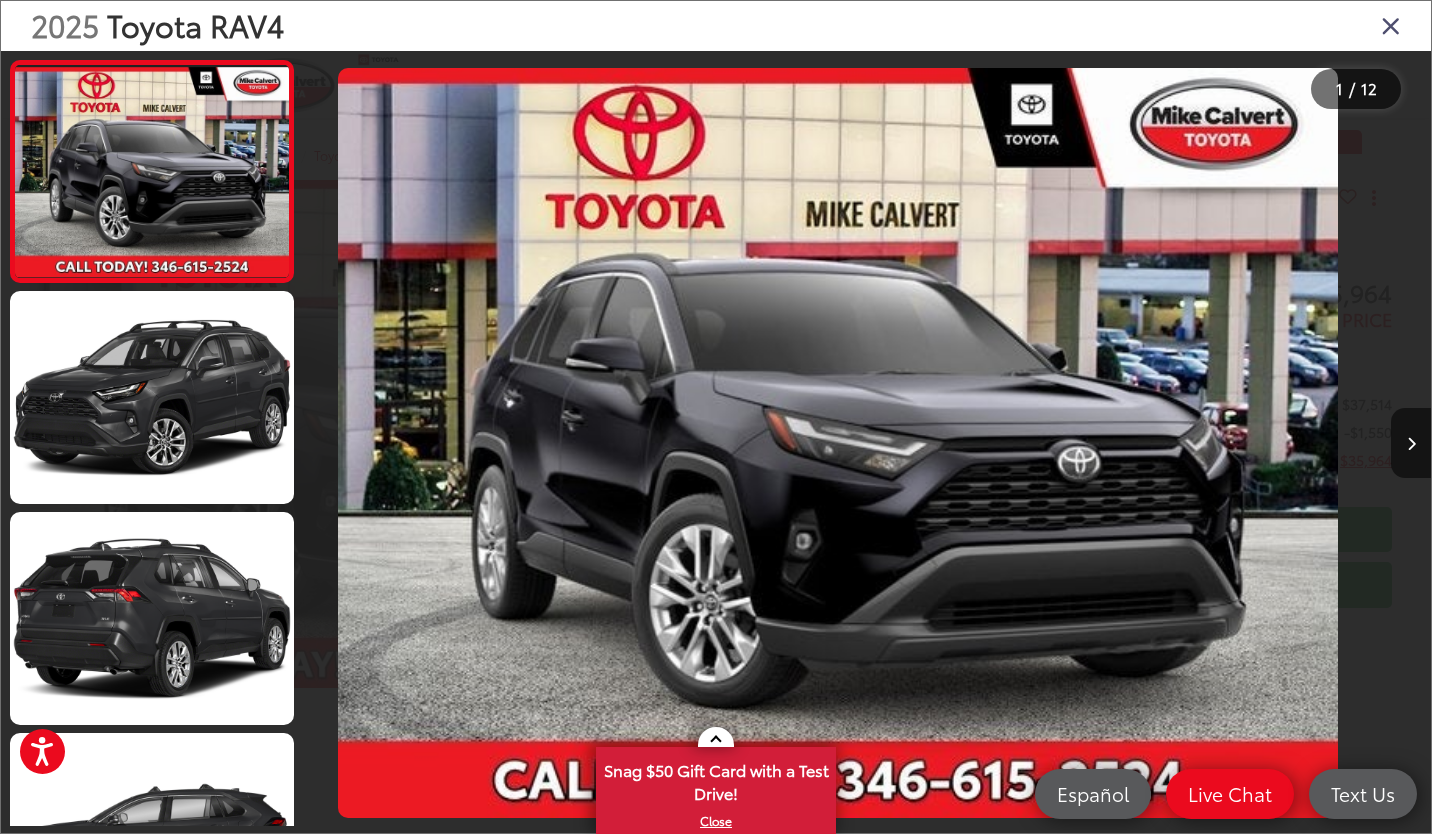 scroll, scrollTop: 8, scrollLeft: 0, axis: vertical 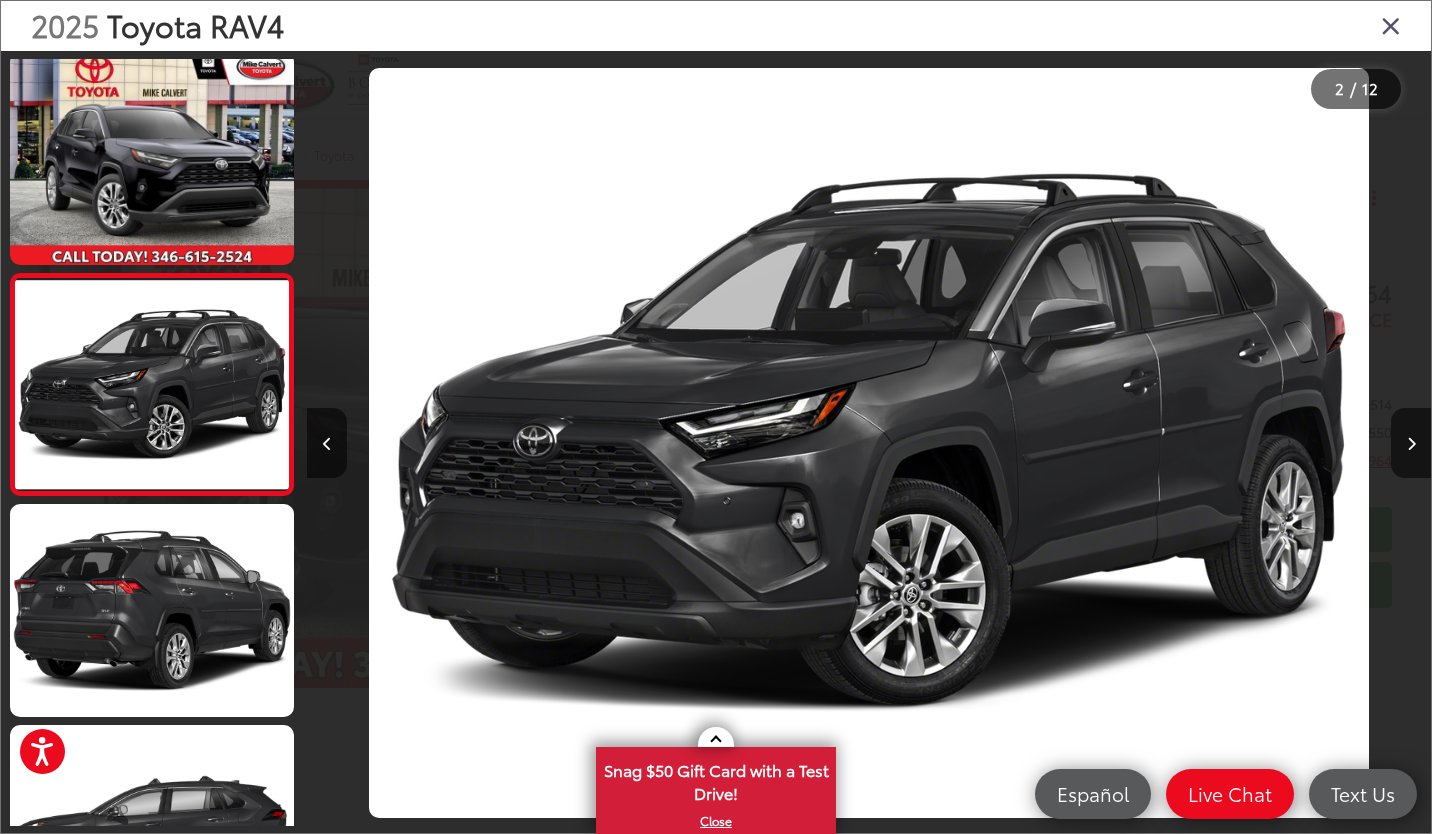 click at bounding box center [1411, 444] 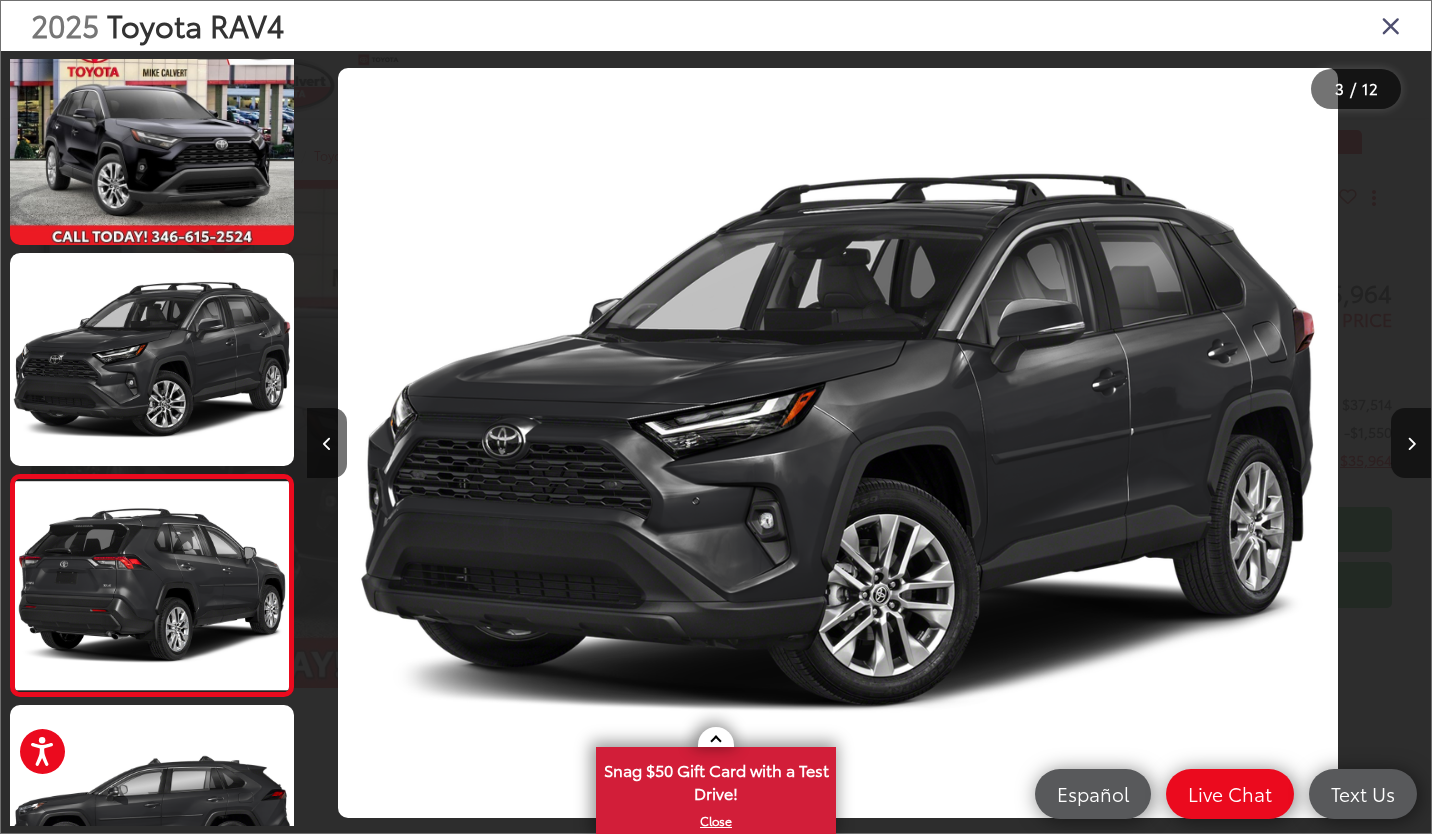 scroll, scrollTop: 100, scrollLeft: 0, axis: vertical 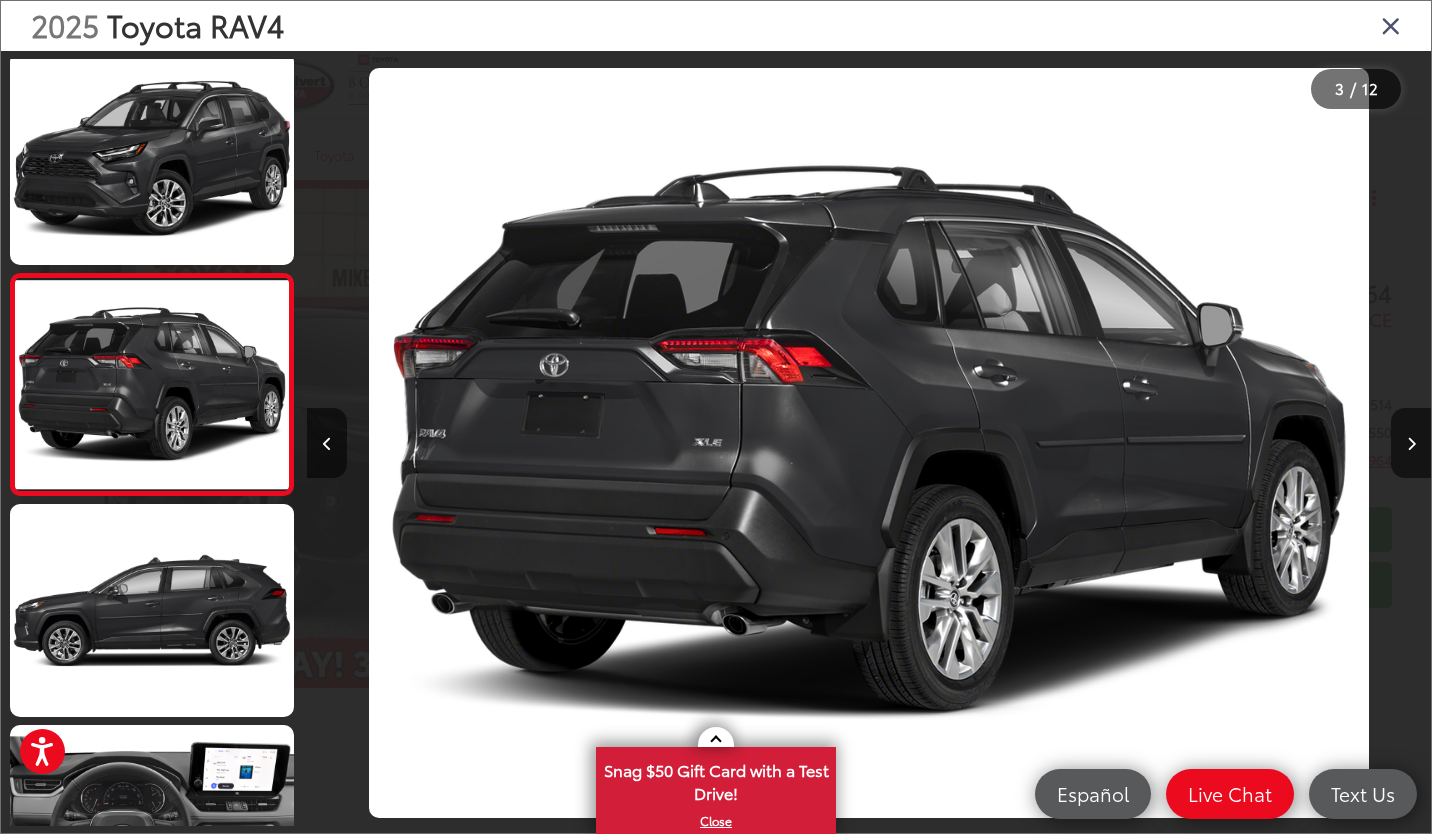 click at bounding box center [1411, 443] 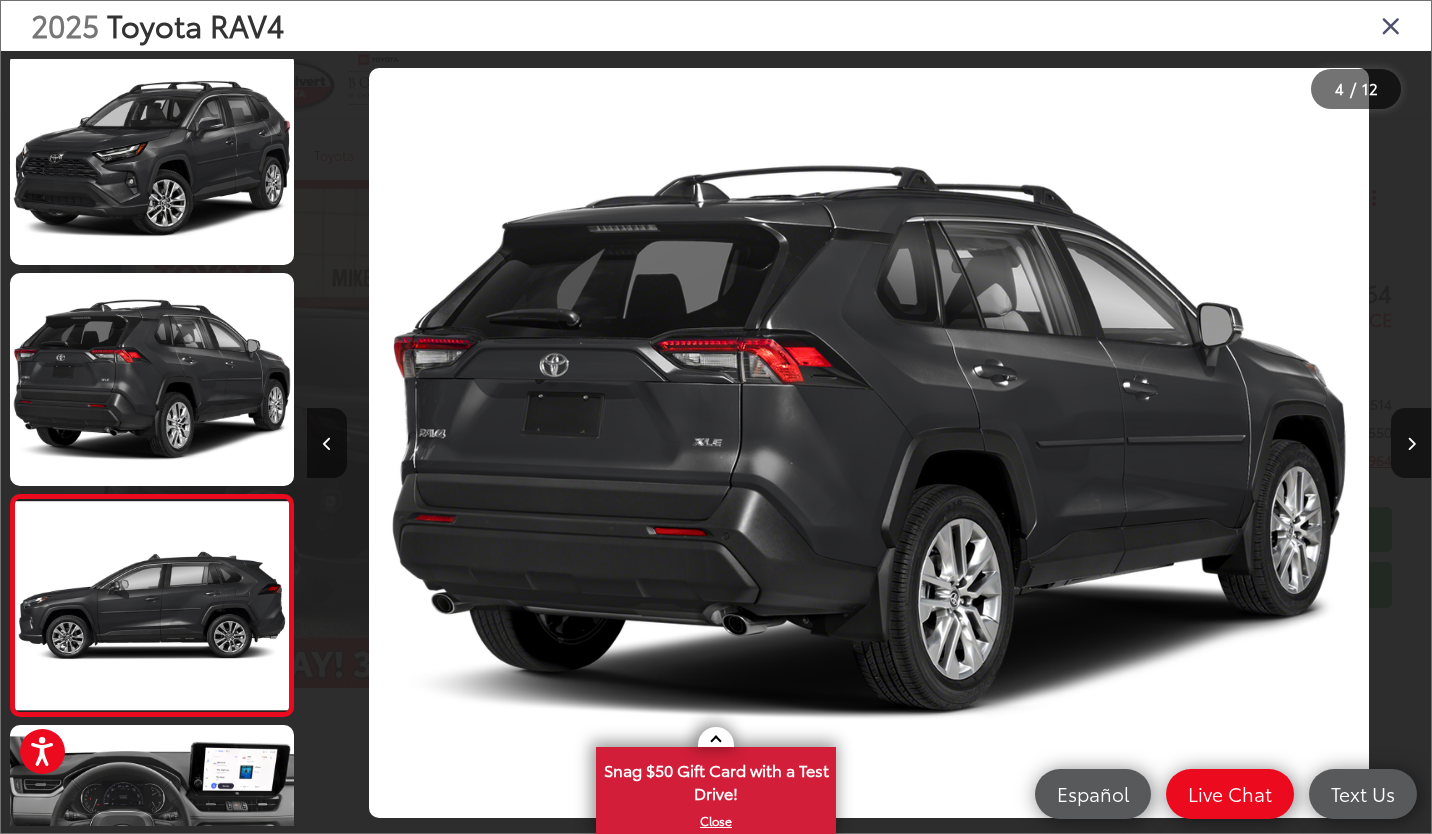 scroll, scrollTop: 0, scrollLeft: 2279, axis: horizontal 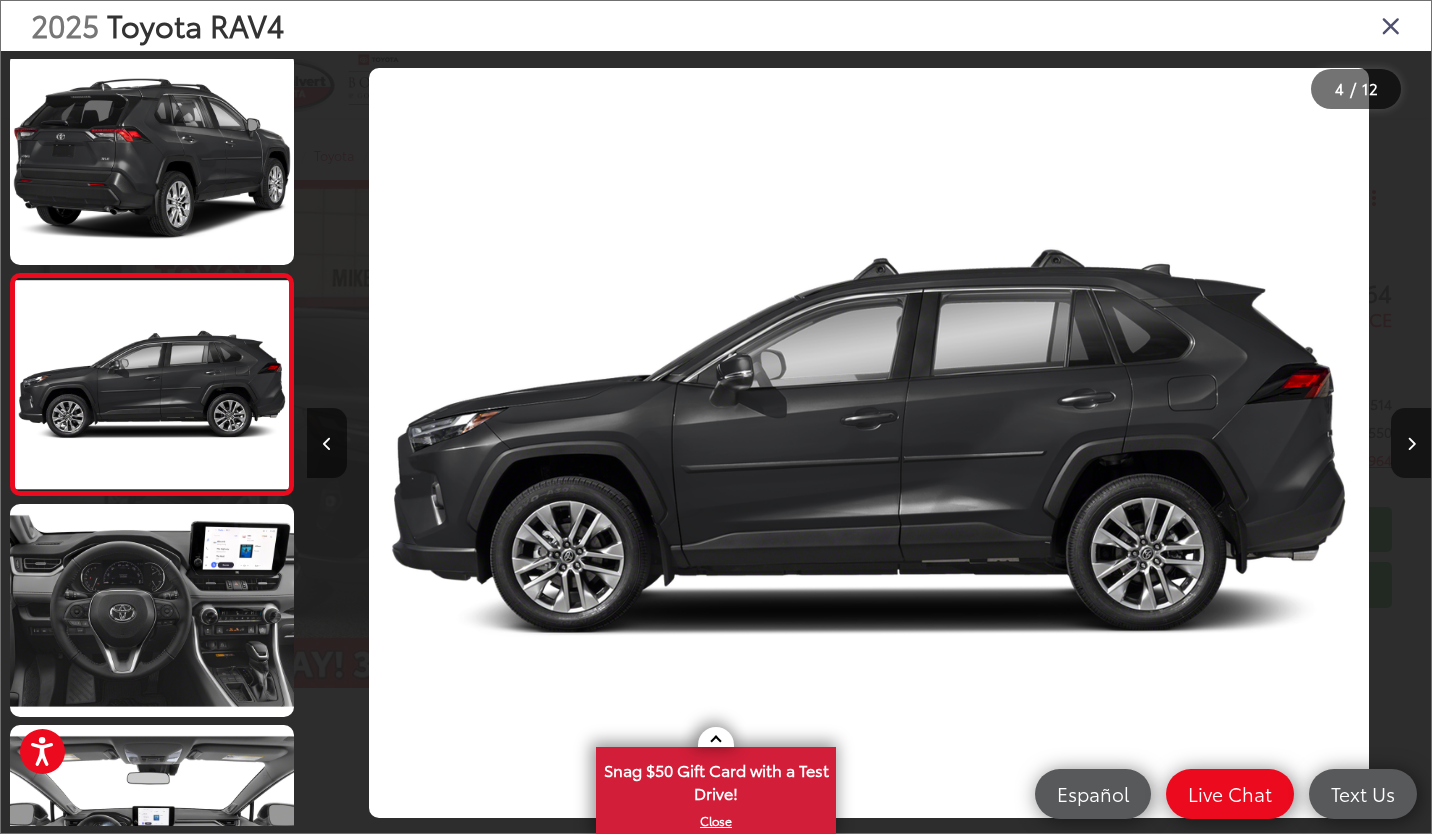 click at bounding box center (1290, 443) 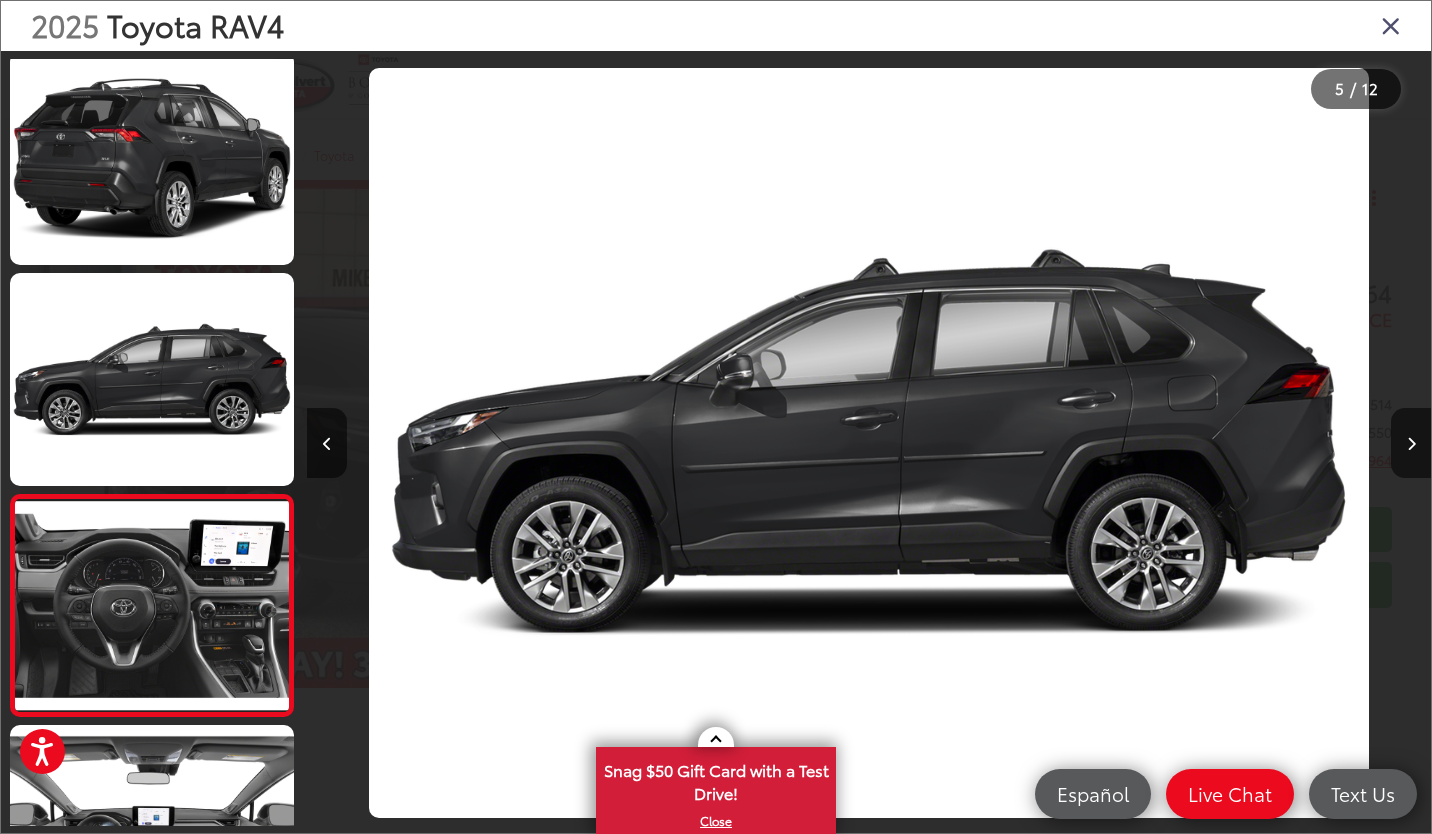 scroll, scrollTop: 0, scrollLeft: 3410, axis: horizontal 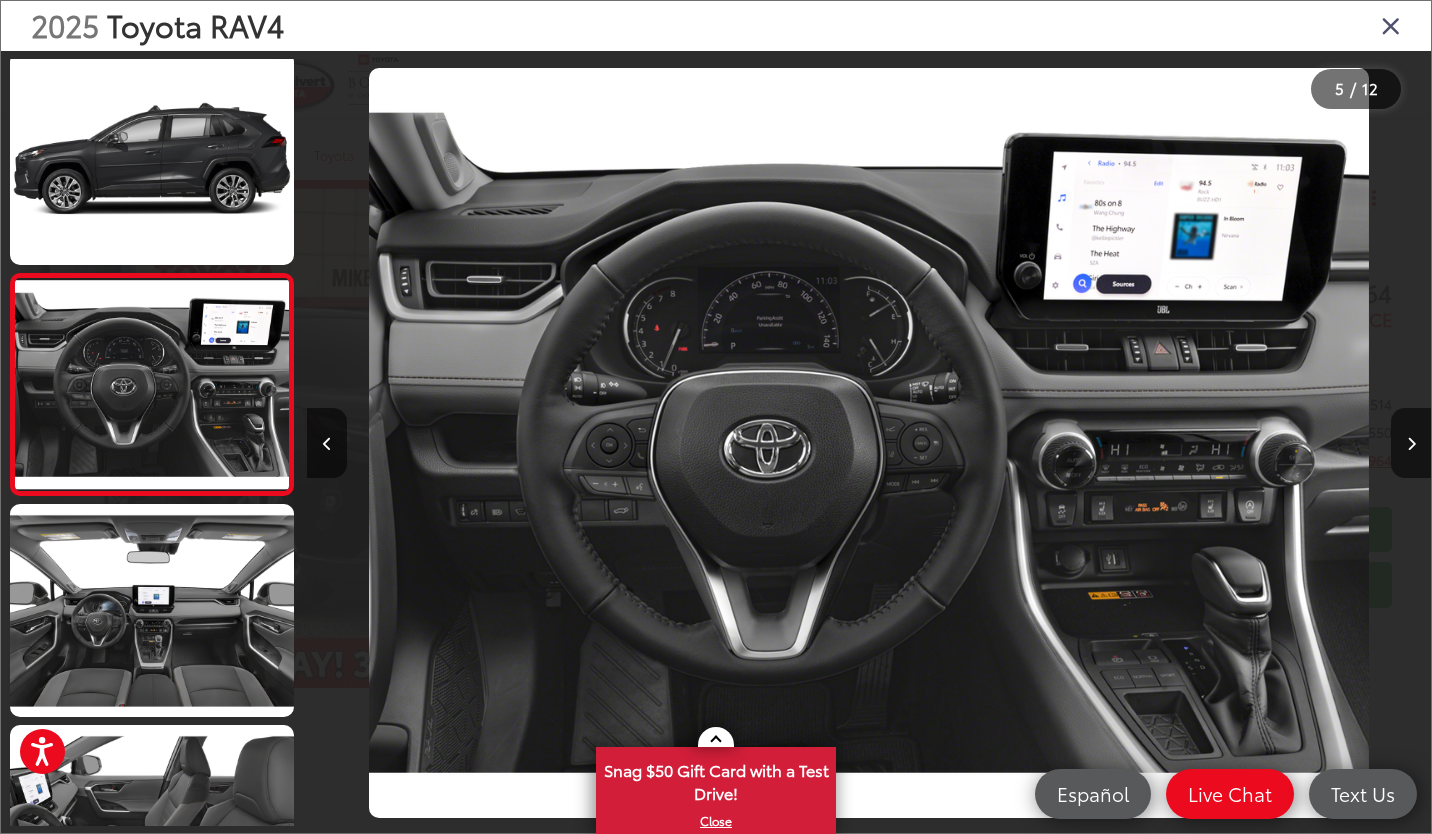 click at bounding box center (1411, 443) 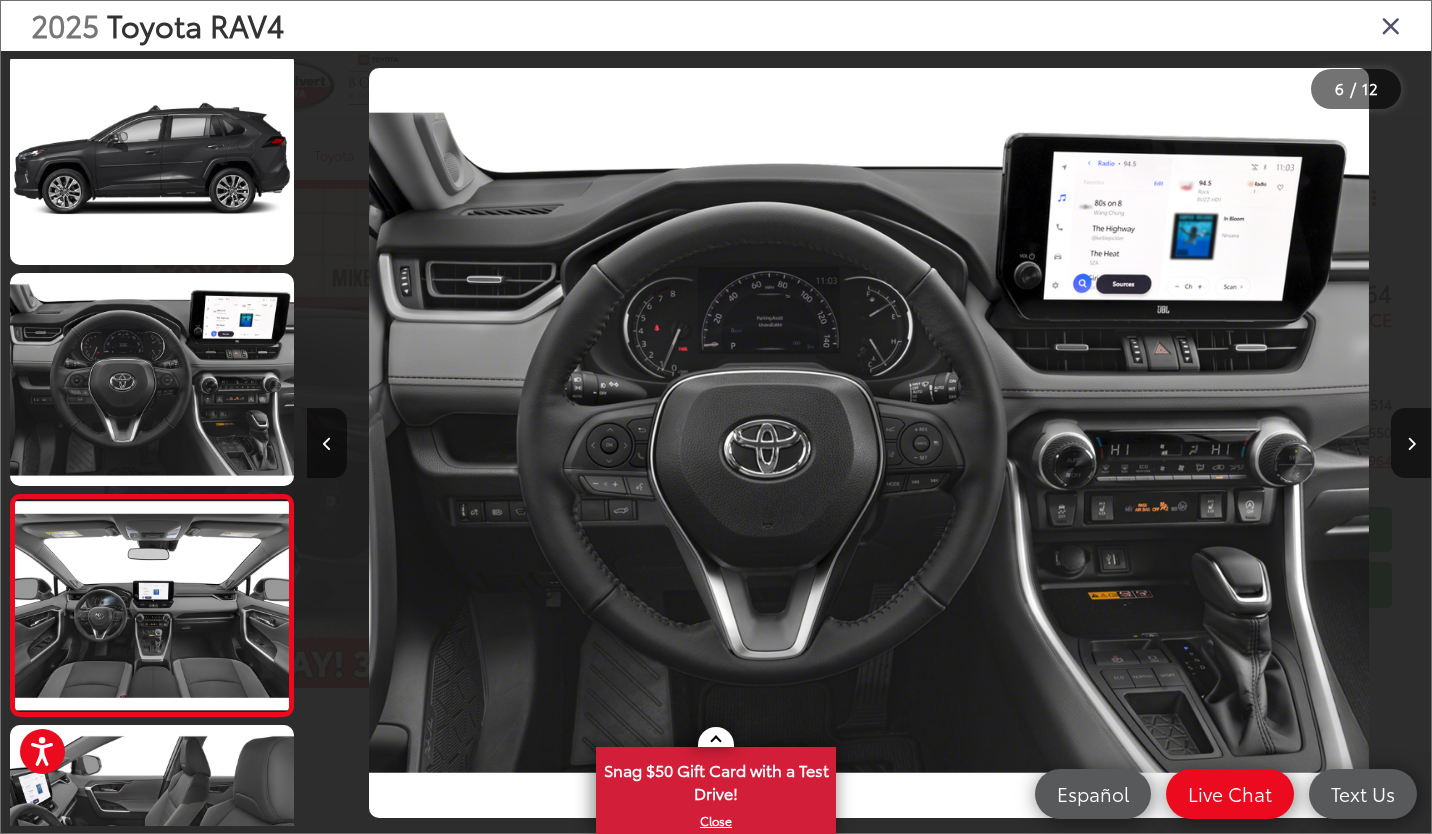 scroll, scrollTop: 0, scrollLeft: 4534, axis: horizontal 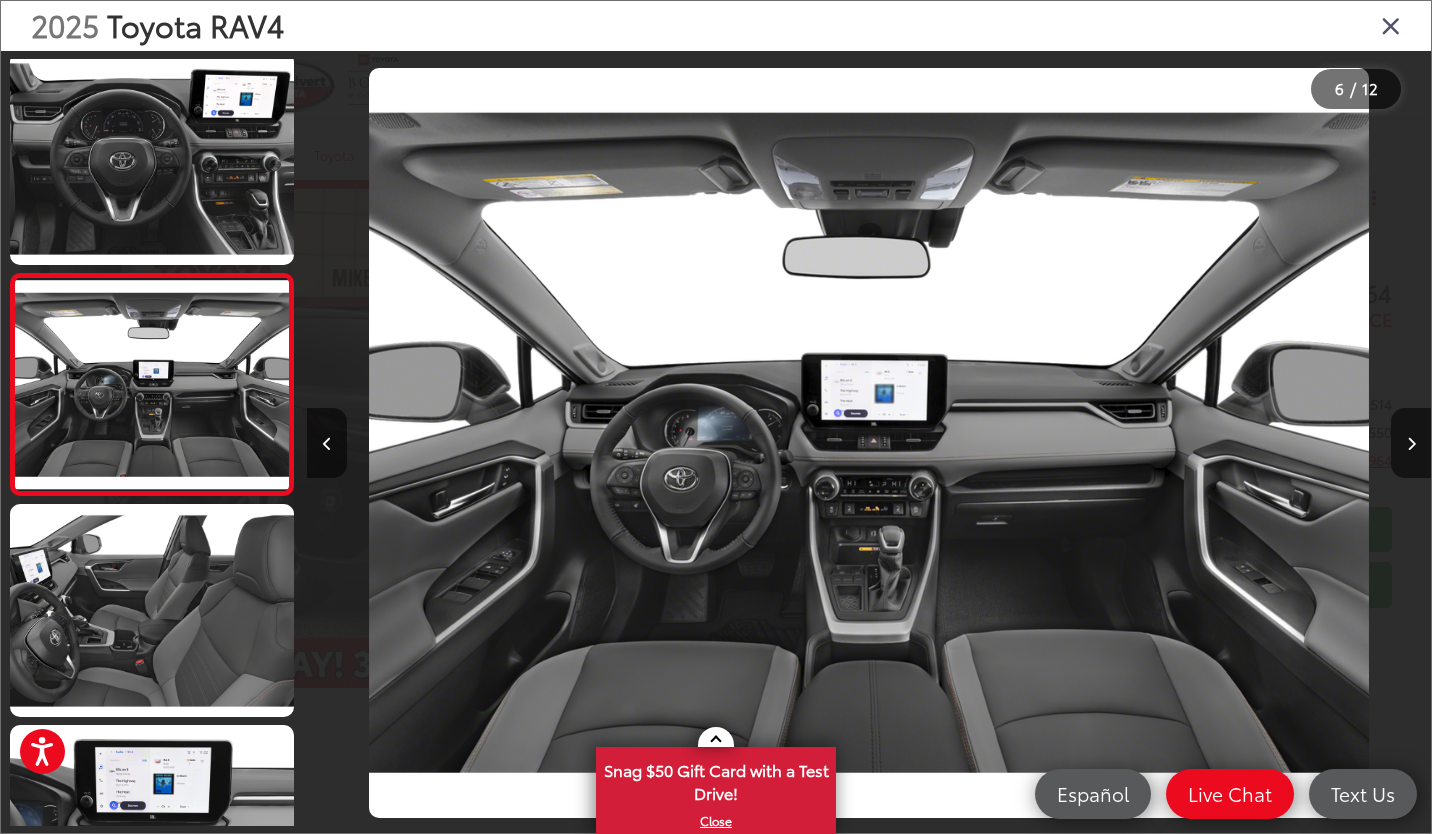 click at bounding box center (1391, 25) 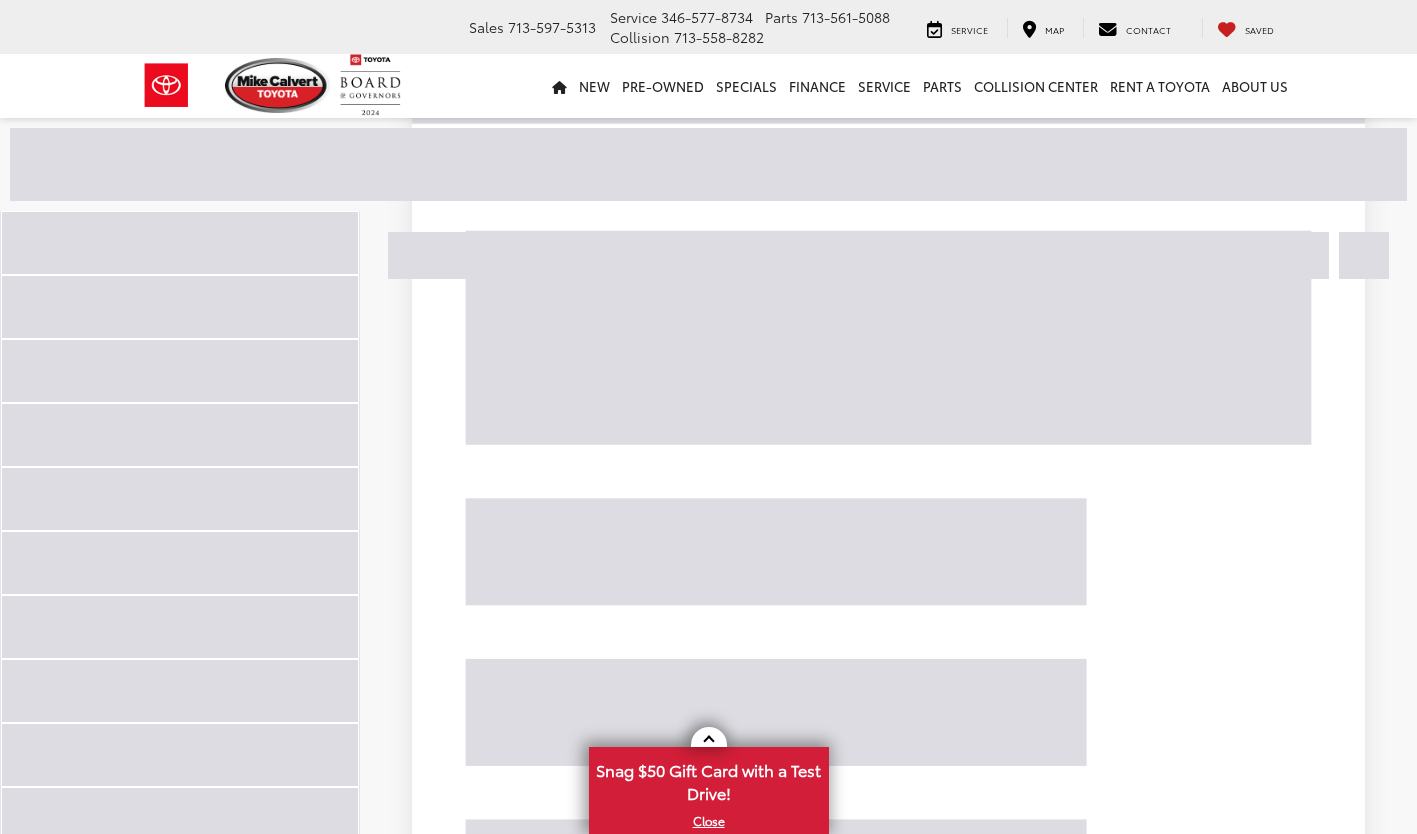 scroll, scrollTop: 965, scrollLeft: 0, axis: vertical 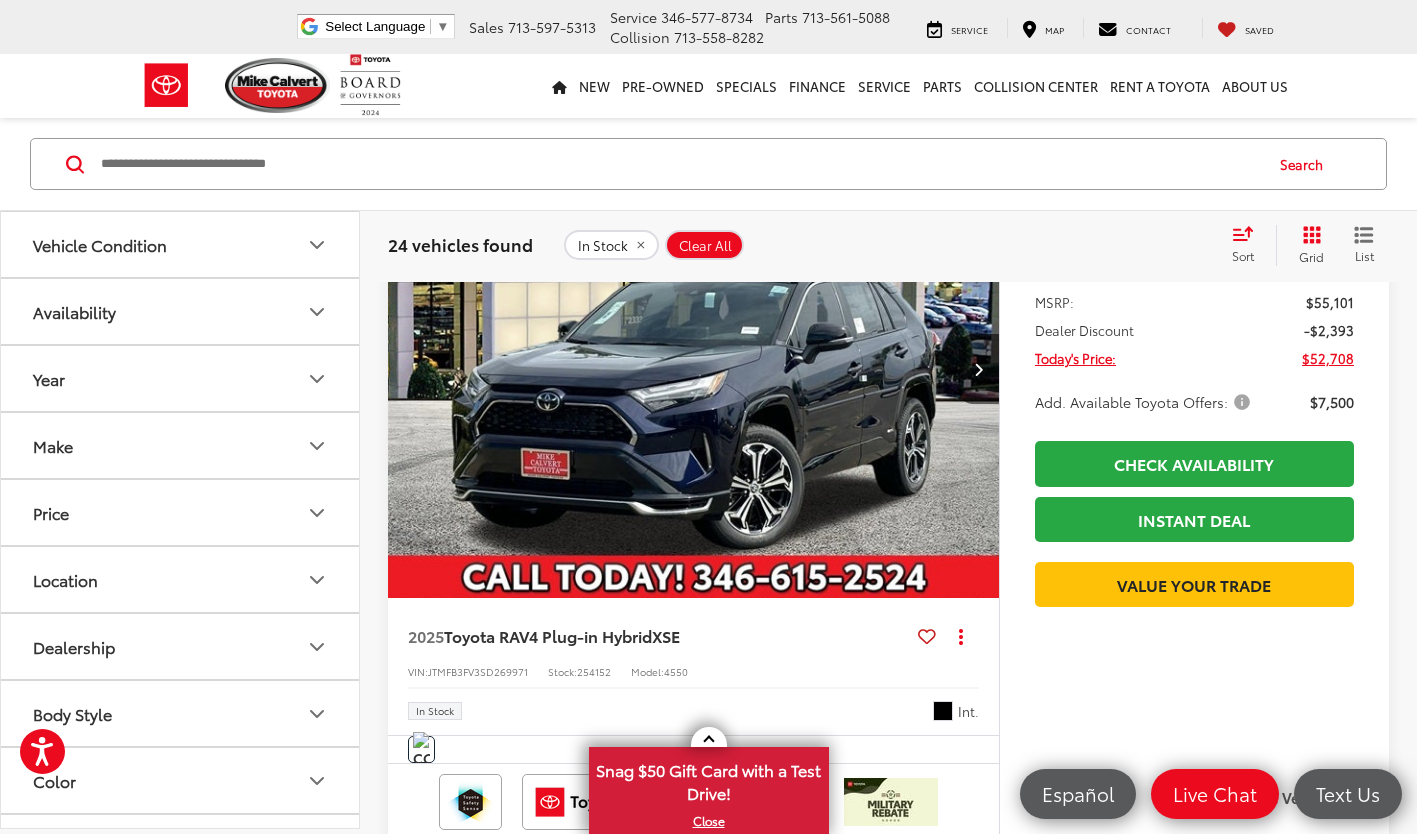 click at bounding box center [694, 369] 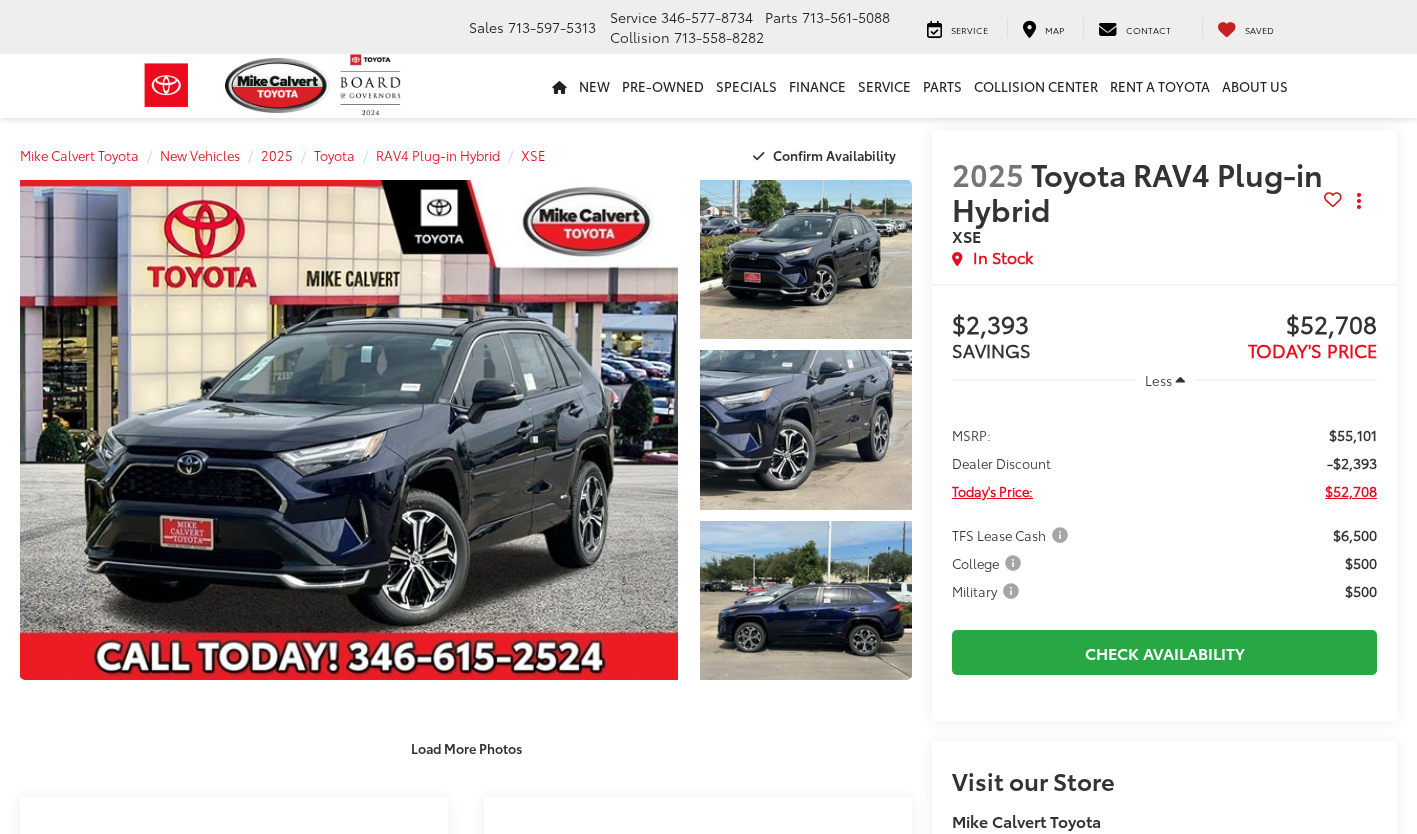 scroll, scrollTop: 0, scrollLeft: 0, axis: both 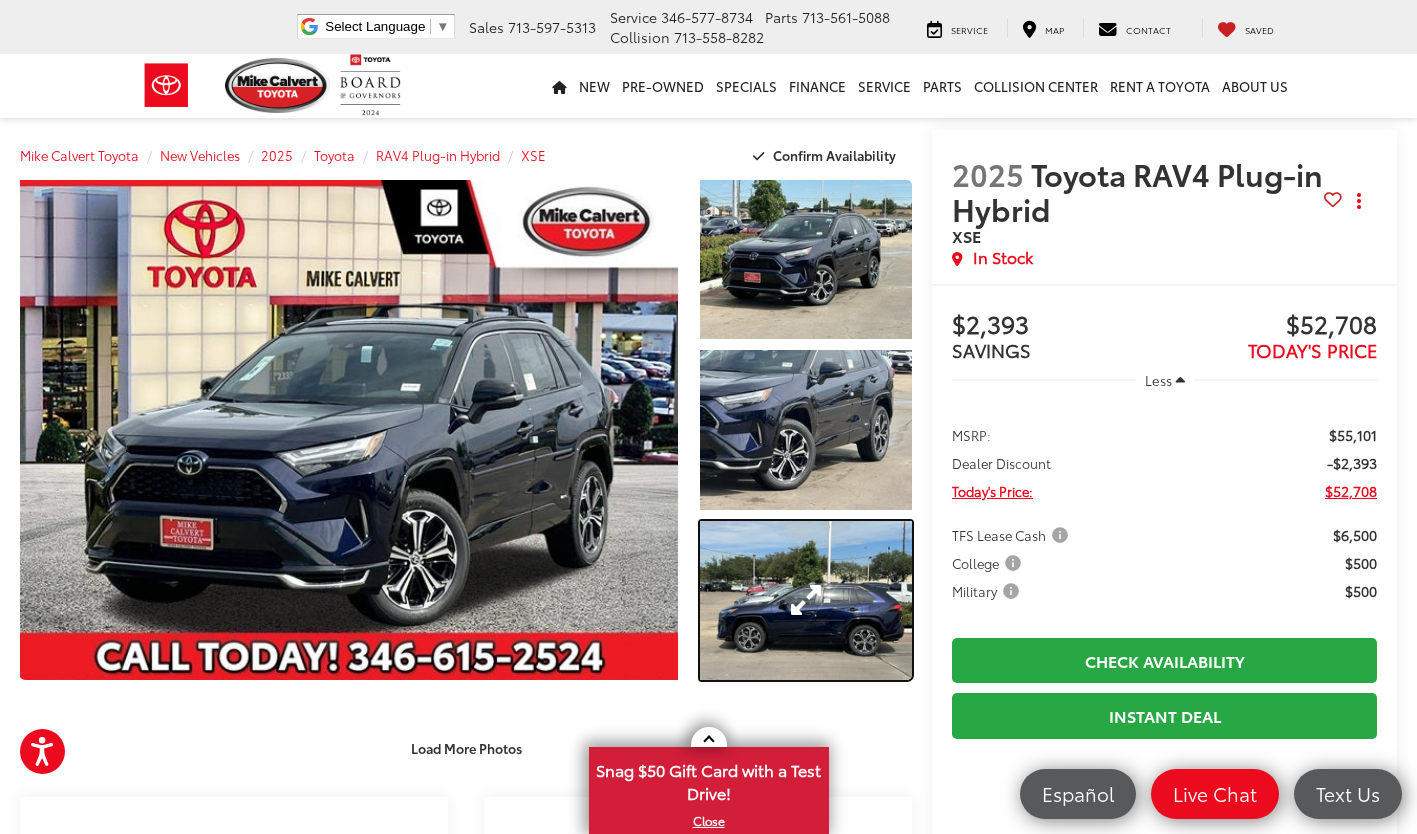 click at bounding box center (806, 600) 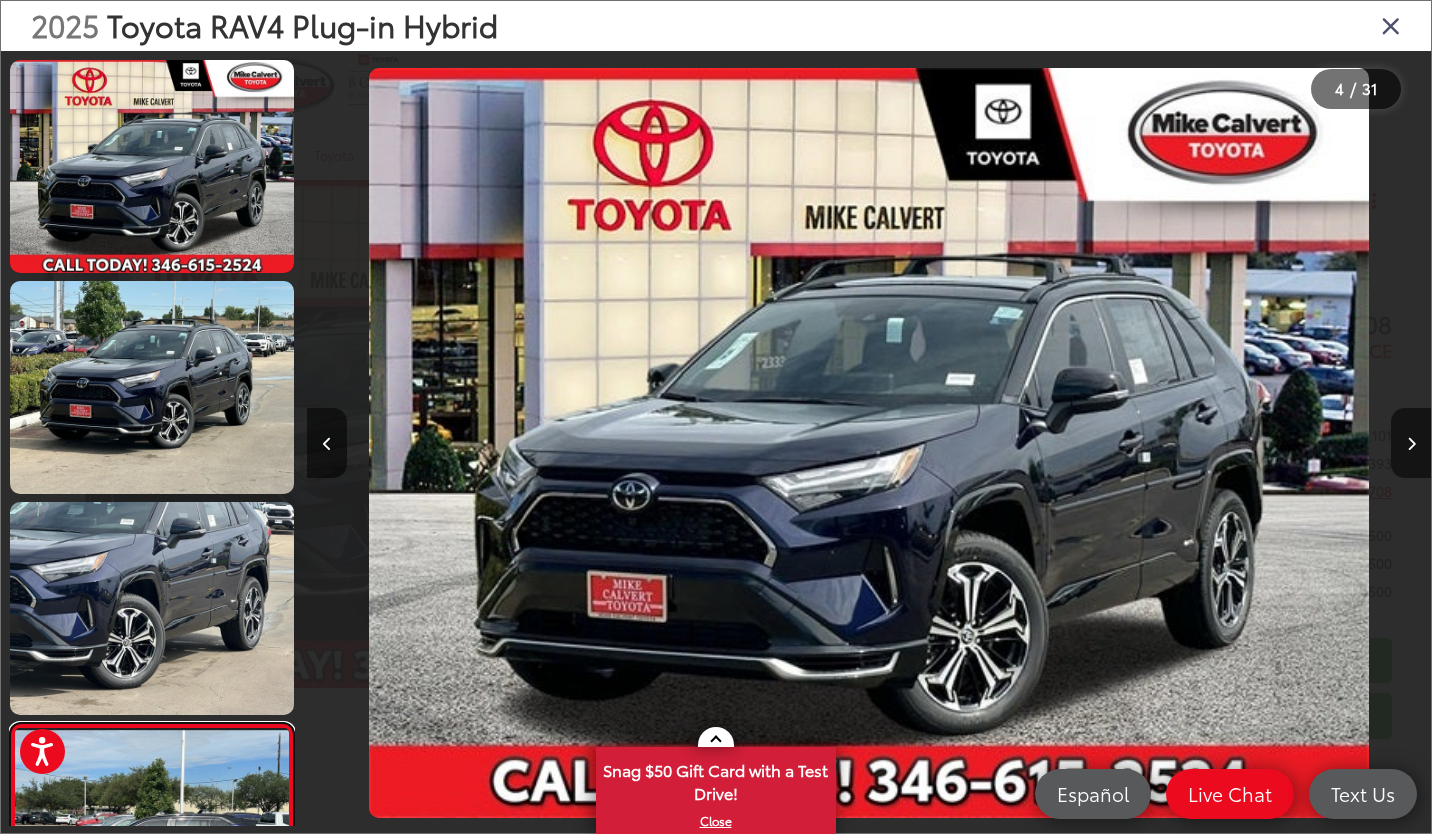 scroll, scrollTop: 204, scrollLeft: 0, axis: vertical 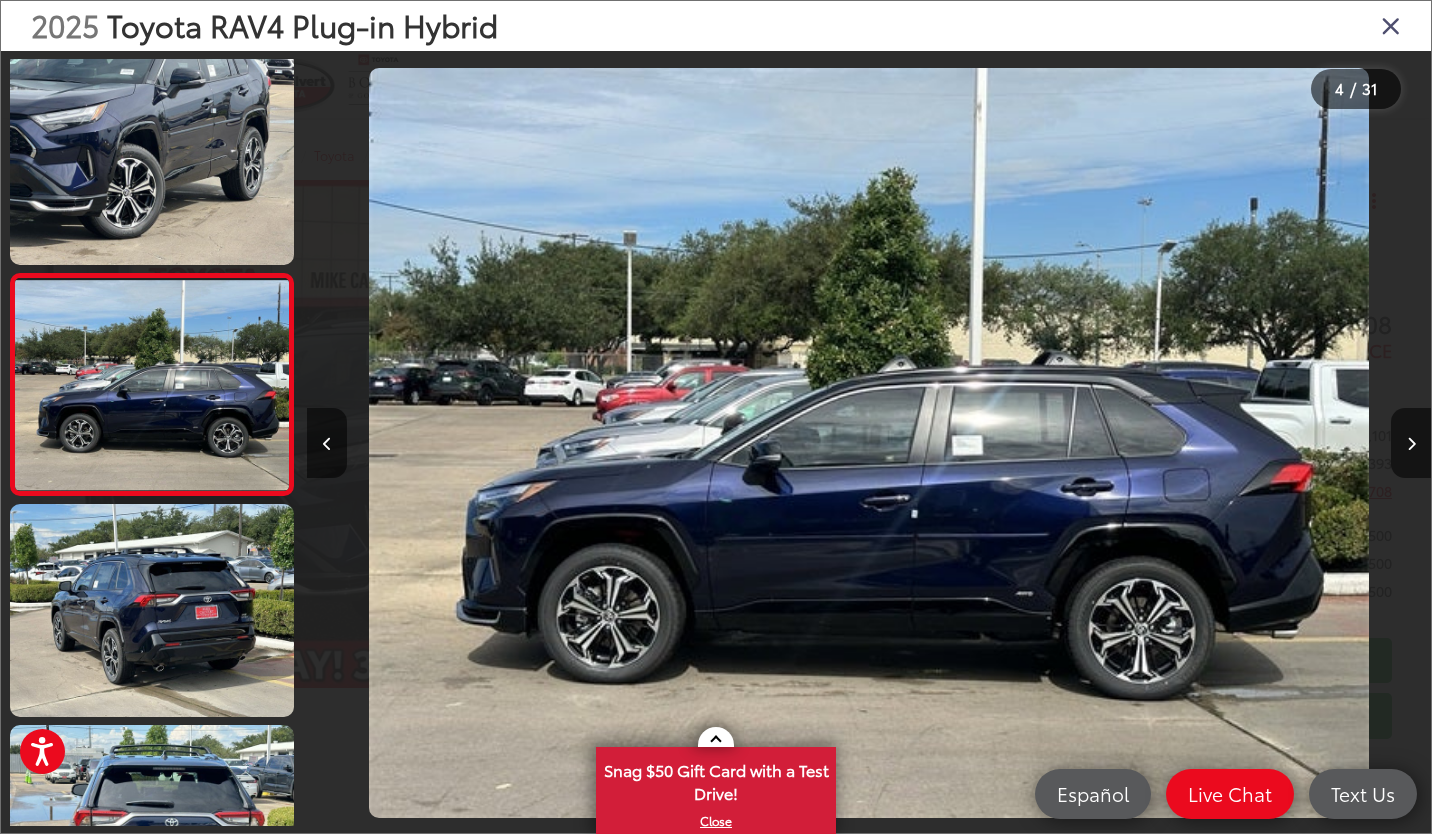 click at bounding box center [1411, 444] 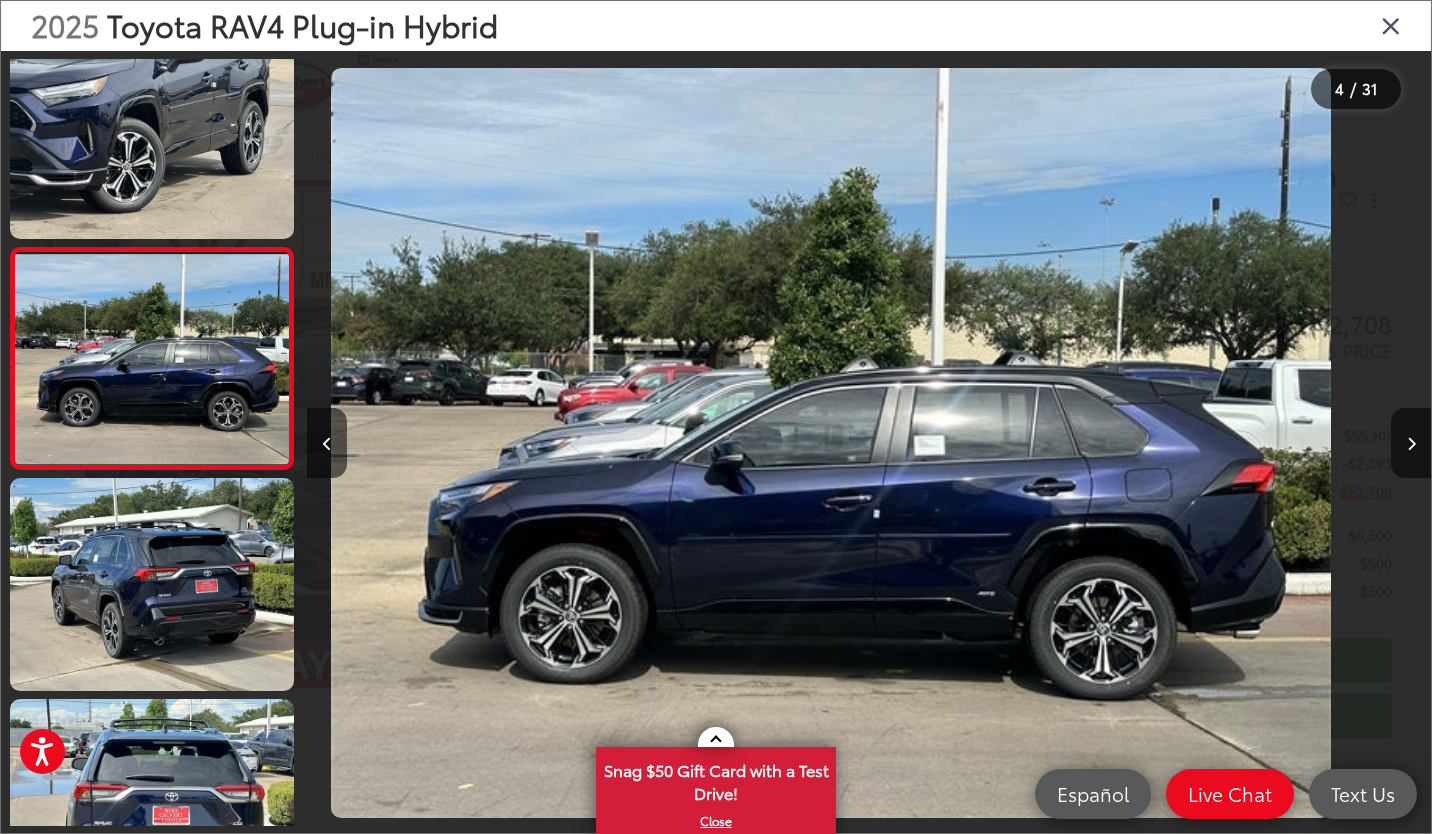 scroll, scrollTop: 551, scrollLeft: 0, axis: vertical 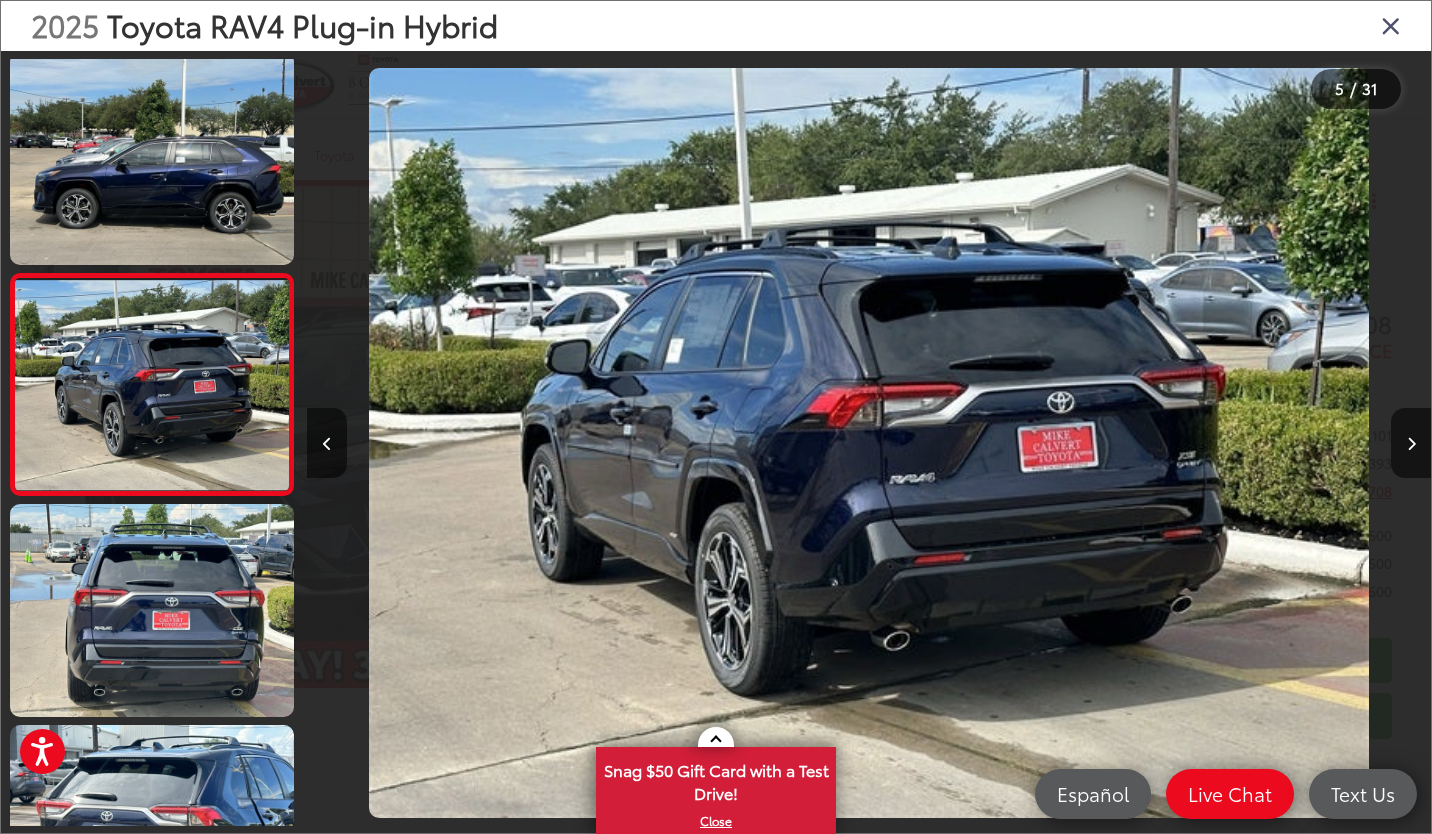 click at bounding box center [1411, 443] 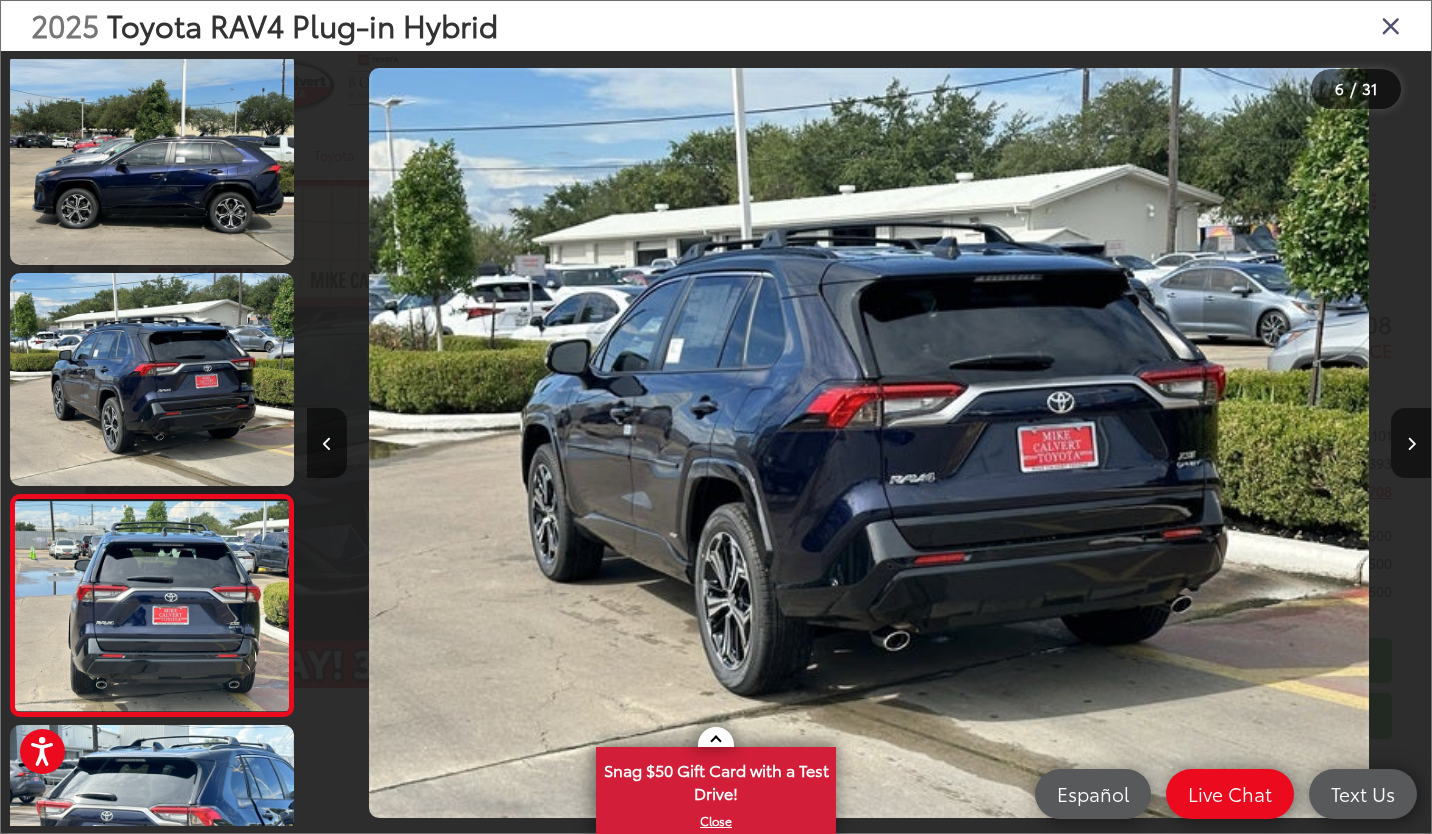 scroll, scrollTop: 0, scrollLeft: 4542, axis: horizontal 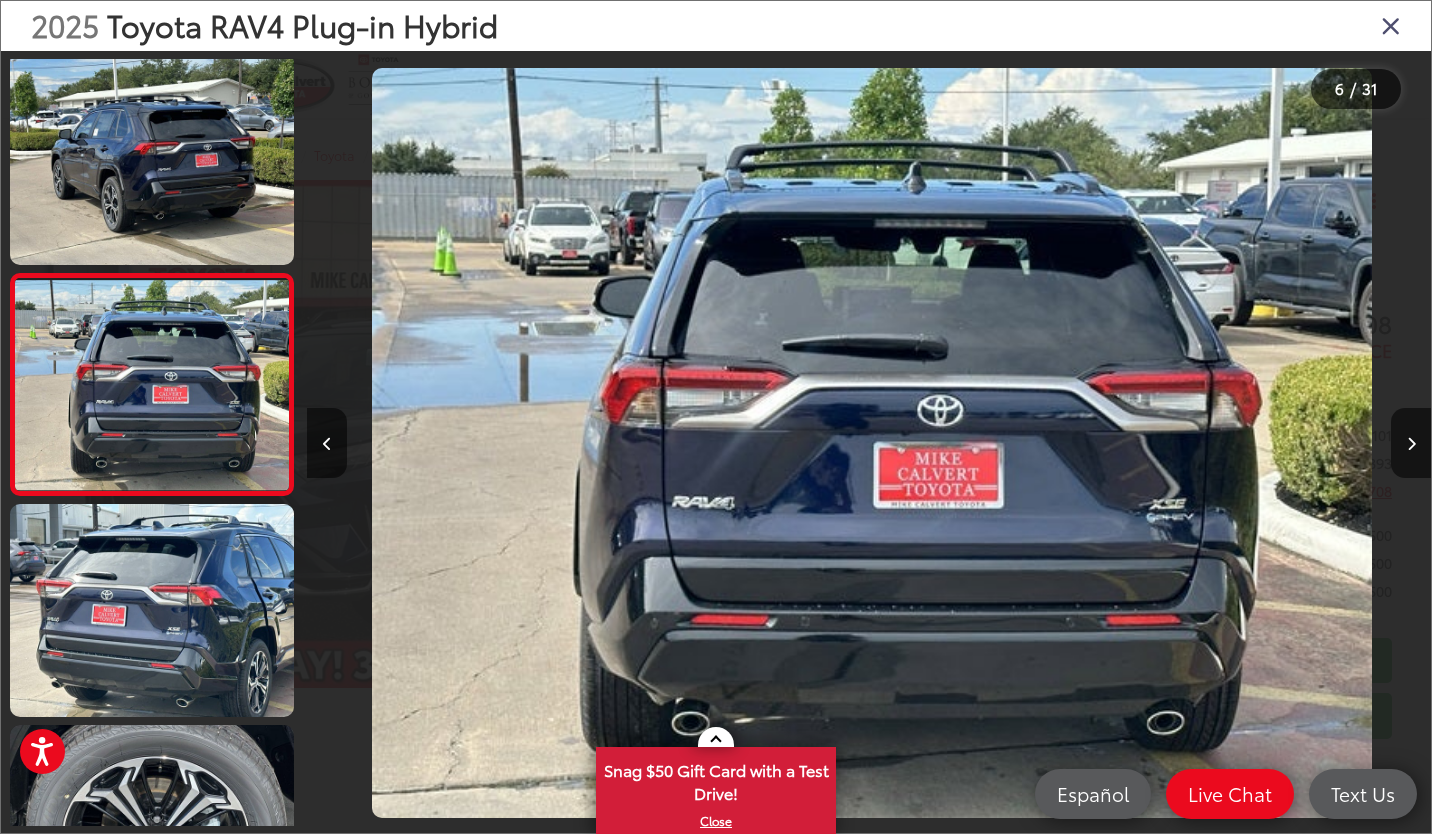 click at bounding box center (1411, 443) 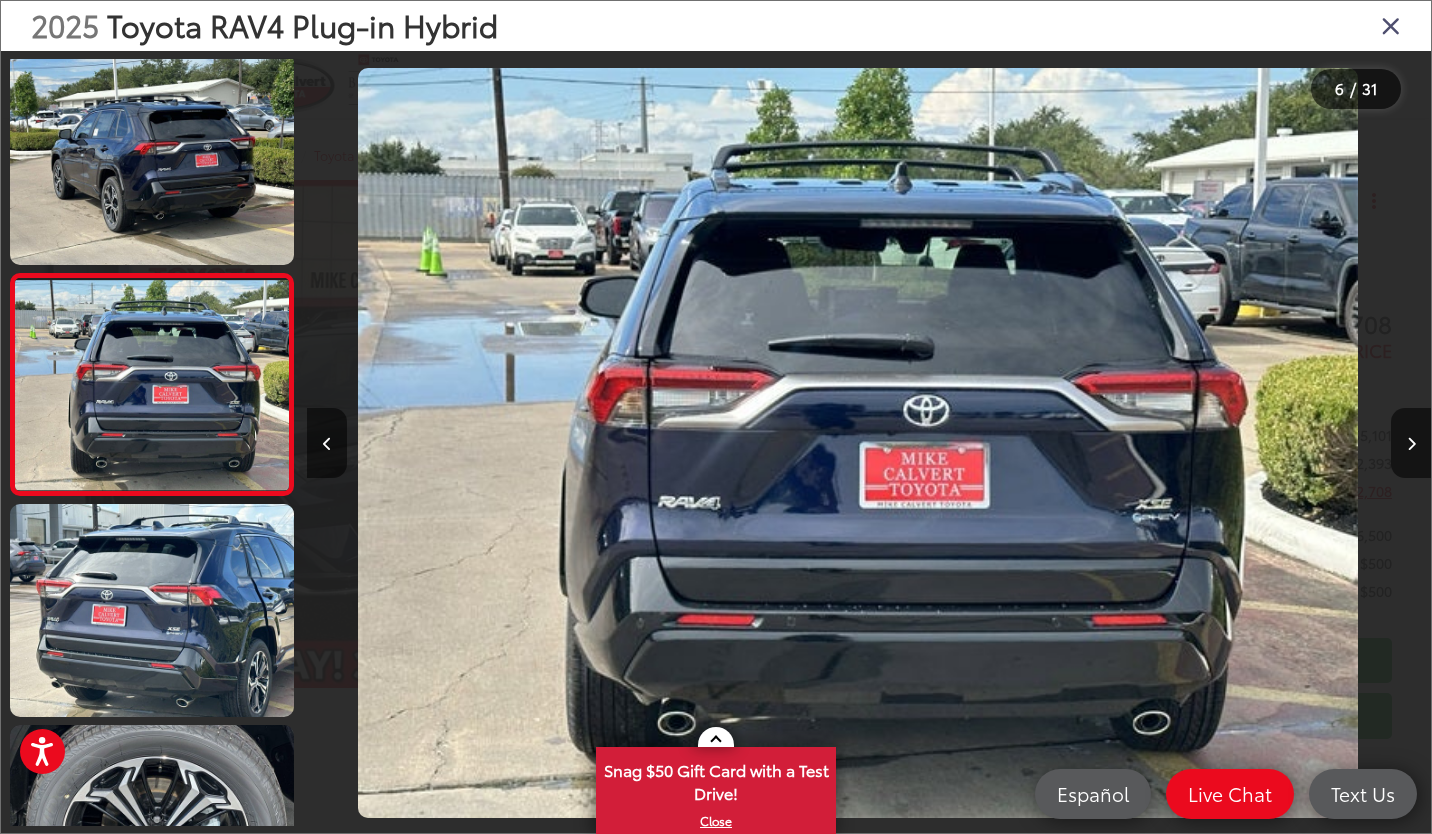 scroll, scrollTop: 923, scrollLeft: 0, axis: vertical 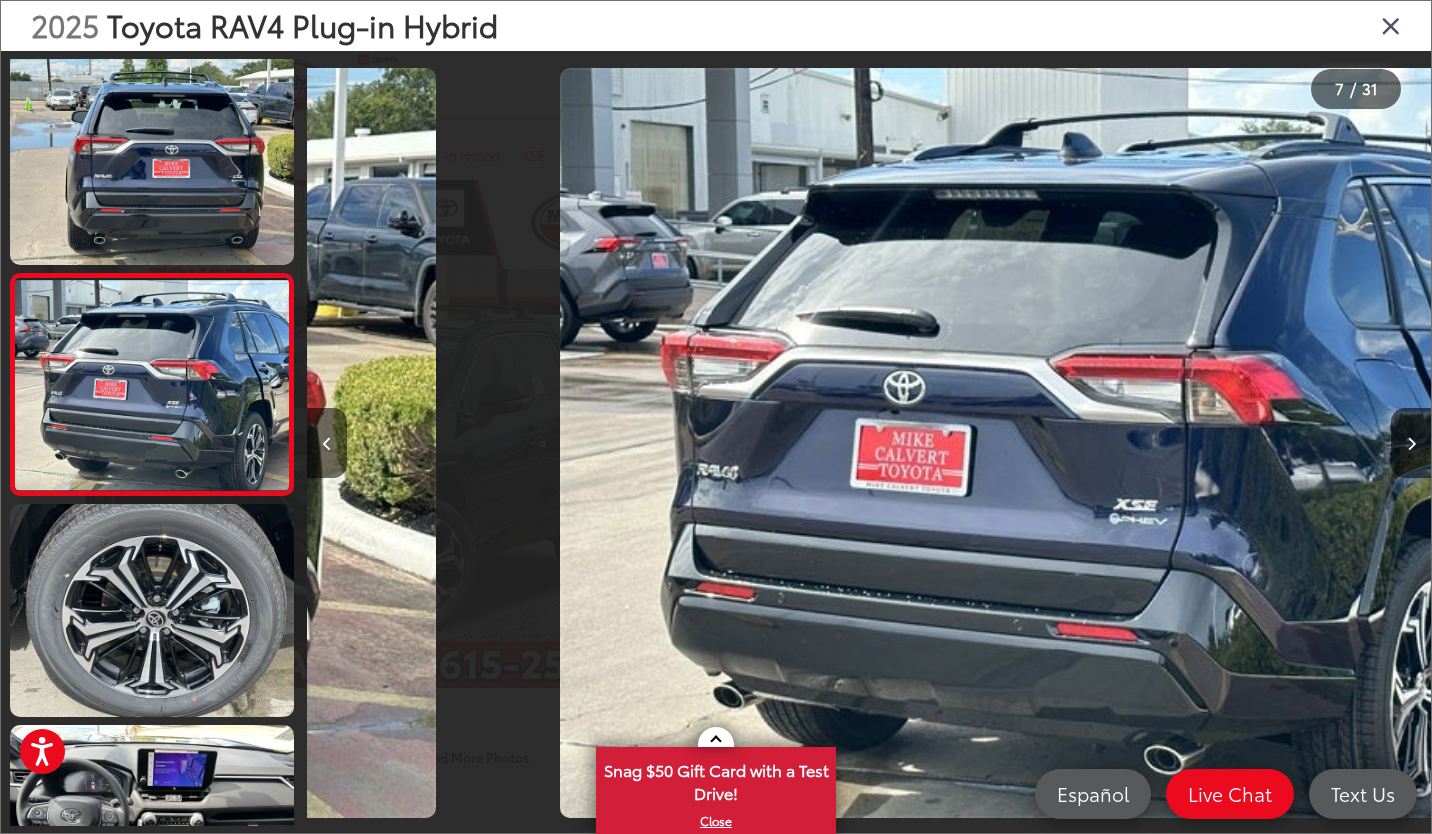 click at bounding box center (1411, 443) 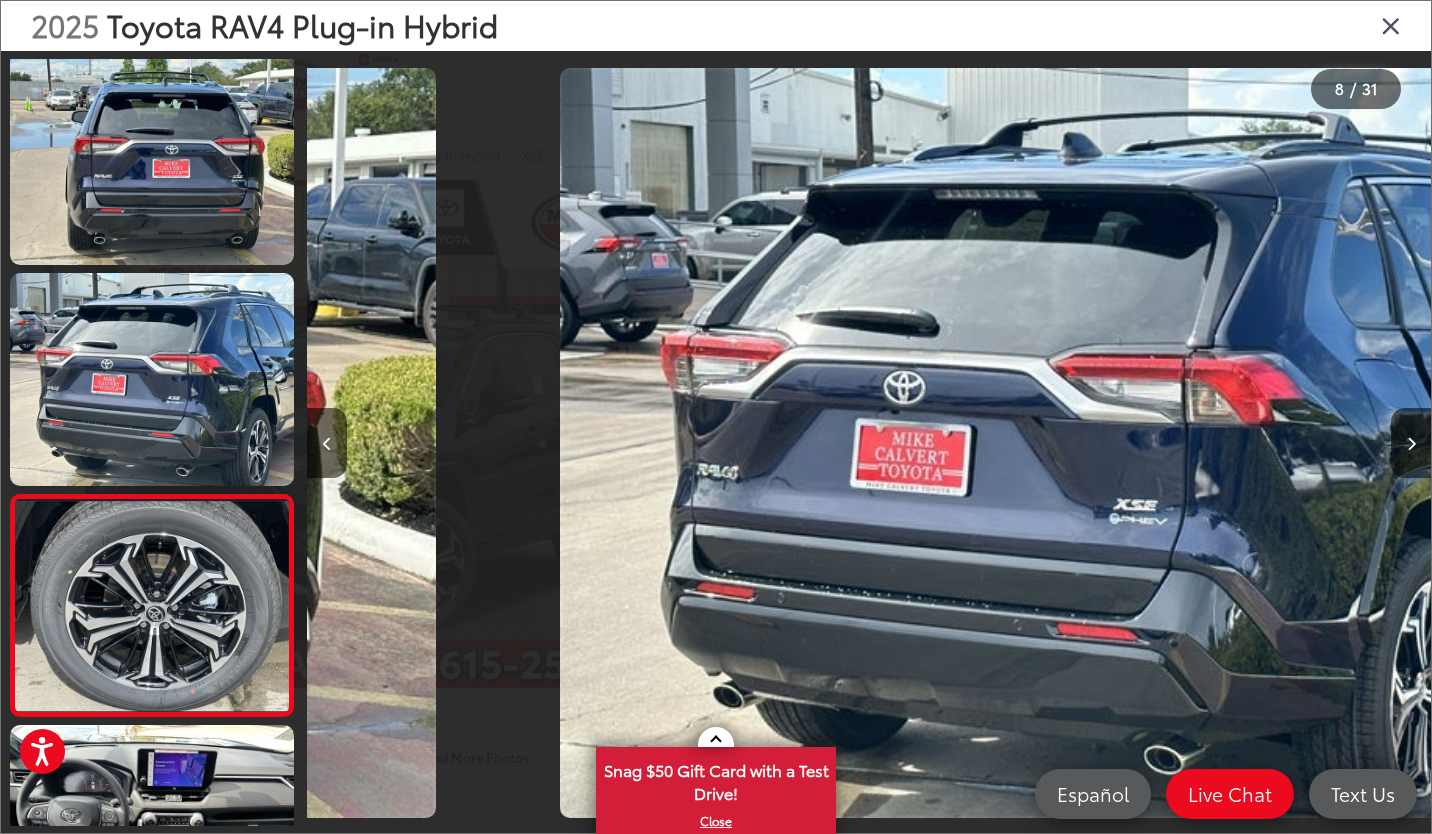 scroll, scrollTop: 0, scrollLeft: 6637, axis: horizontal 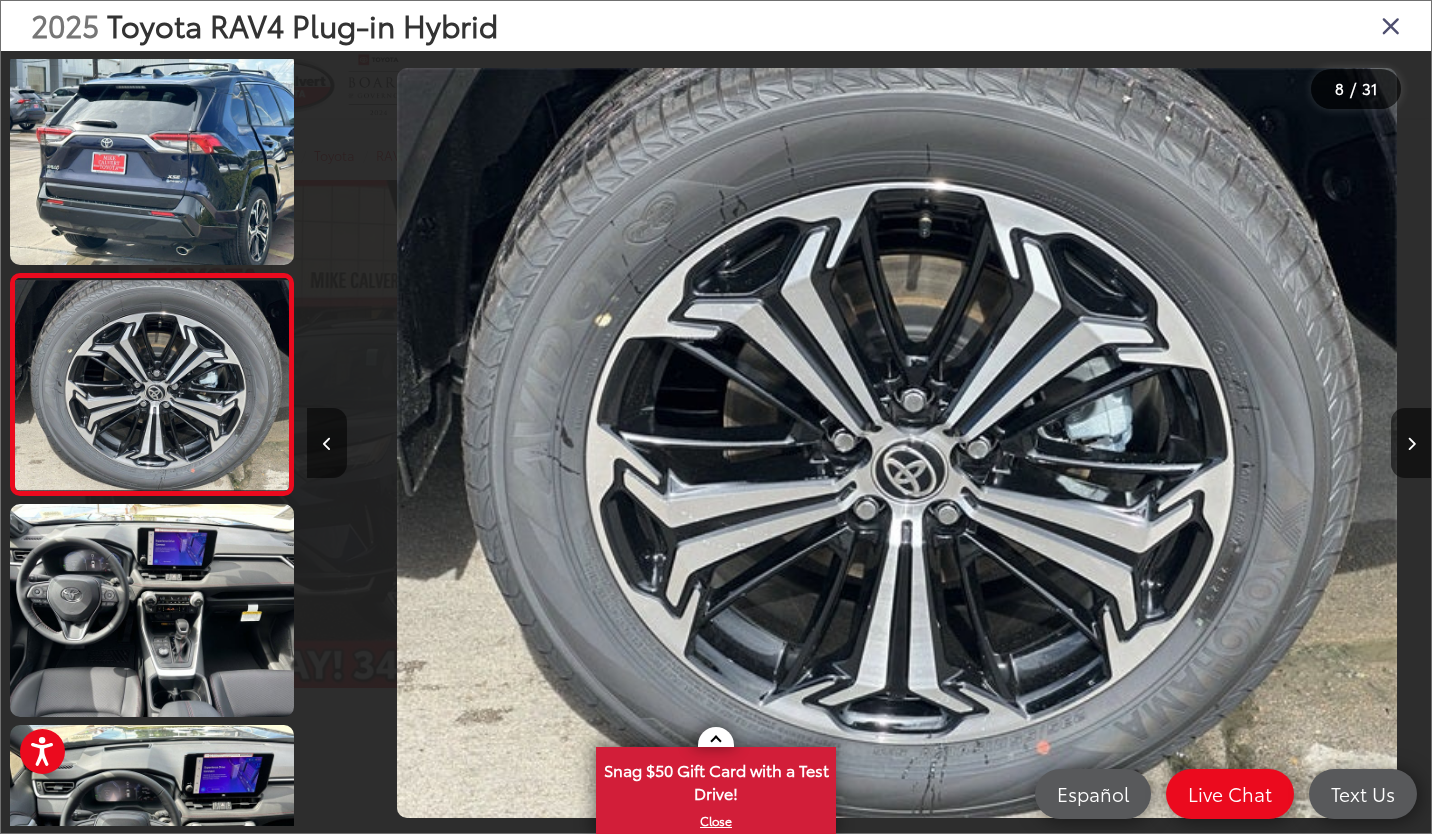 click at bounding box center [1411, 443] 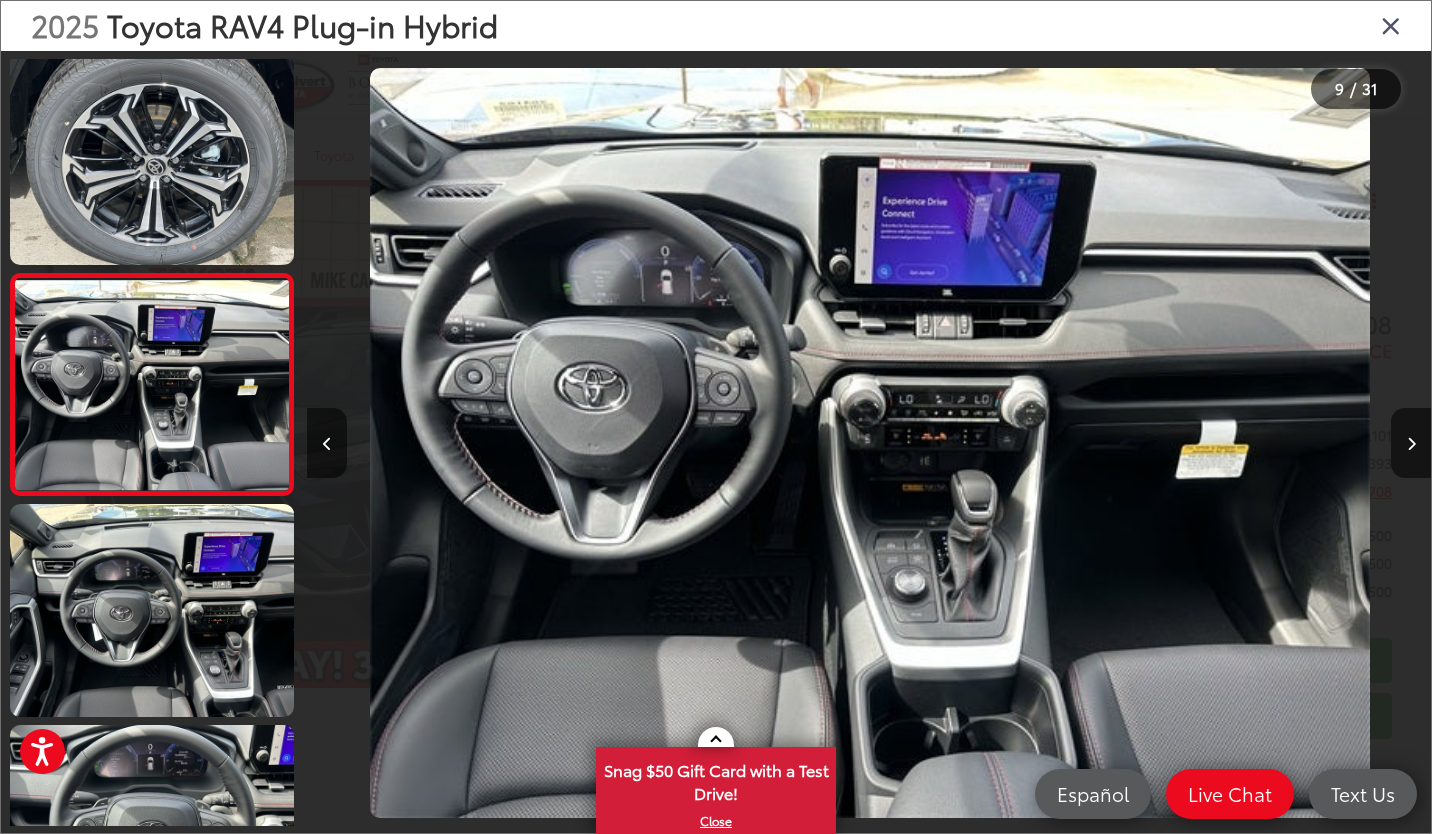 click at bounding box center [1411, 443] 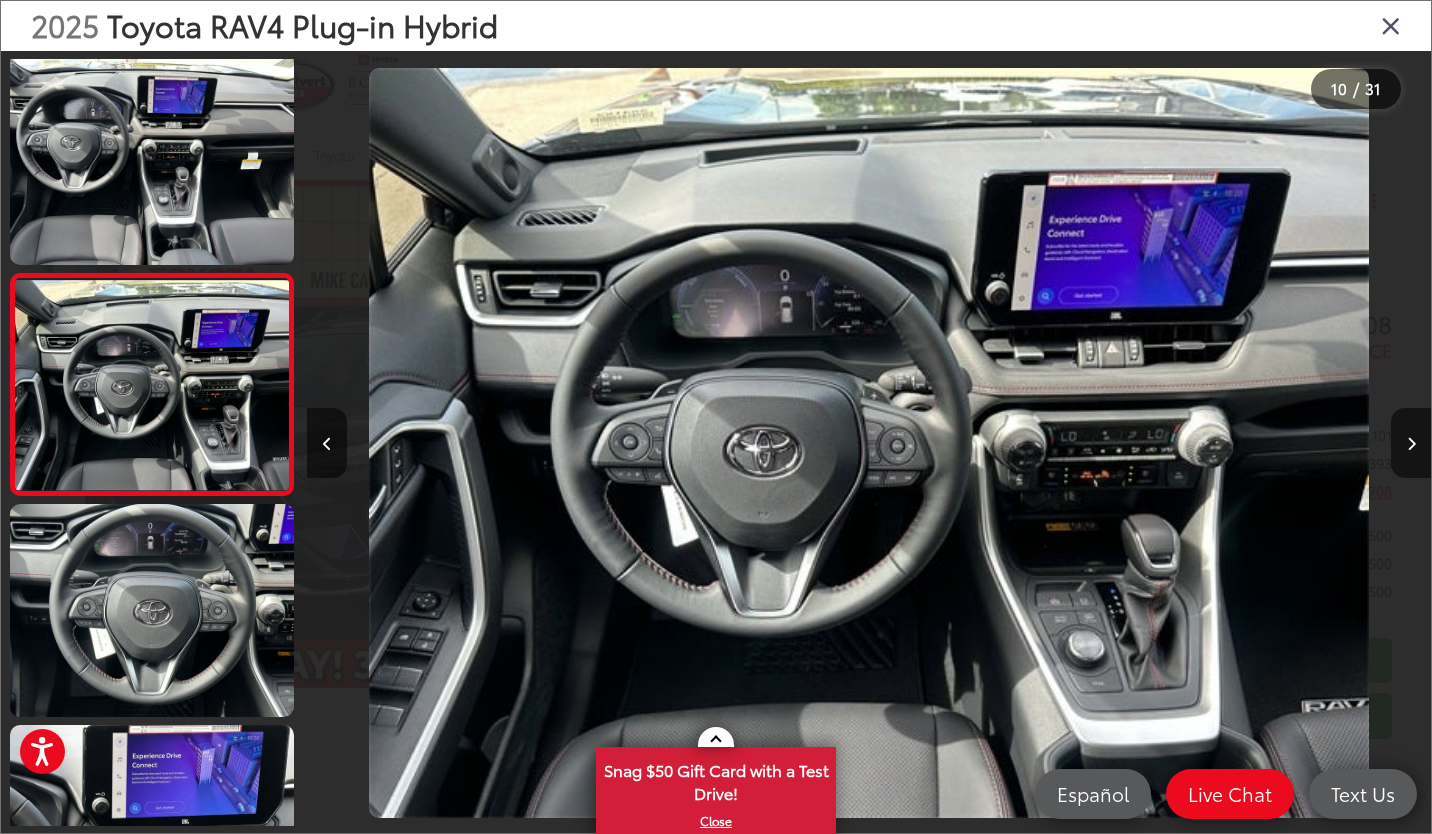 click at bounding box center [1411, 443] 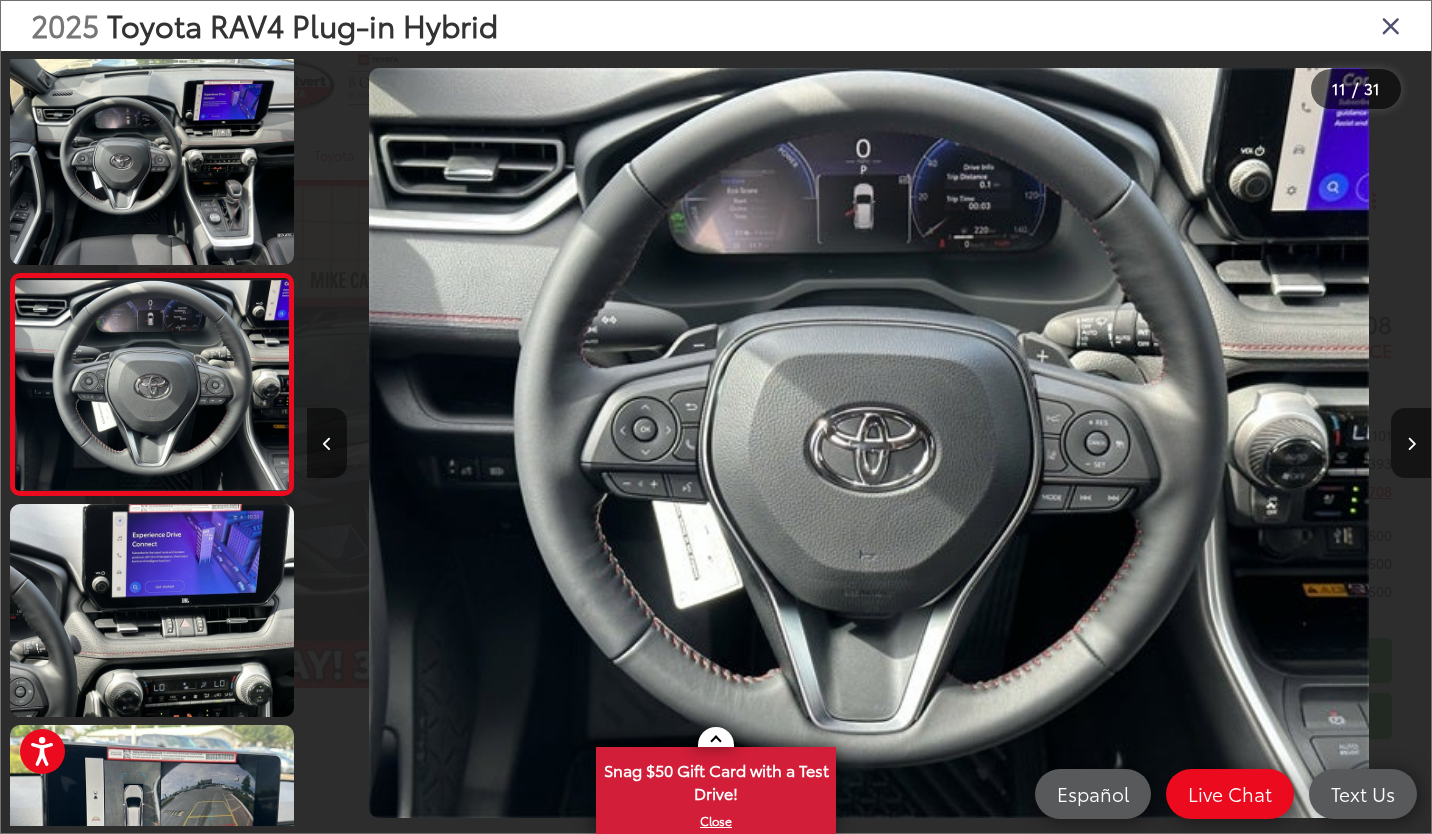 click at bounding box center [1411, 443] 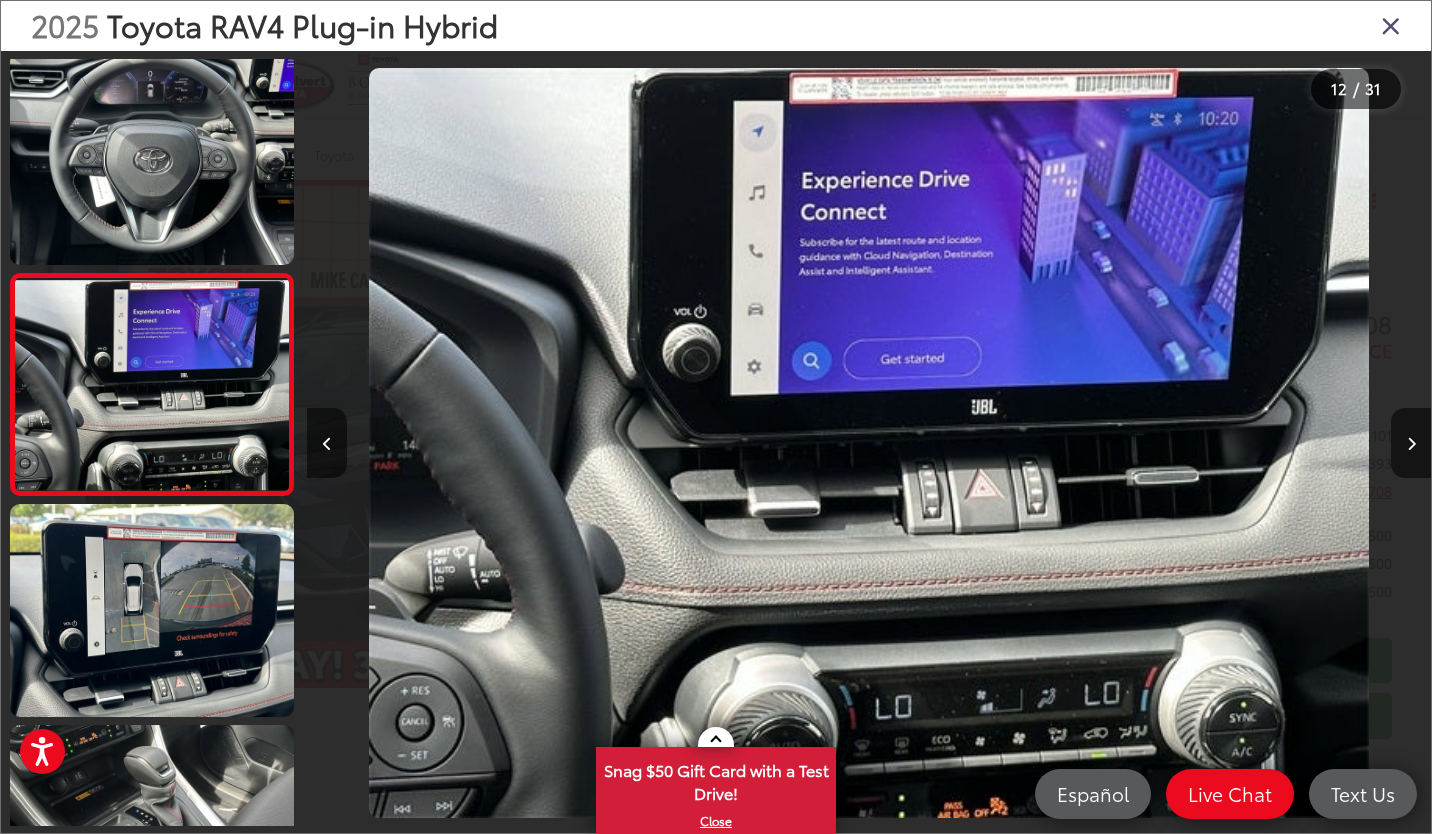 click at bounding box center (1411, 444) 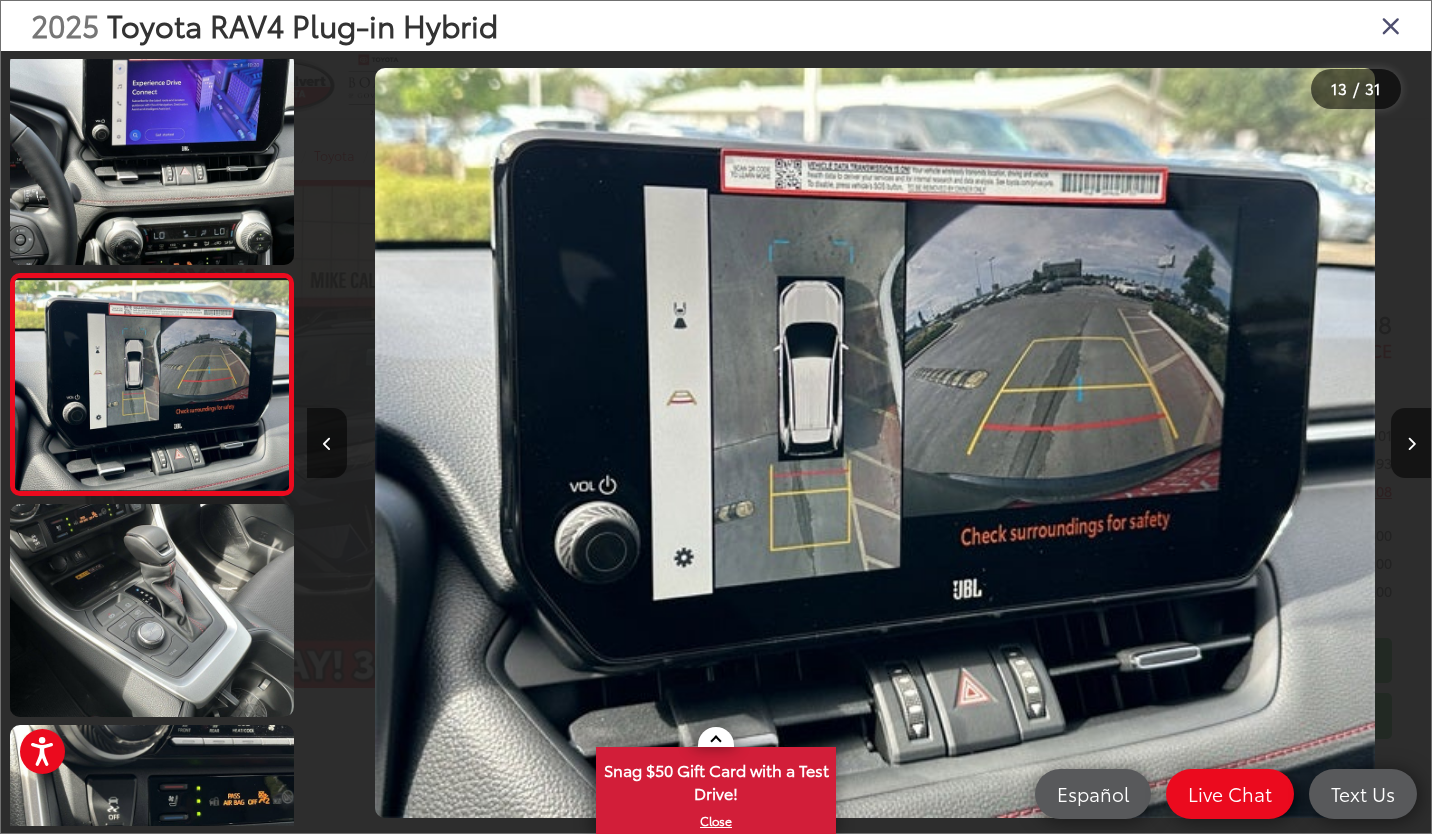 click at bounding box center [1411, 444] 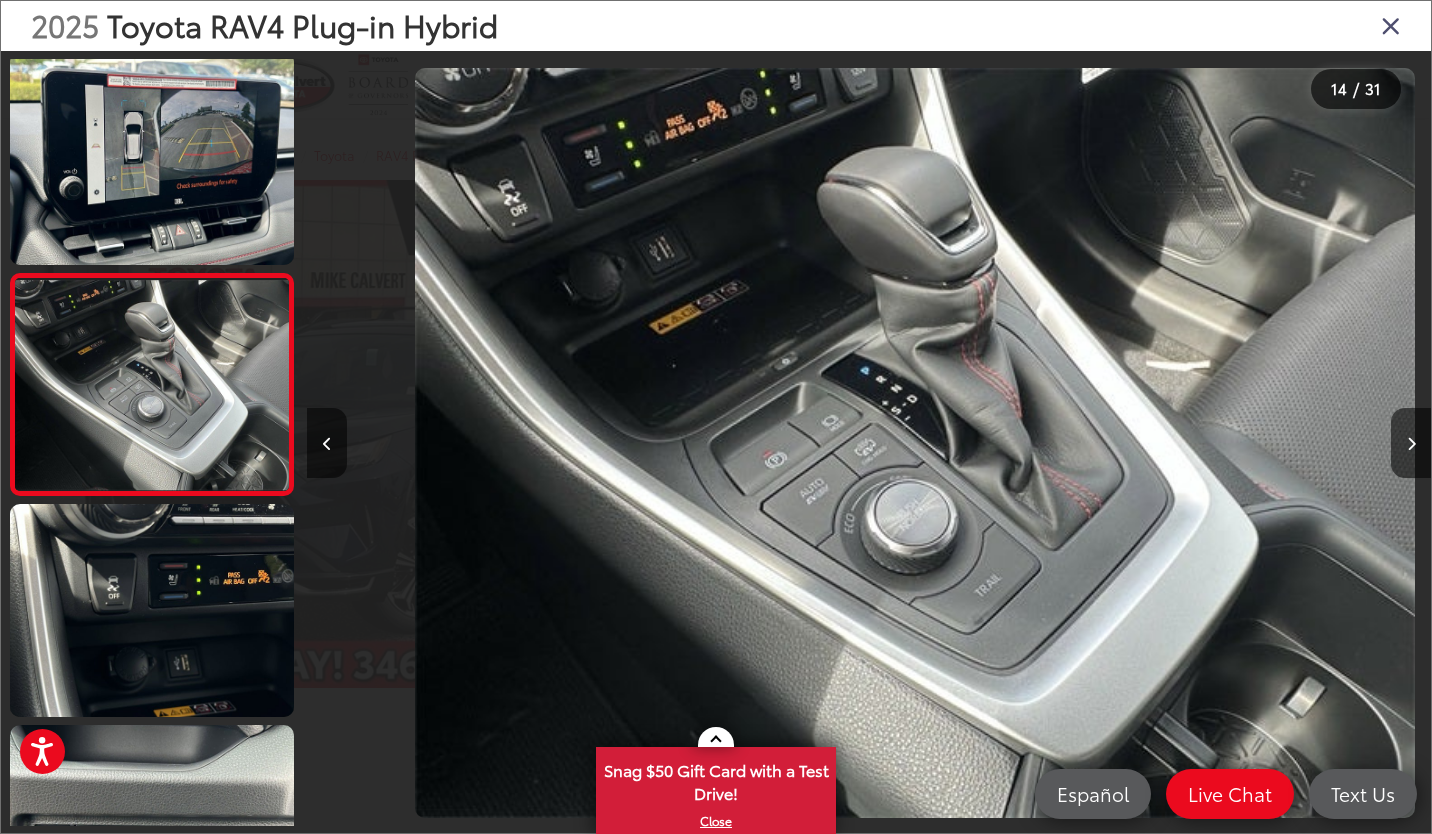 click at bounding box center [1411, 443] 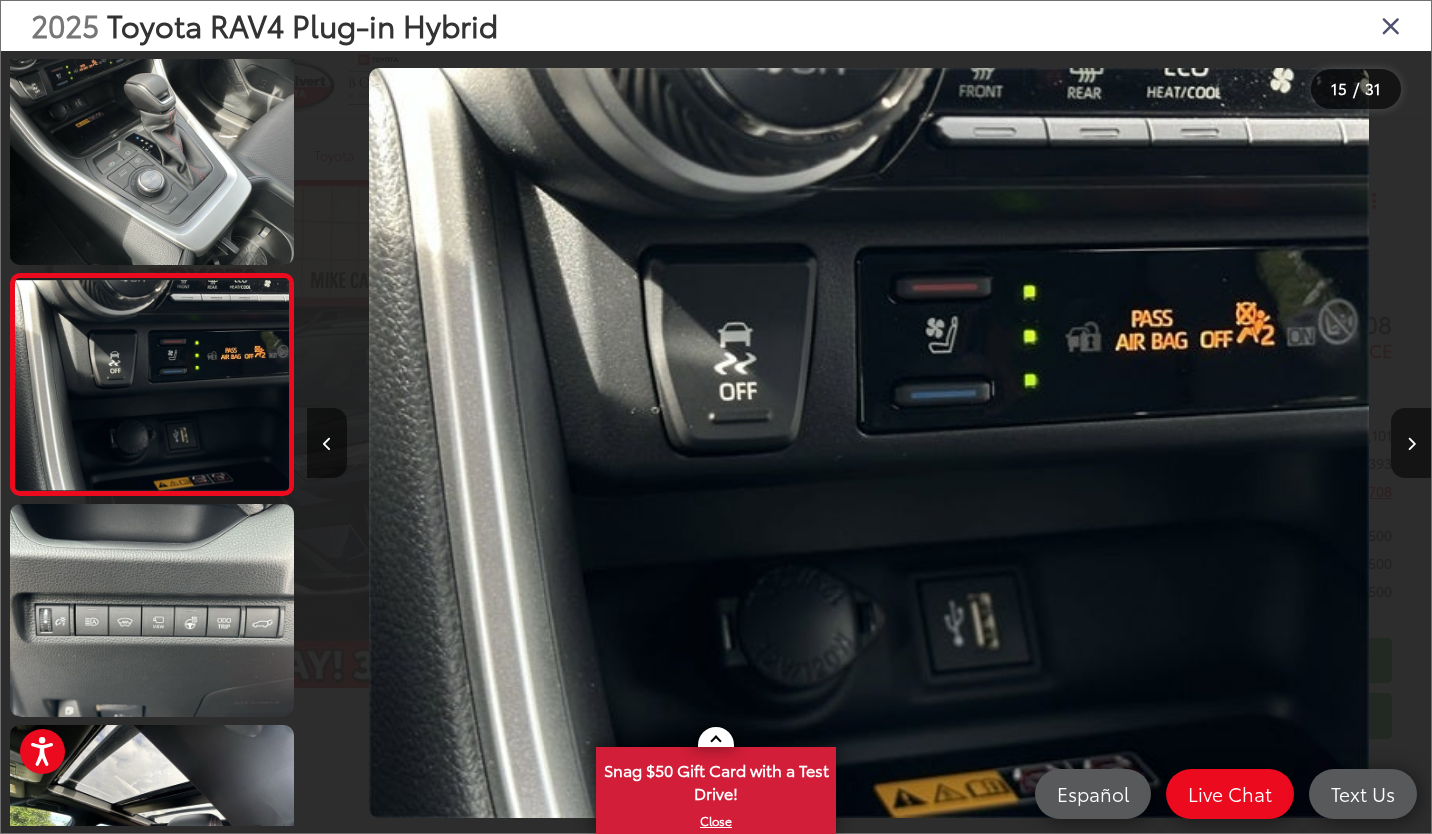 click at bounding box center (1391, 25) 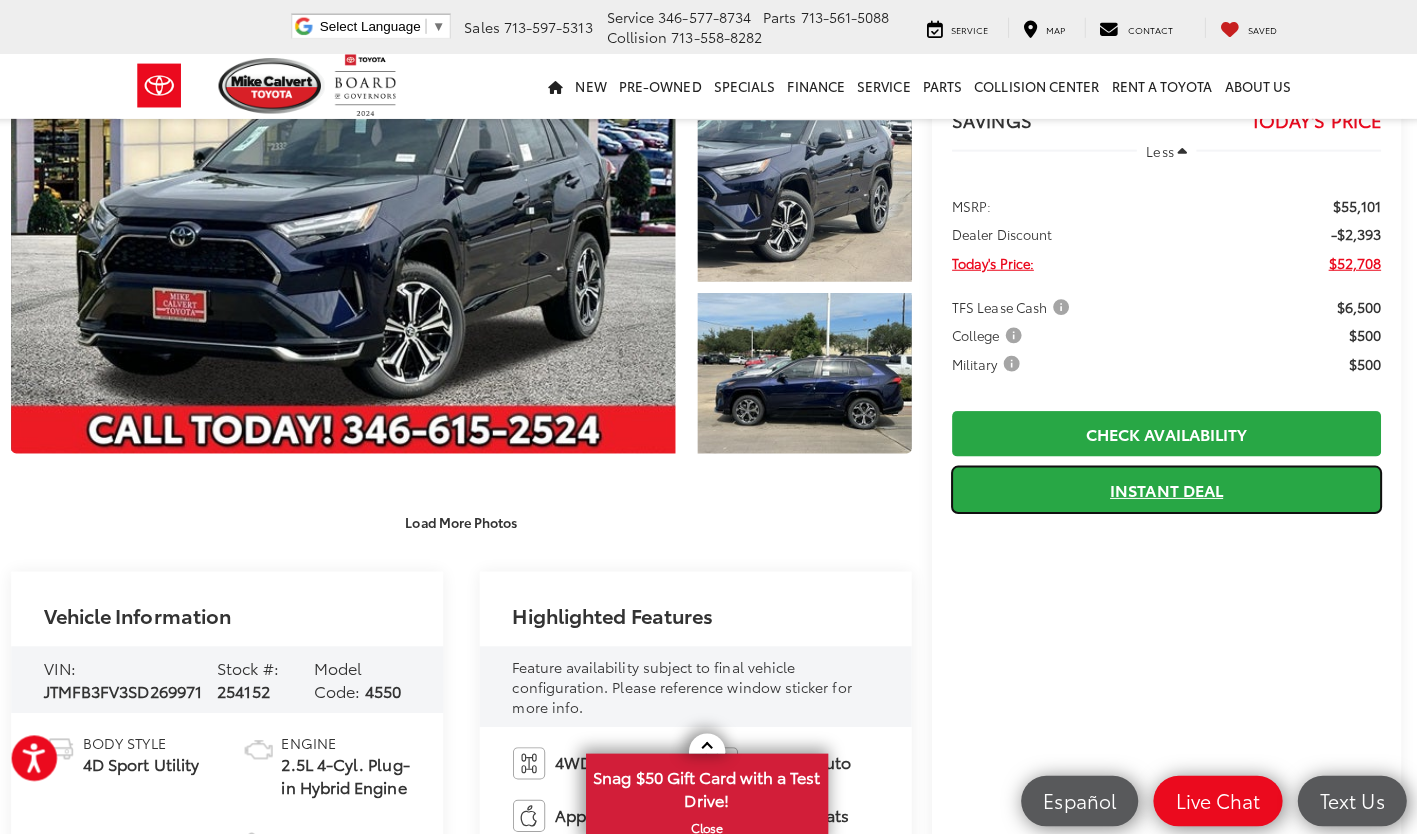 click on "Instant Deal" at bounding box center [1164, 485] 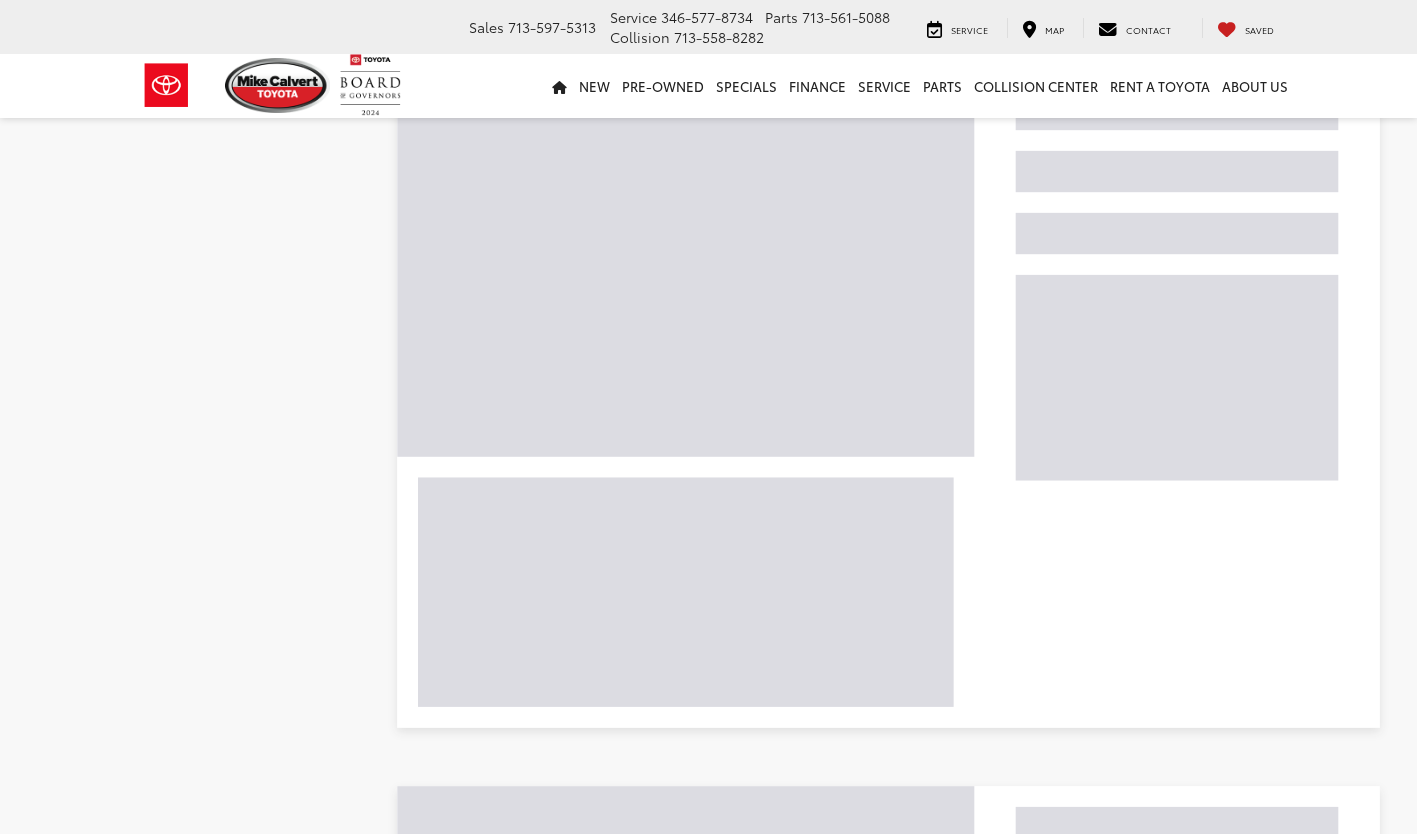 scroll, scrollTop: 2590, scrollLeft: 0, axis: vertical 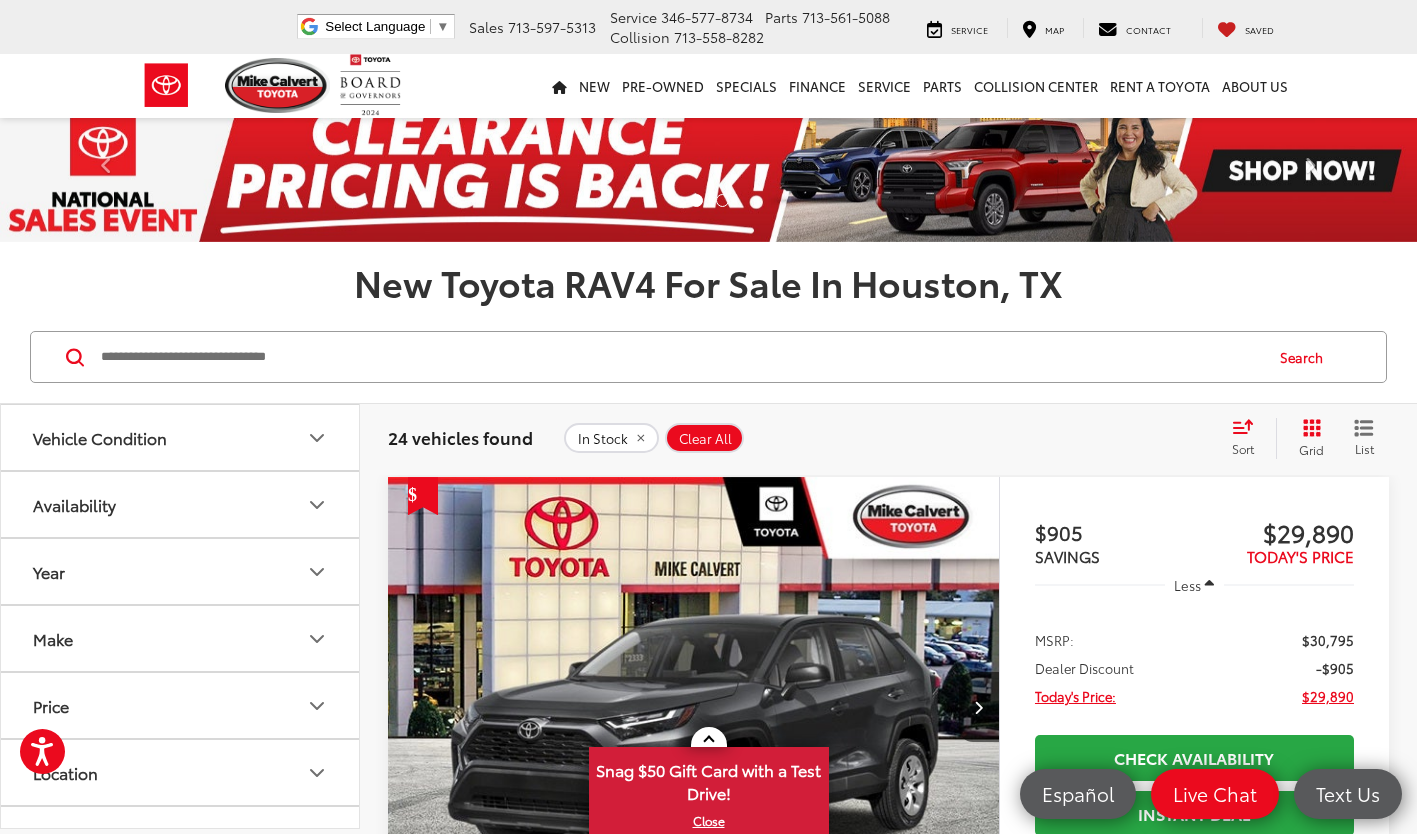 click on "Availability" at bounding box center (181, 504) 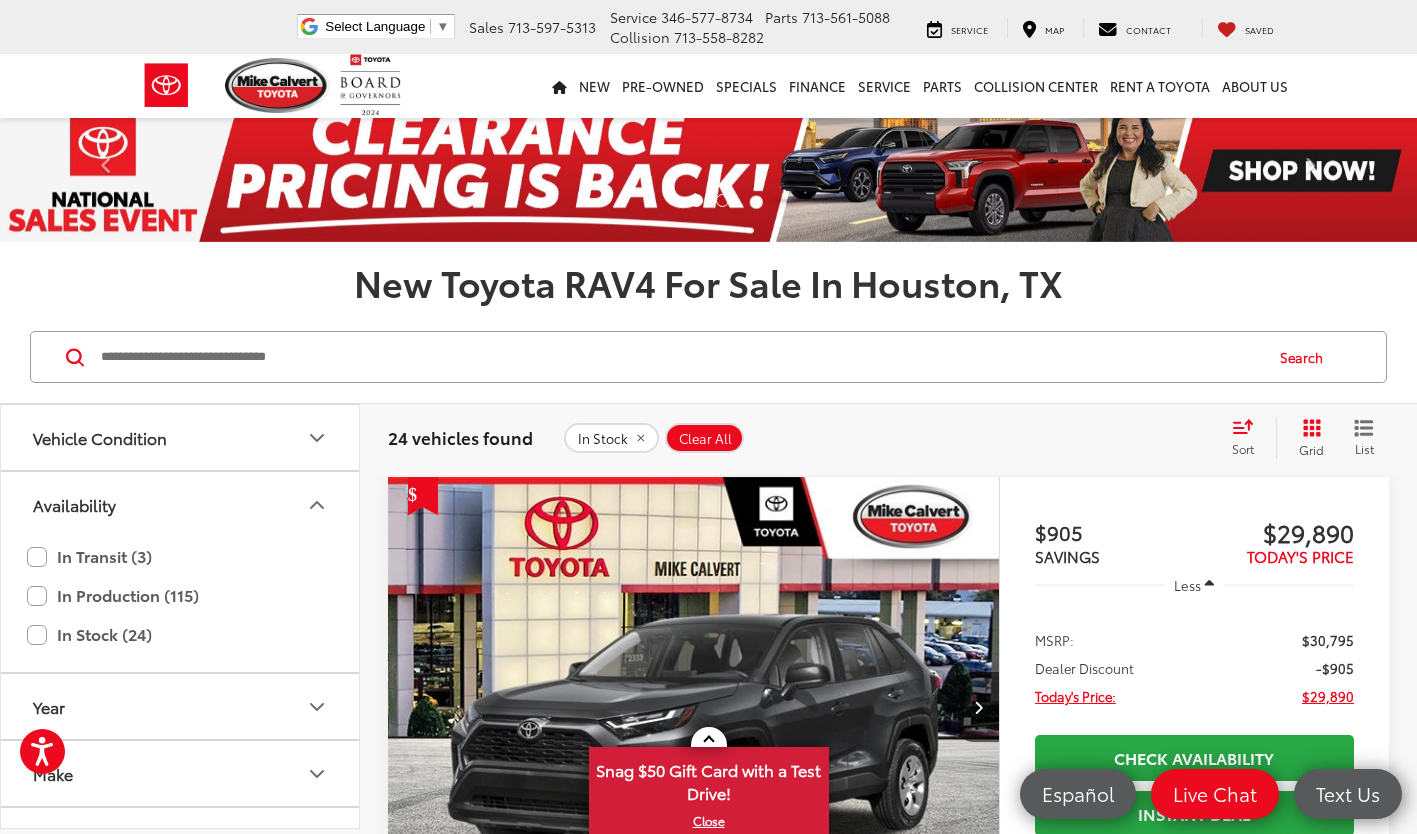 click on "In Production (115)" at bounding box center (180, 595) 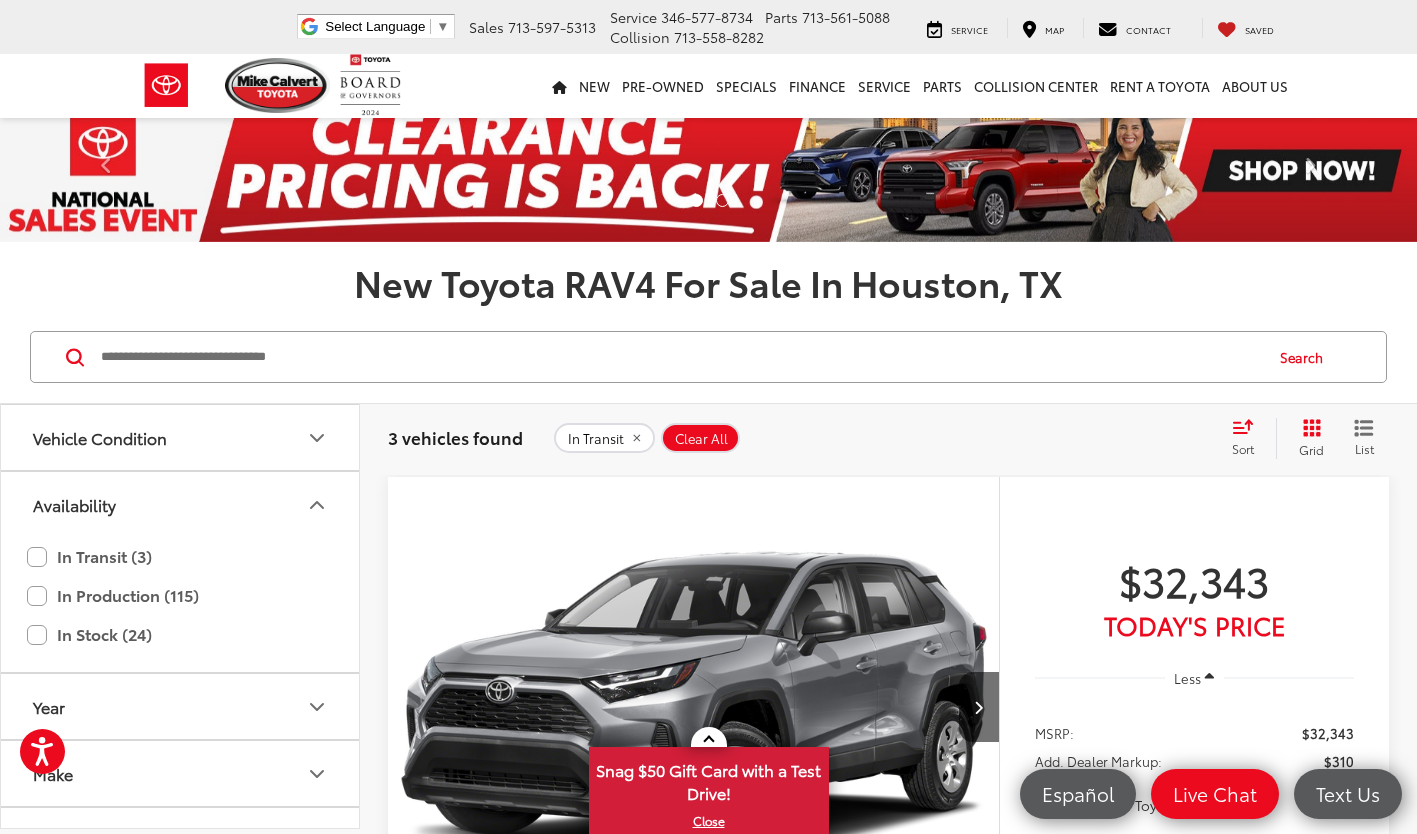 click on "Vehicle Condition" at bounding box center (100, 437) 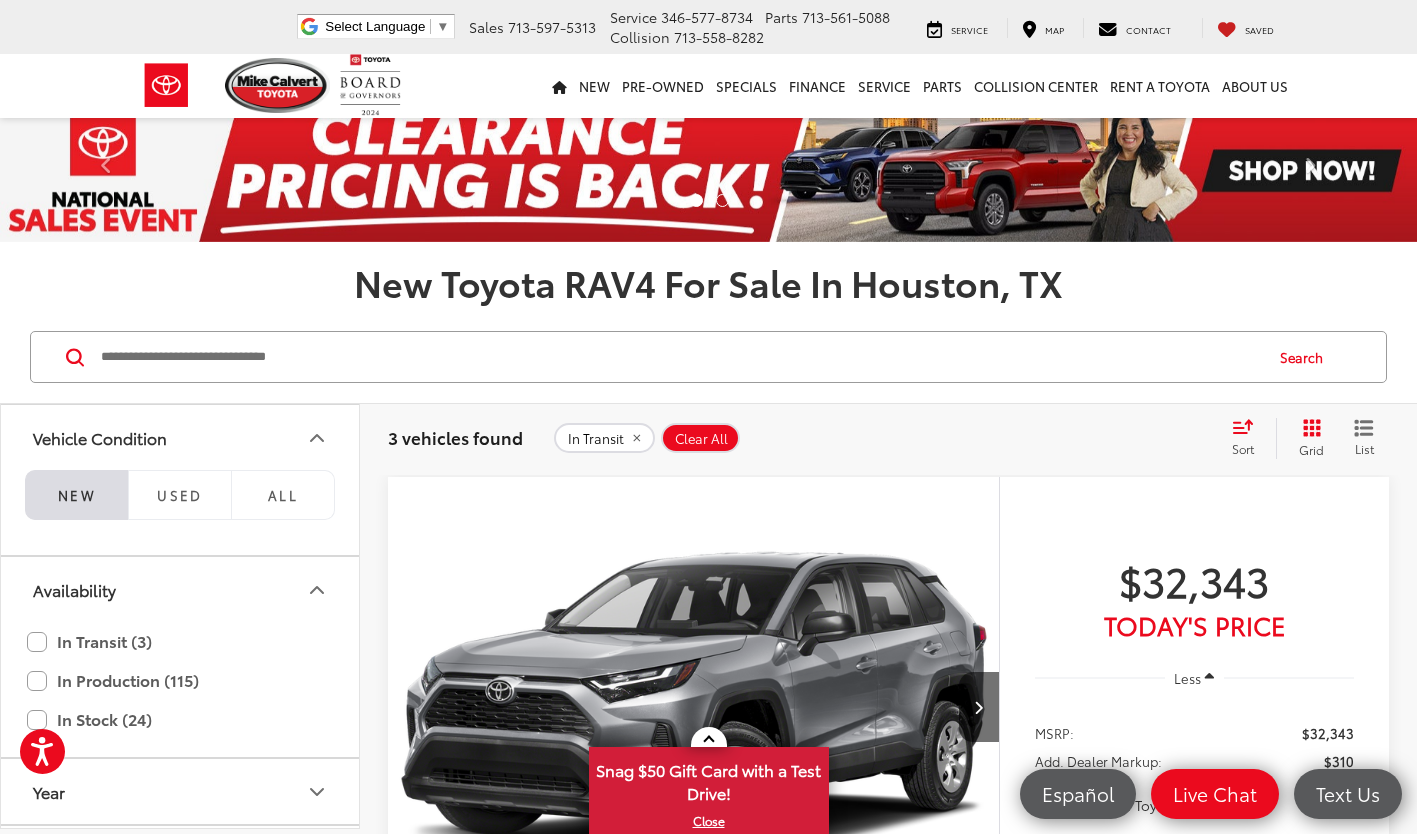 click on "Vehicle Condition" at bounding box center (100, 437) 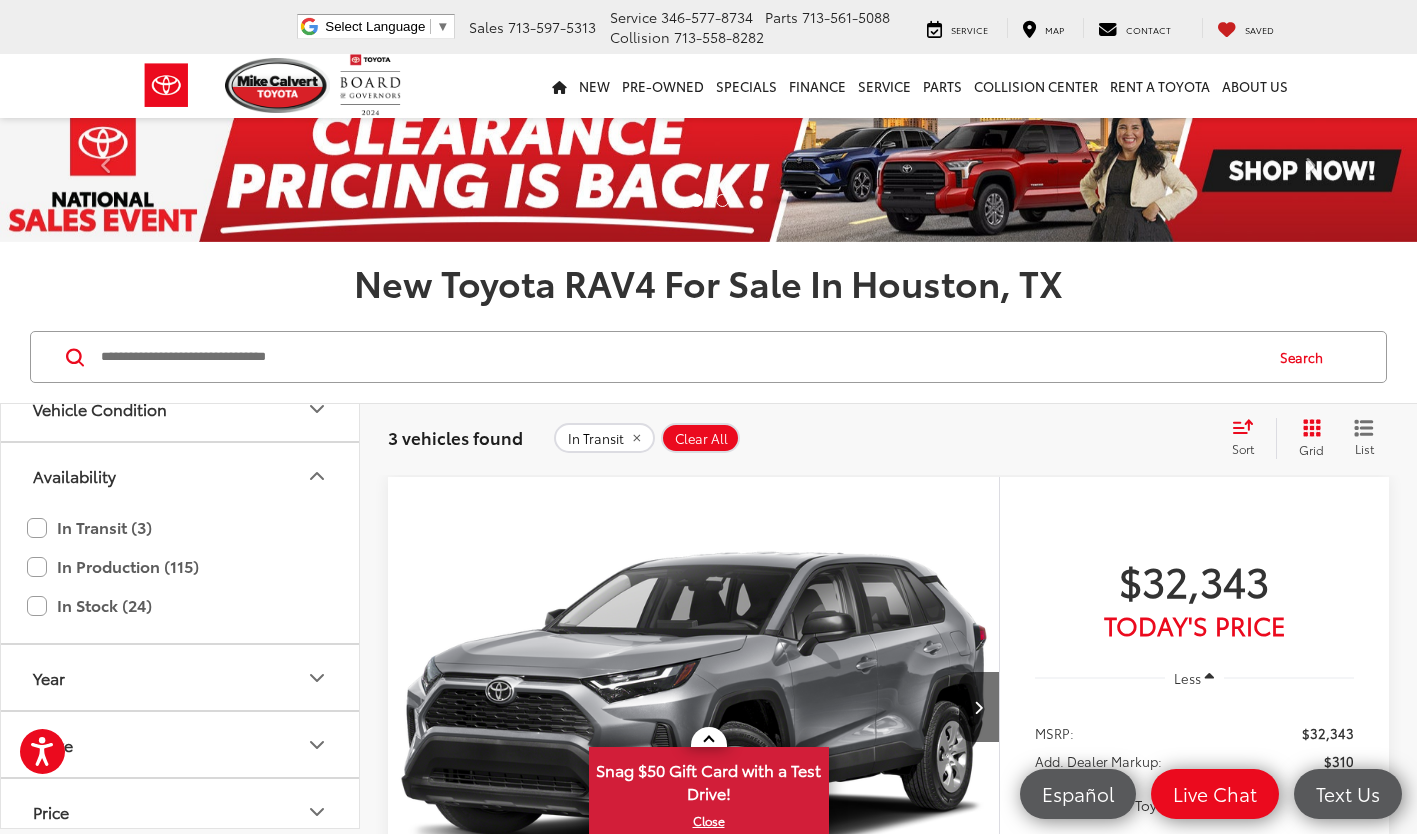 scroll, scrollTop: 35, scrollLeft: 0, axis: vertical 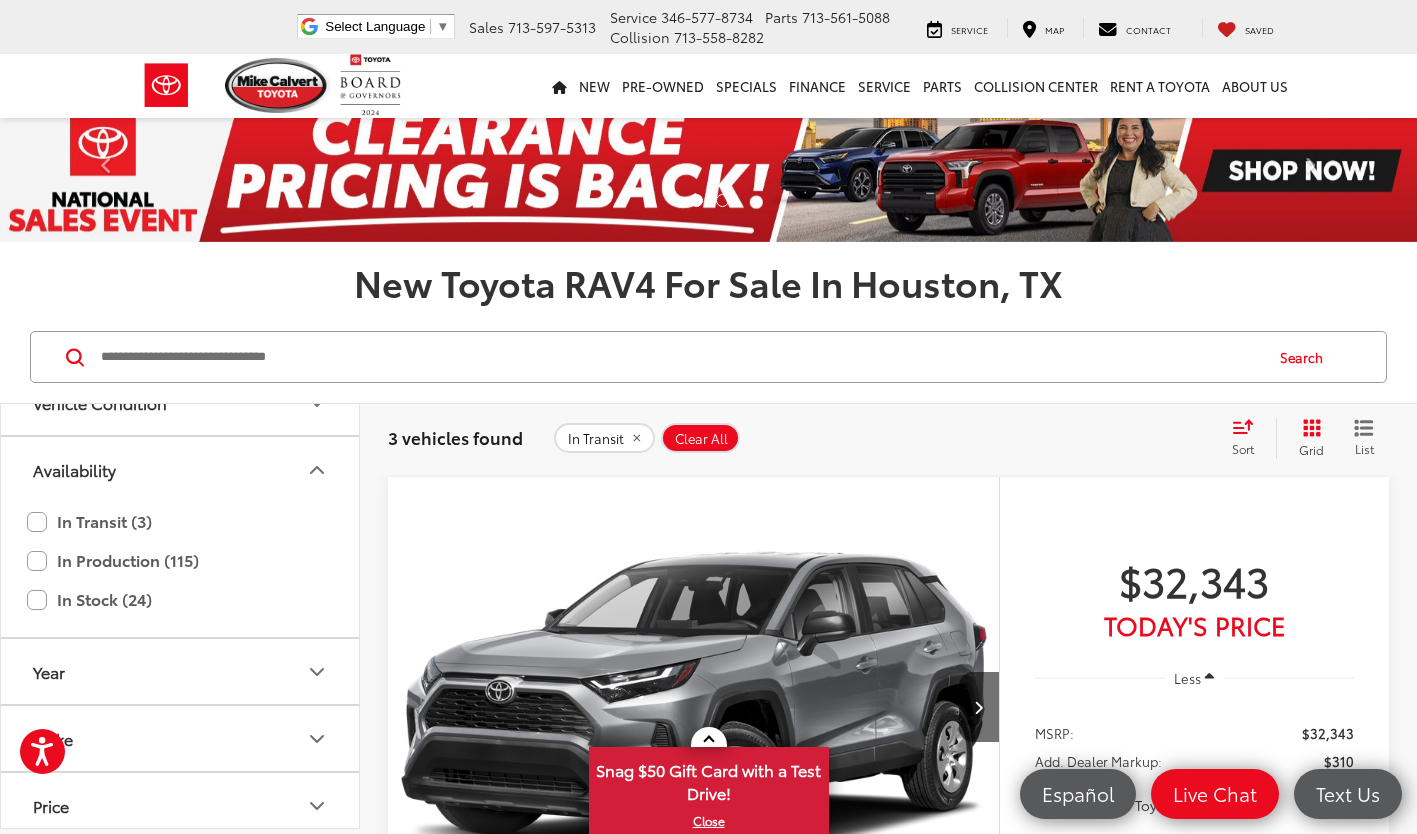 click on "In Production (115)" at bounding box center (180, 560) 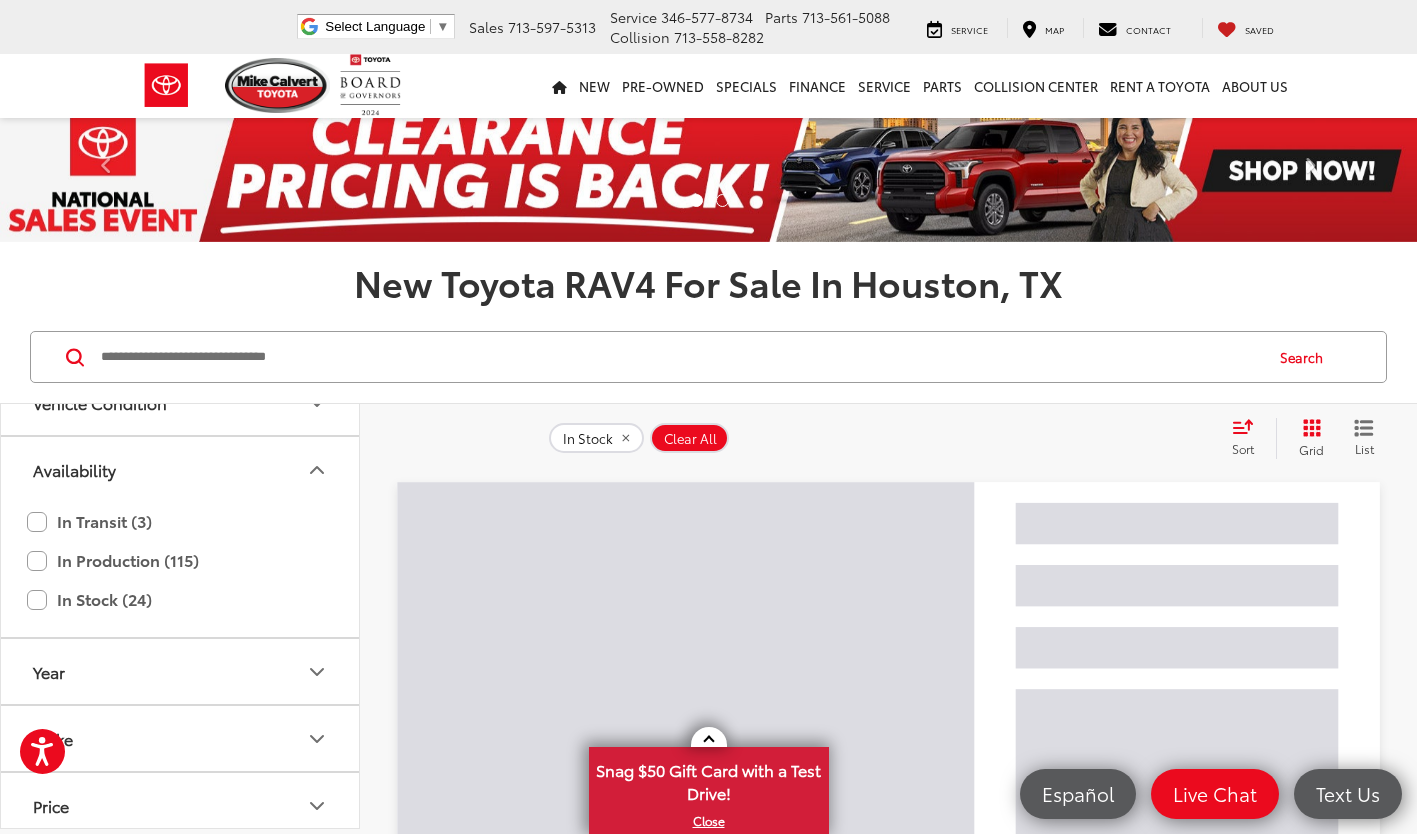 click on "In Stock (24)" at bounding box center (180, 599) 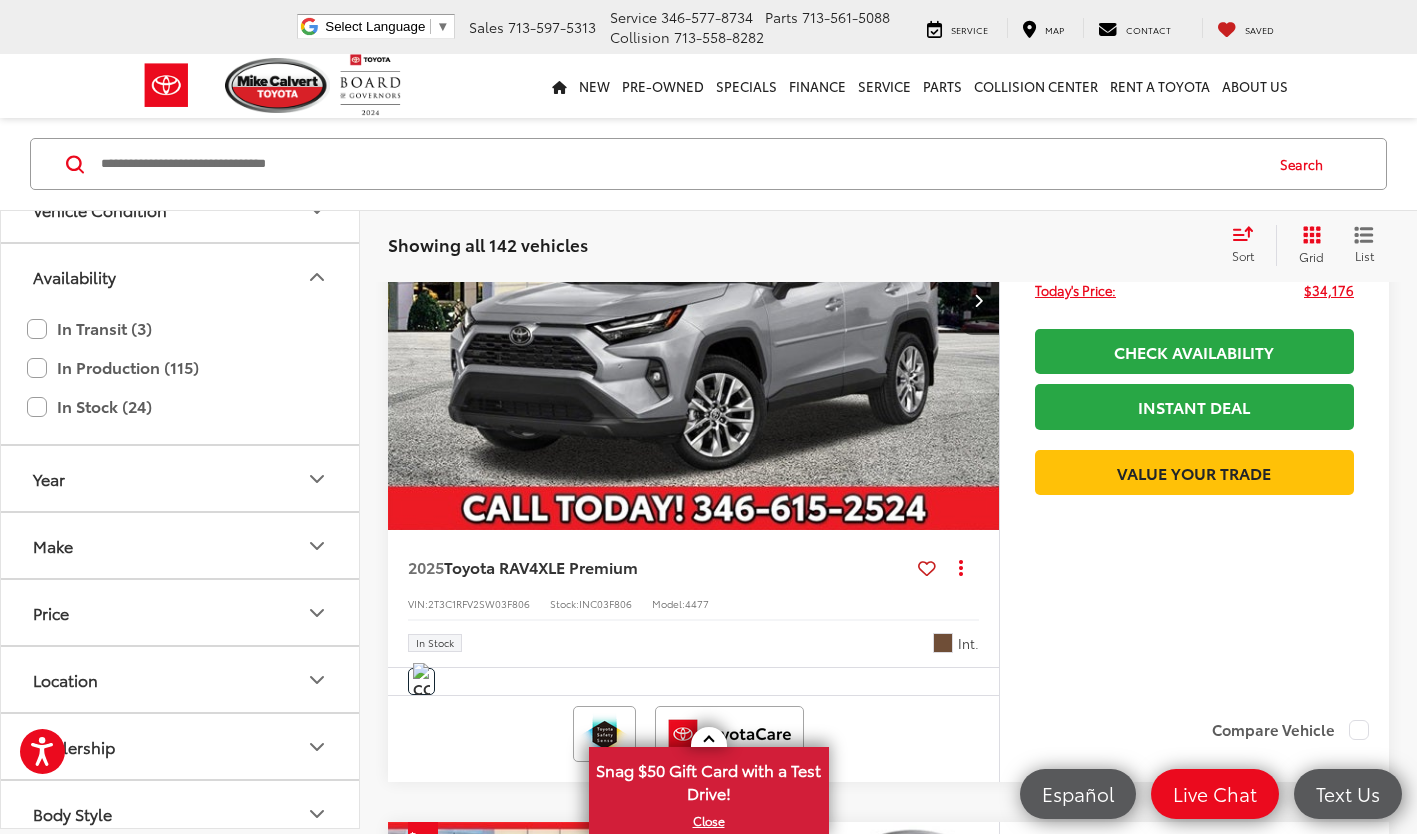 scroll, scrollTop: 1158, scrollLeft: 0, axis: vertical 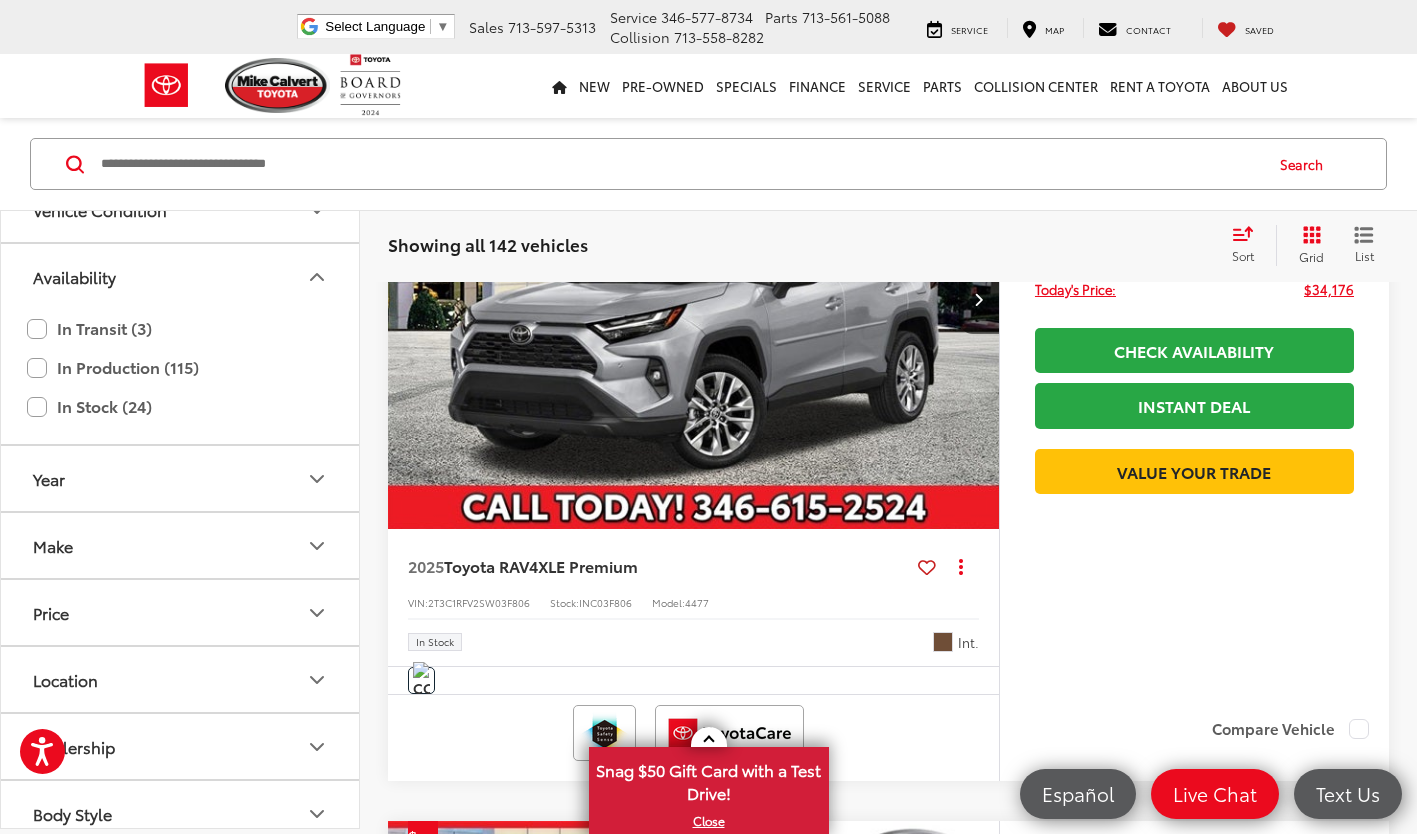 click at bounding box center [680, 164] 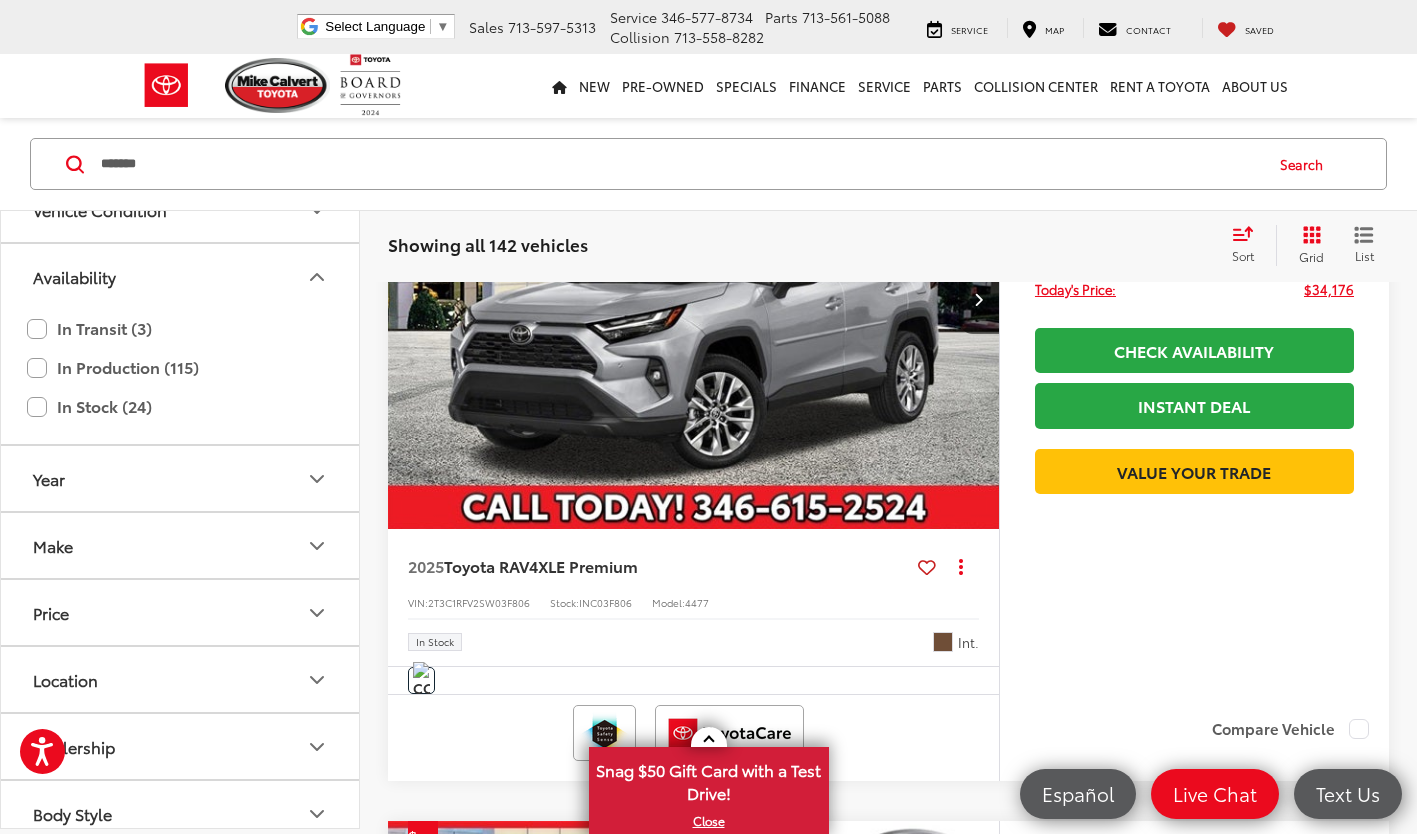 type on "*******" 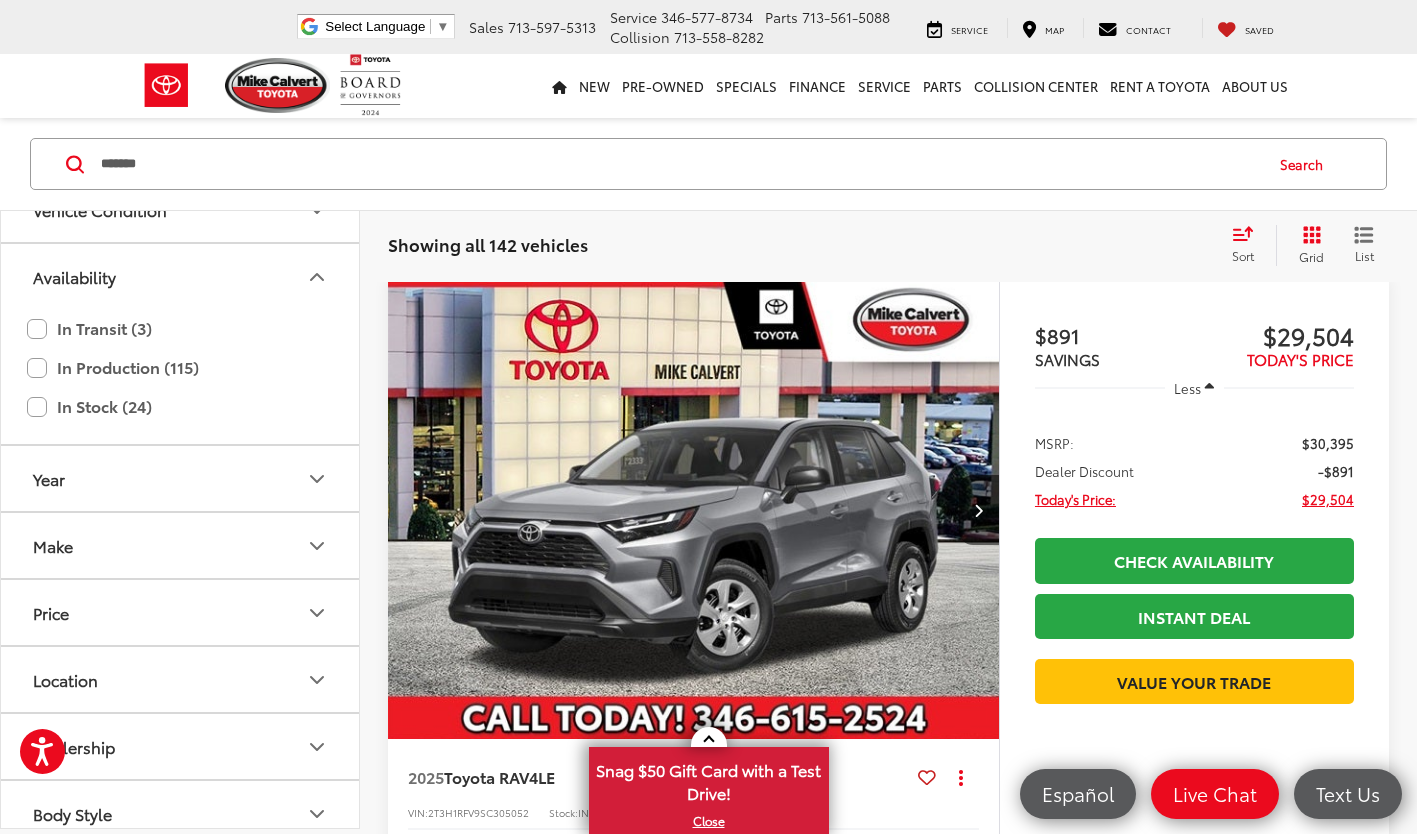 scroll, scrollTop: 193, scrollLeft: 0, axis: vertical 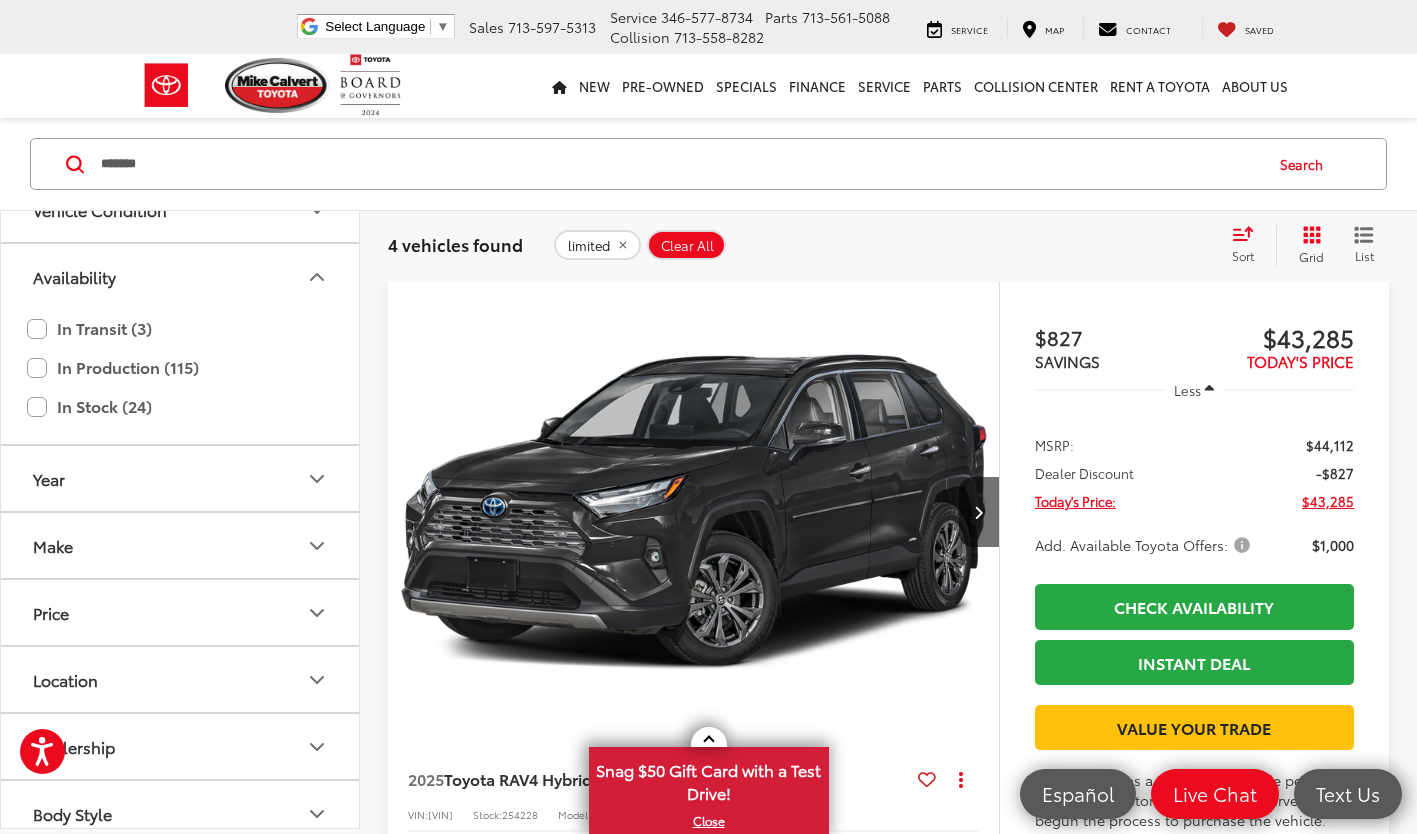 click on "Clear All" at bounding box center (687, 245) 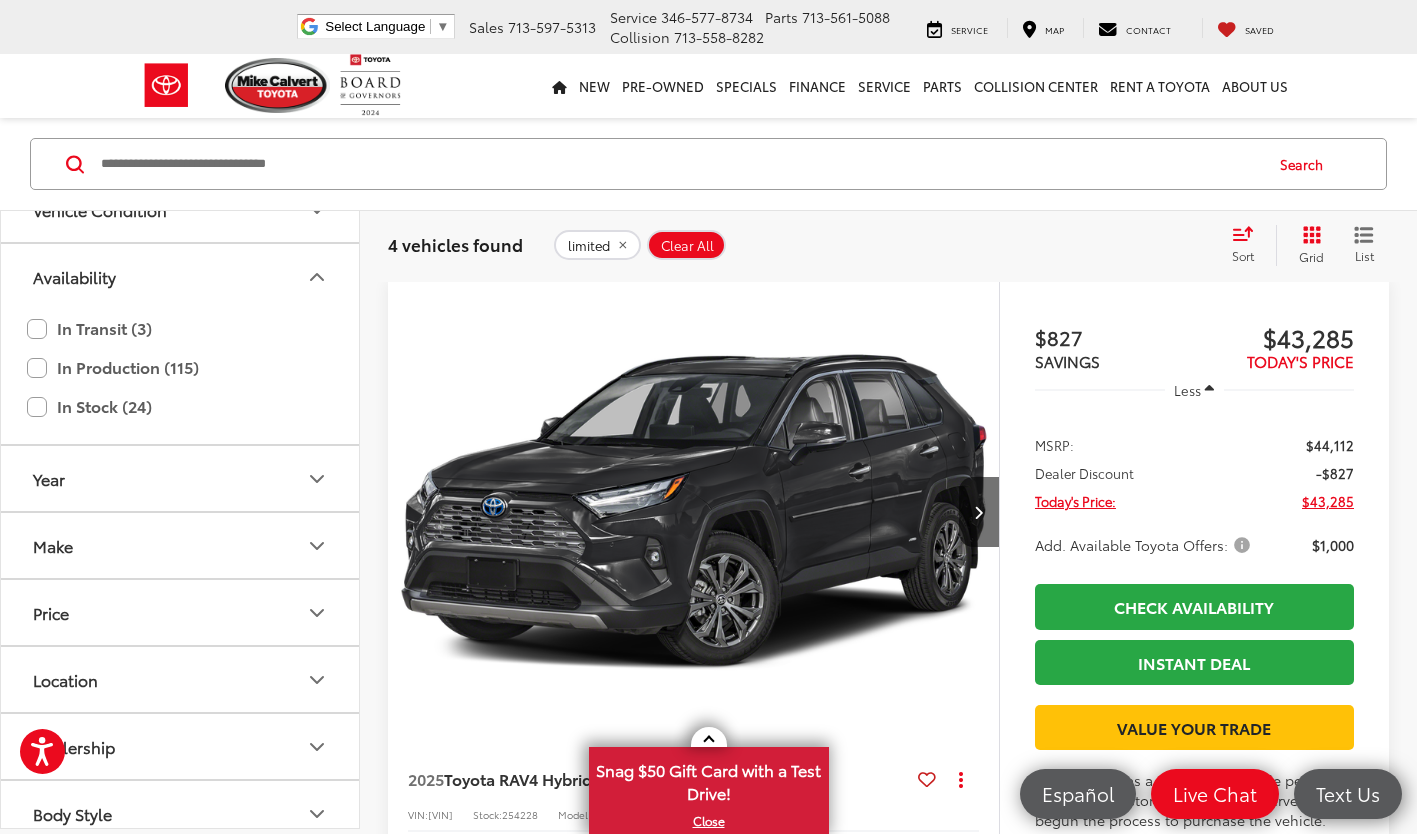 scroll, scrollTop: 193, scrollLeft: 0, axis: vertical 